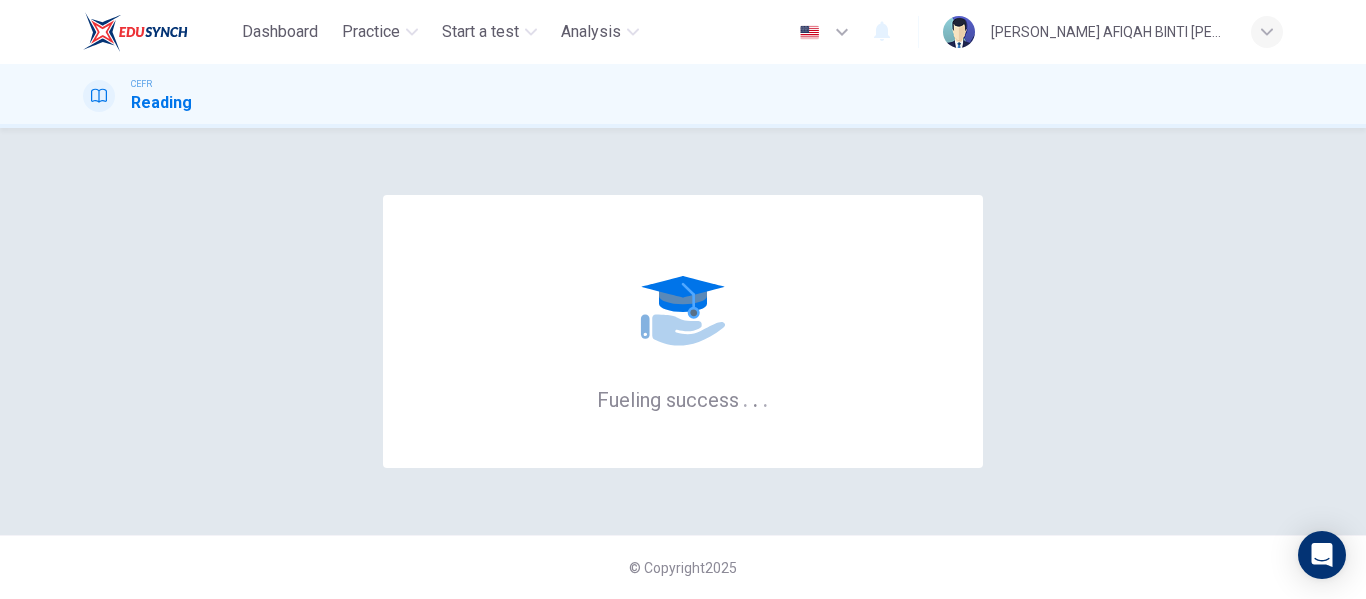 scroll, scrollTop: 0, scrollLeft: 0, axis: both 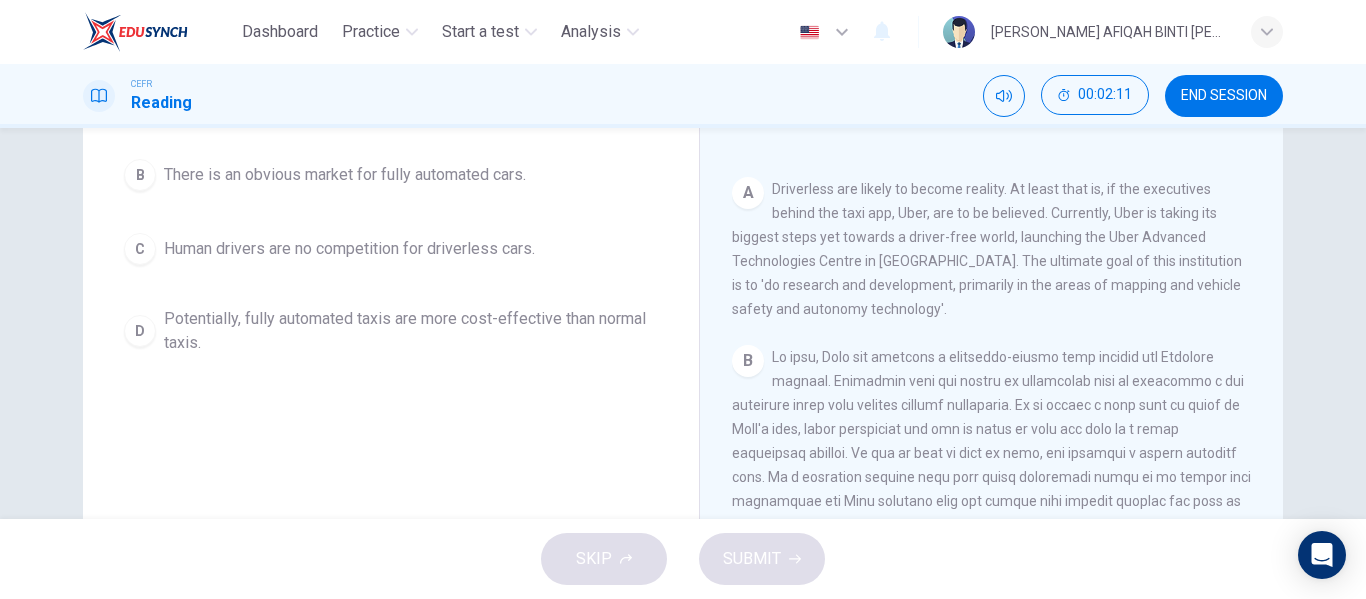 drag, startPoint x: 835, startPoint y: 209, endPoint x: 850, endPoint y: 260, distance: 53.160137 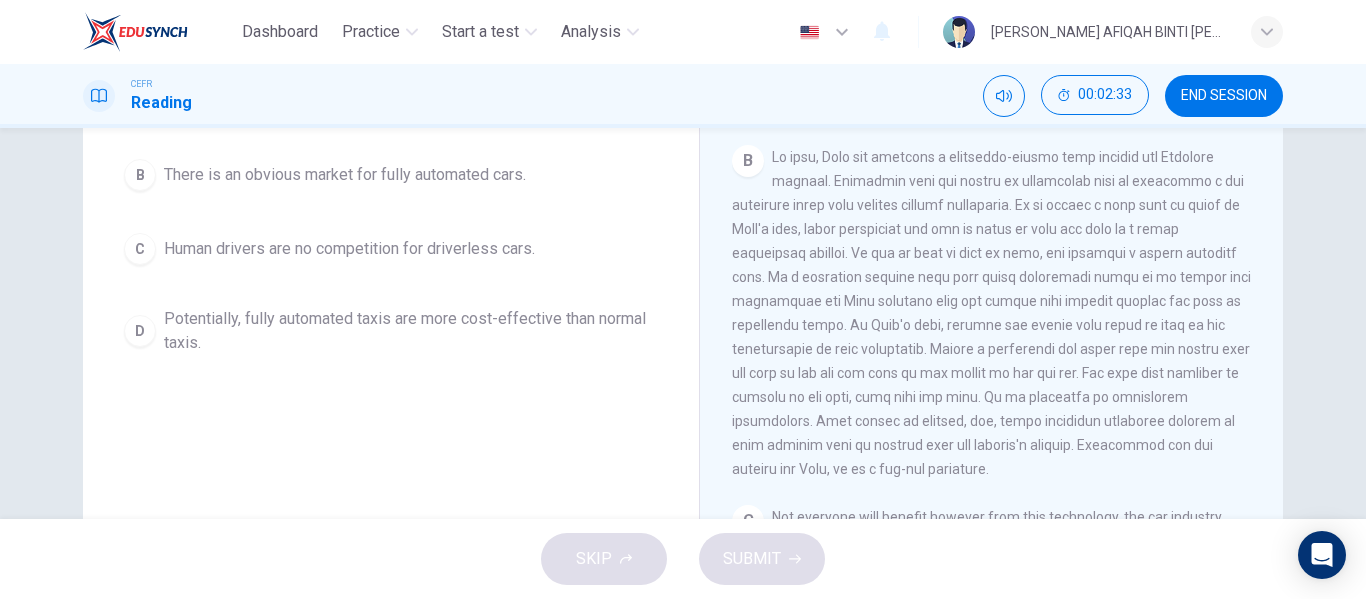 scroll, scrollTop: 500, scrollLeft: 0, axis: vertical 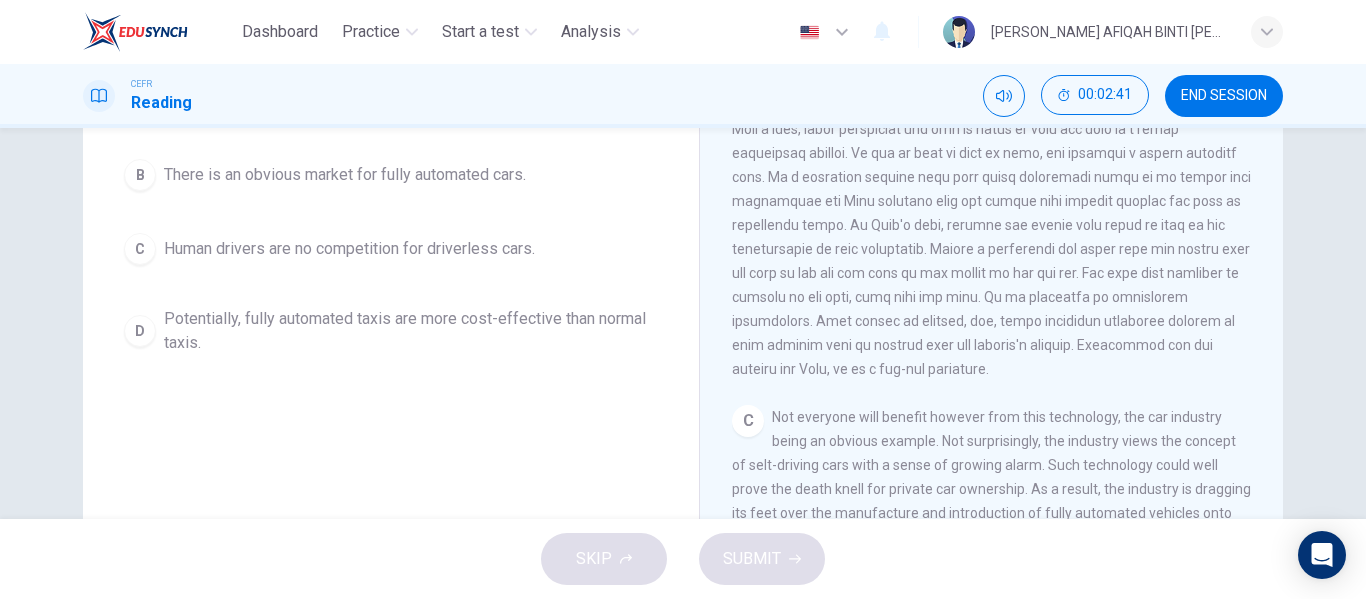 drag, startPoint x: 922, startPoint y: 332, endPoint x: 930, endPoint y: 367, distance: 35.902645 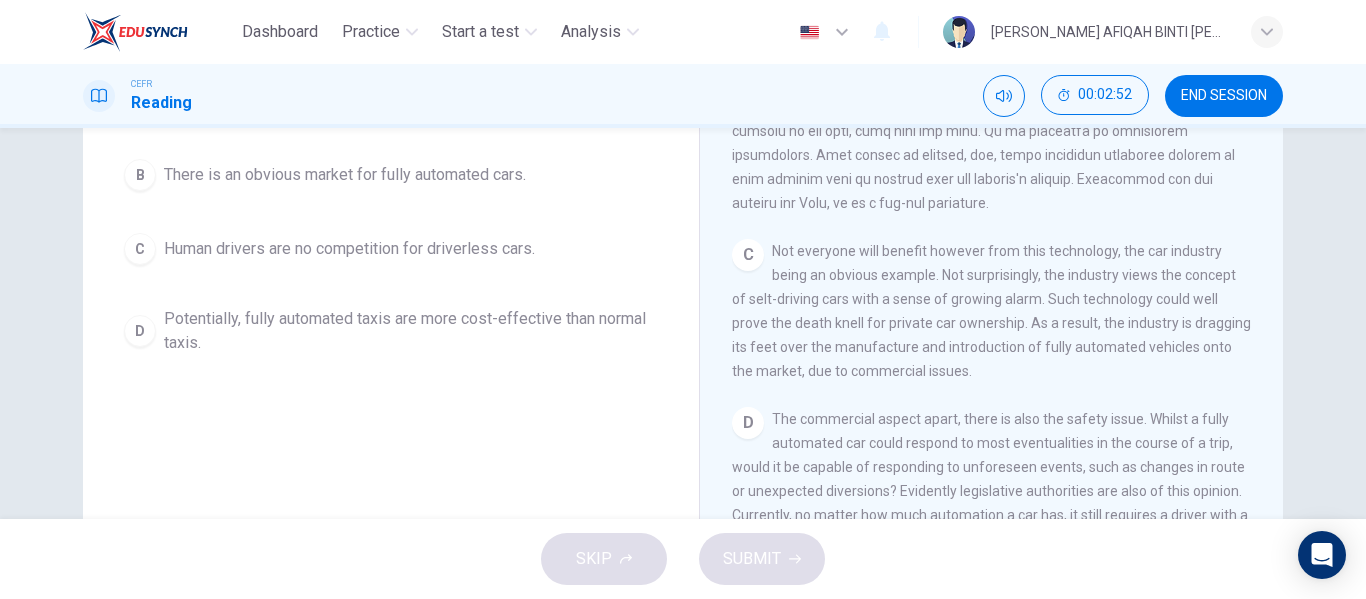 scroll, scrollTop: 700, scrollLeft: 0, axis: vertical 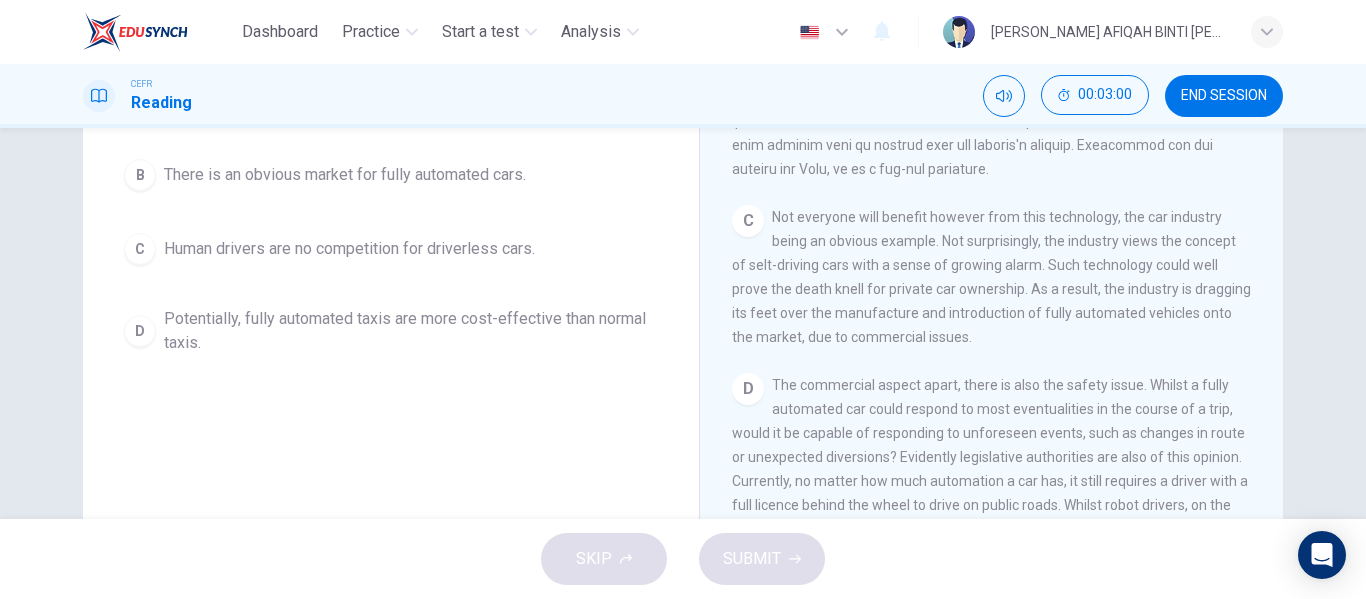 click on "Not everyone will benefit however from this technology, the car industry being an obvious example. Not surprisingly, the industry views the concept of selt-driving cars with a sense of growing alarm. Such technology could well prove the death knell for private car ownership. As a result, the industry is dragging its feet over the manufacture and introduction of fully automated vehicles onto the market, due to commercial issues." at bounding box center [991, 277] 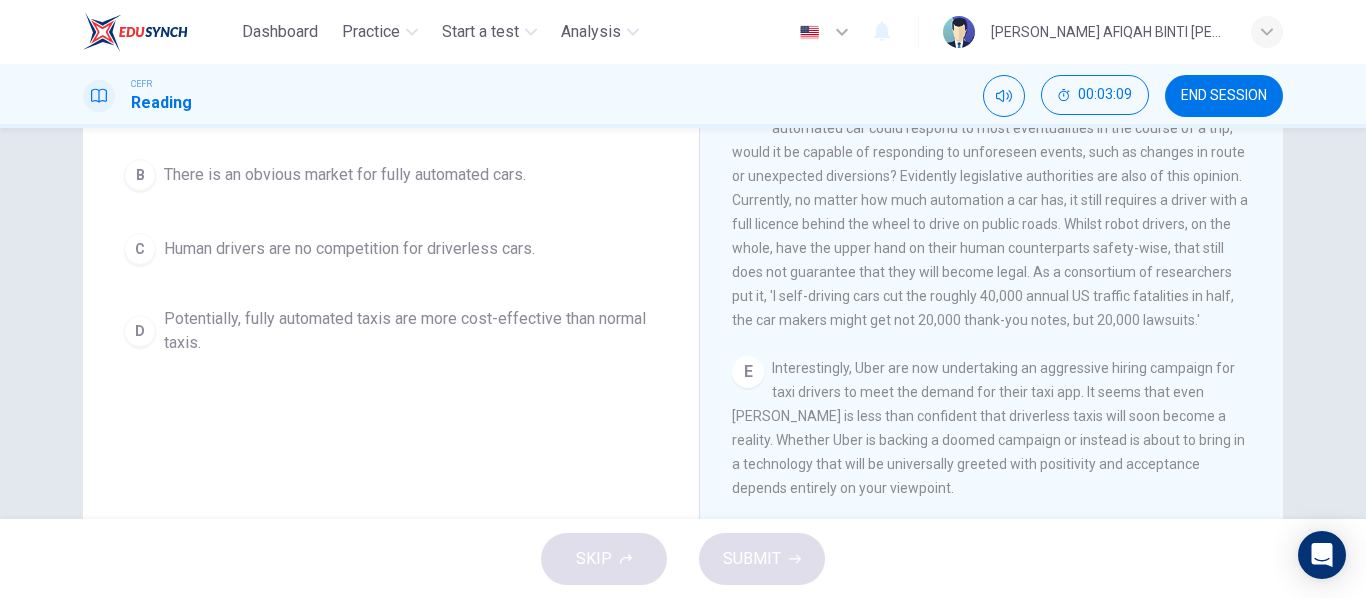 scroll, scrollTop: 1481, scrollLeft: 0, axis: vertical 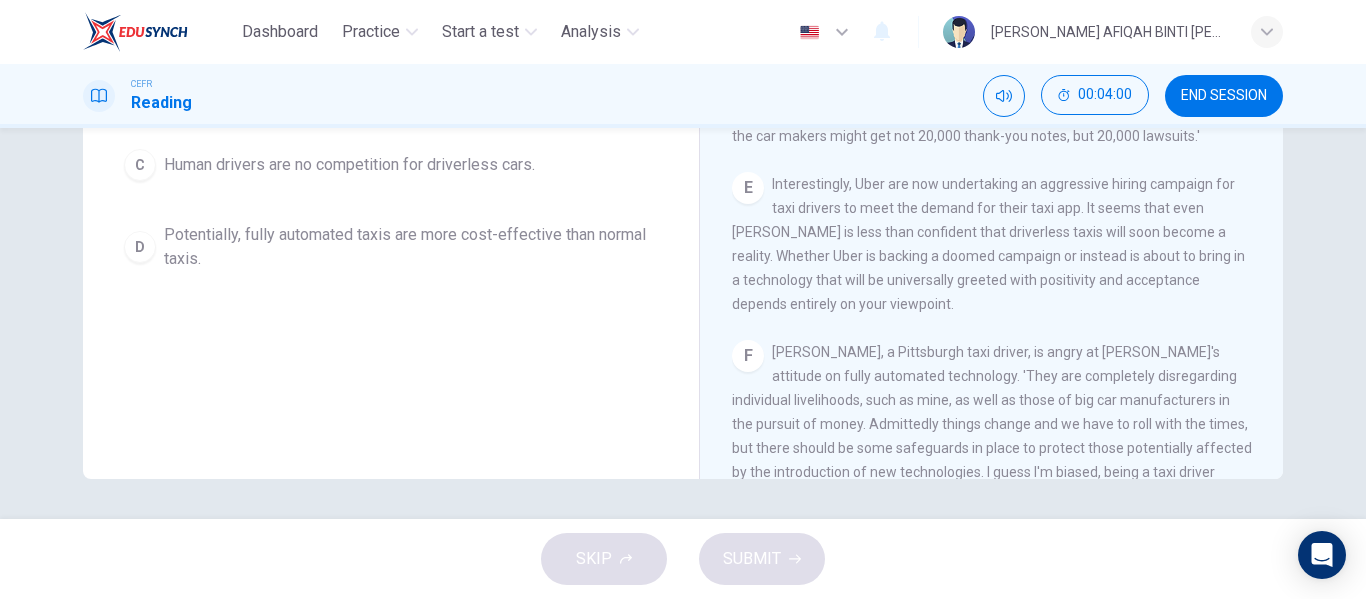 click on "Potentially, fully automated taxis are more cost-effective than normal taxis." at bounding box center (411, 247) 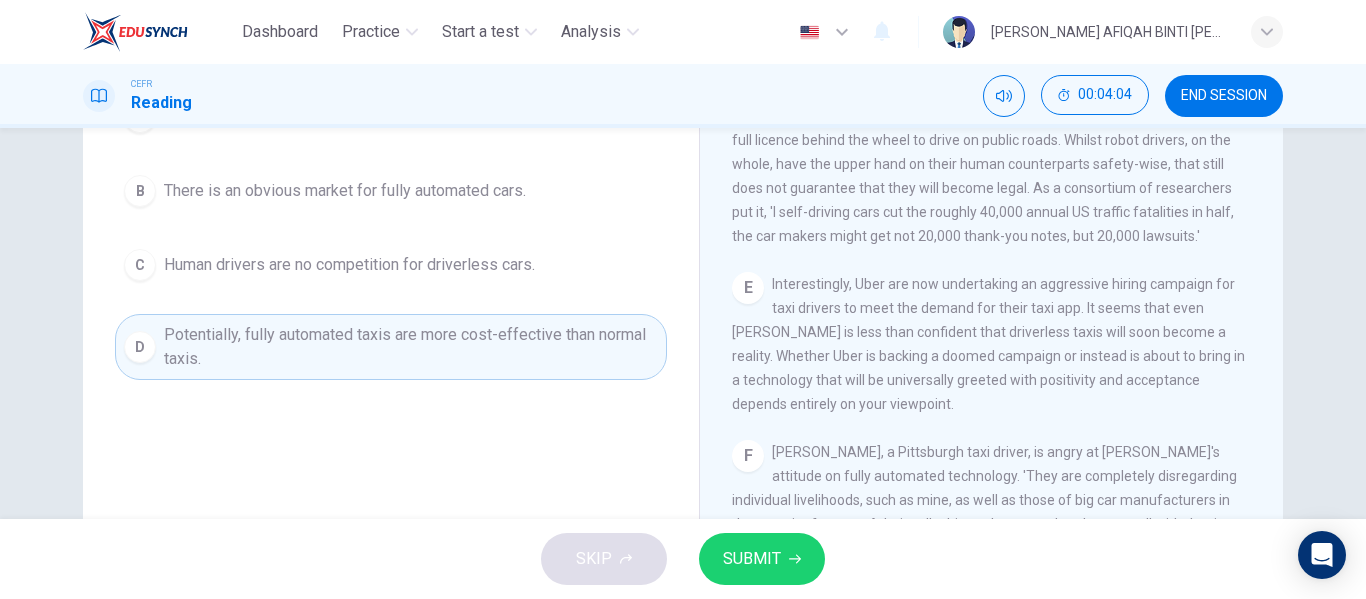 scroll, scrollTop: 184, scrollLeft: 0, axis: vertical 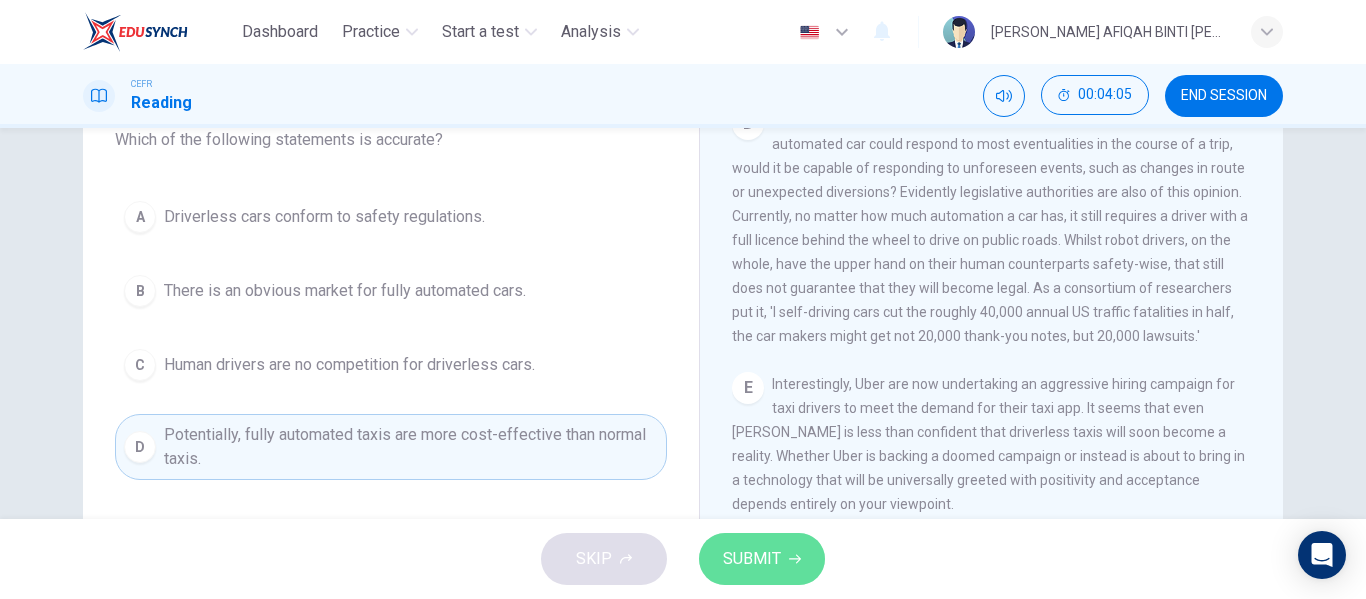 click on "SUBMIT" at bounding box center (752, 559) 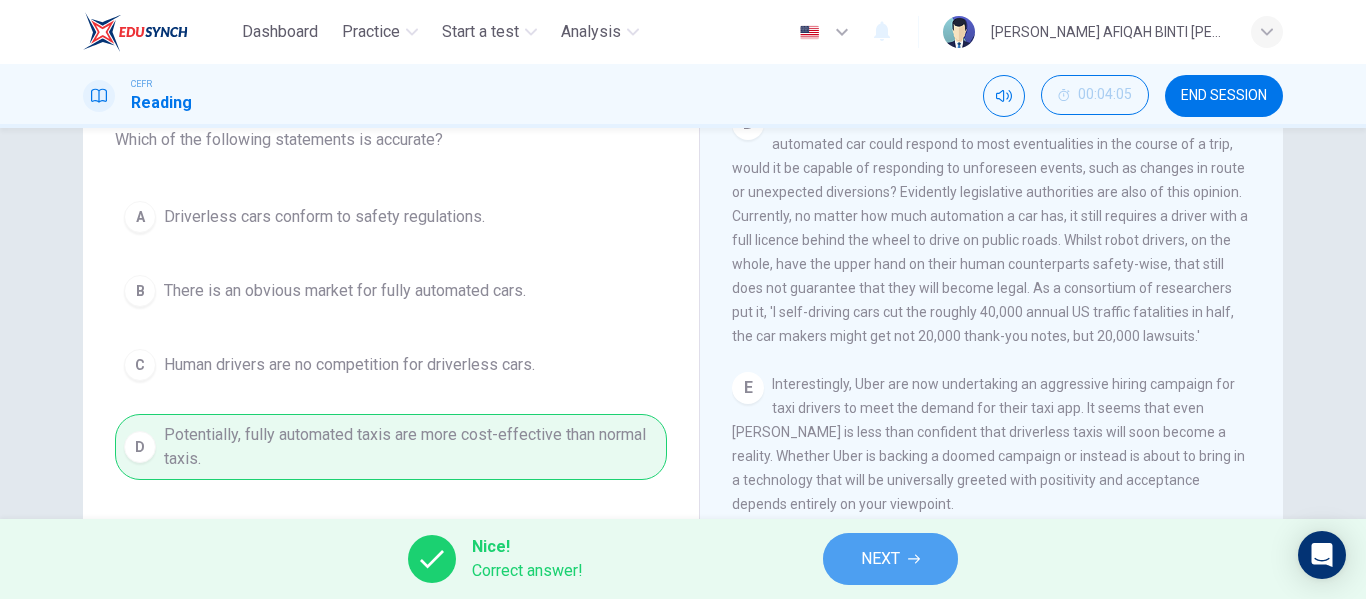 click on "NEXT" at bounding box center [890, 559] 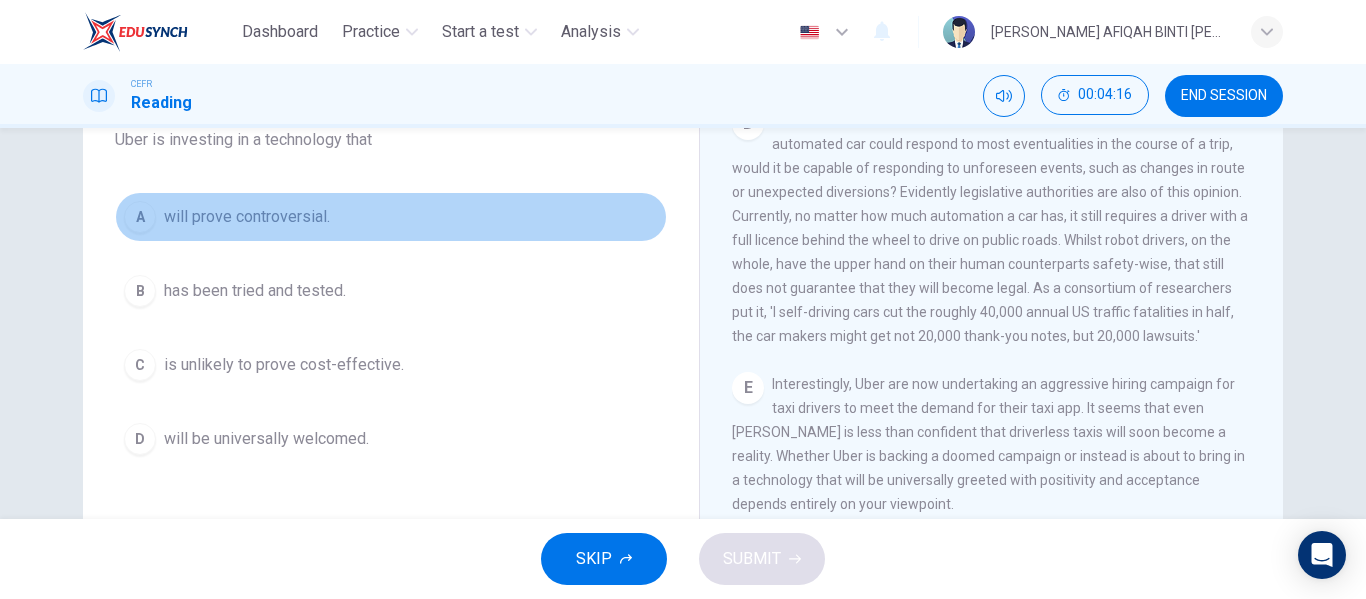 click on "will prove controversial." at bounding box center (247, 217) 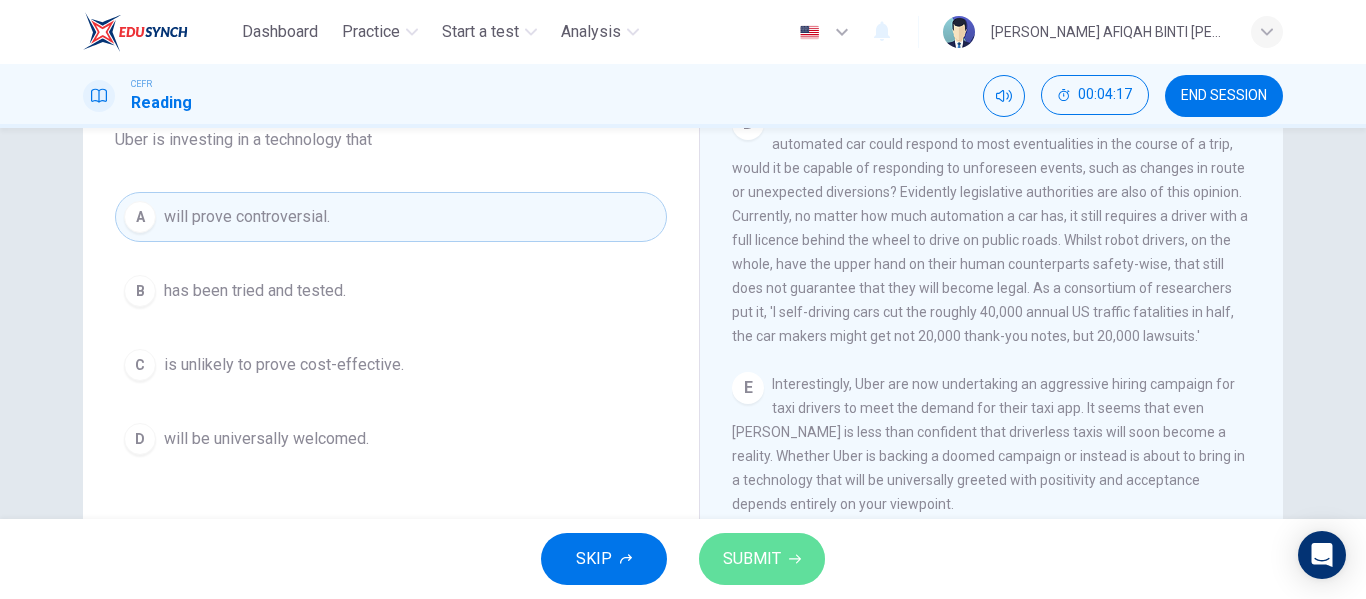 click on "SUBMIT" at bounding box center [752, 559] 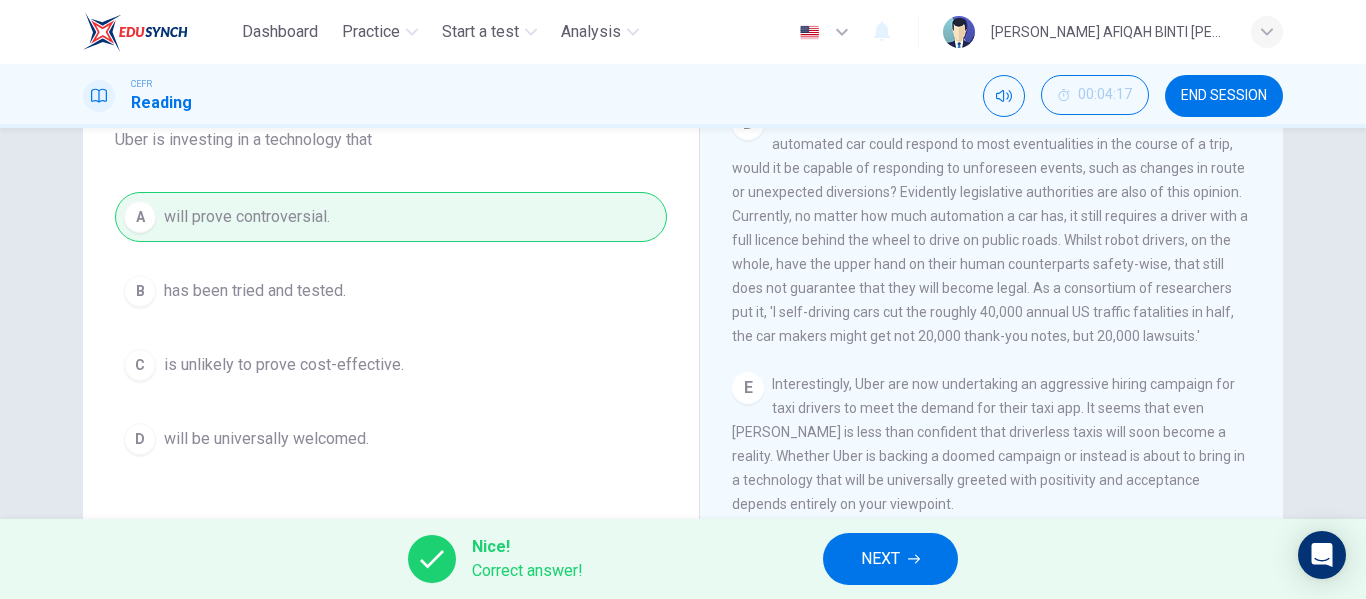 click on "NEXT" at bounding box center [880, 559] 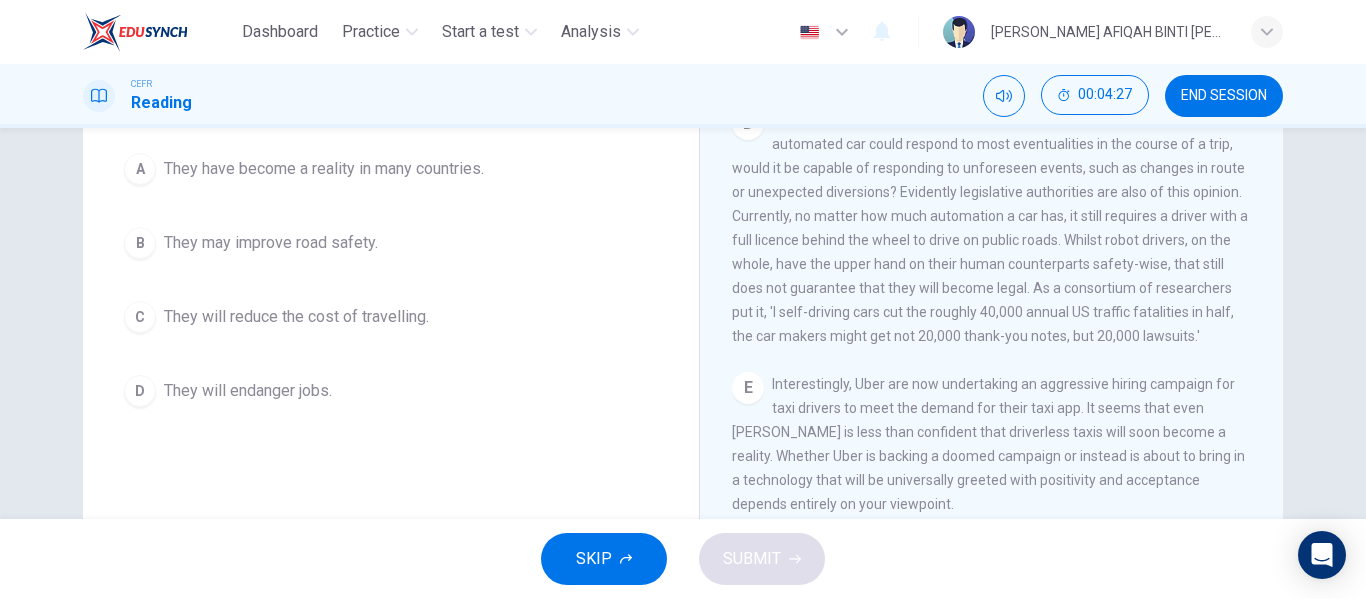 scroll, scrollTop: 84, scrollLeft: 0, axis: vertical 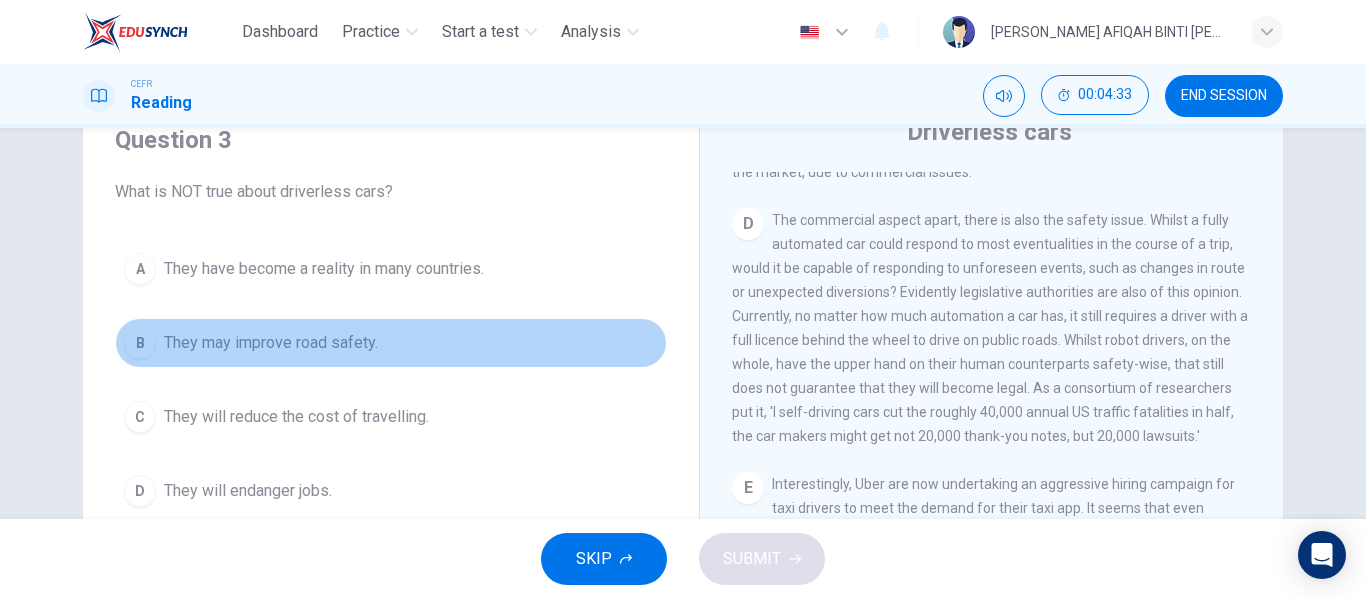 click on "They may improve road safety." at bounding box center [271, 343] 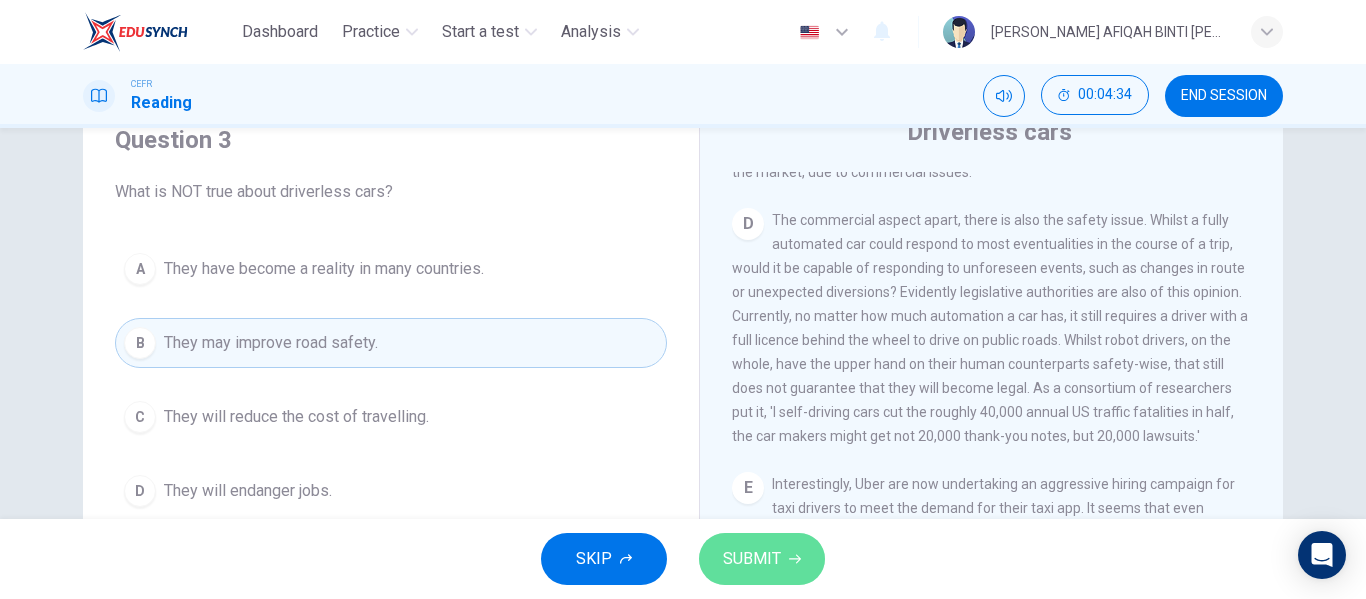 click on "SUBMIT" at bounding box center (752, 559) 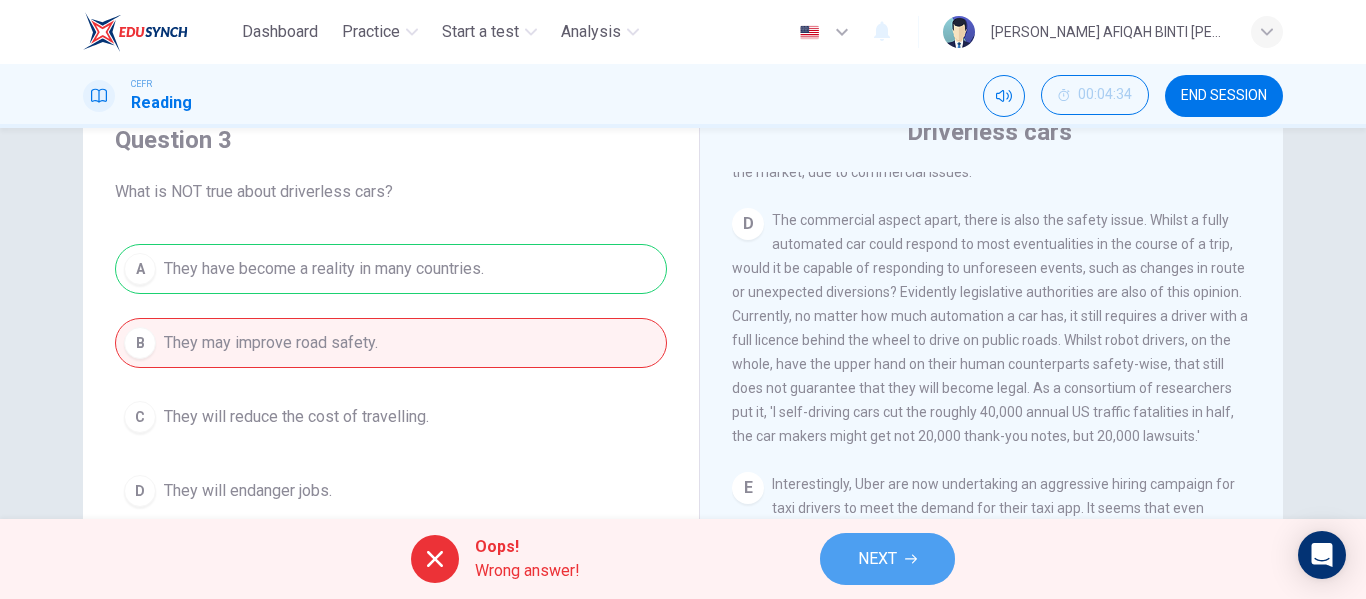 click on "NEXT" at bounding box center (877, 559) 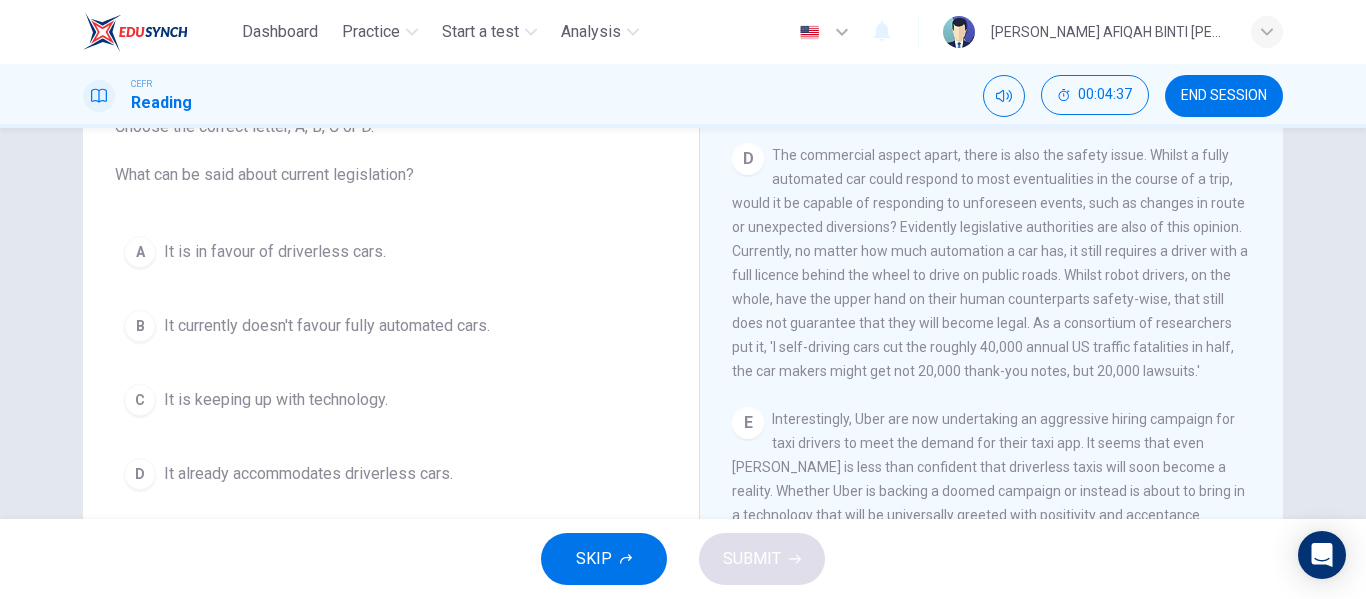 scroll, scrollTop: 184, scrollLeft: 0, axis: vertical 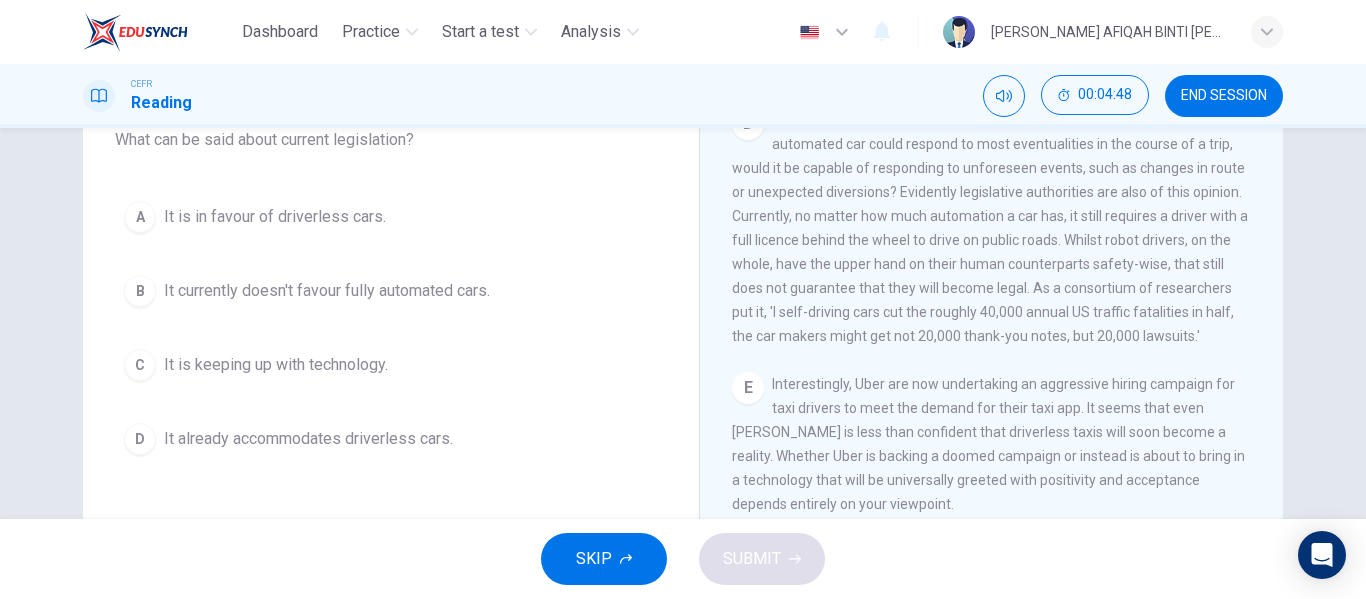 click on "It currently doesn't favour fully automated cars." at bounding box center [327, 291] 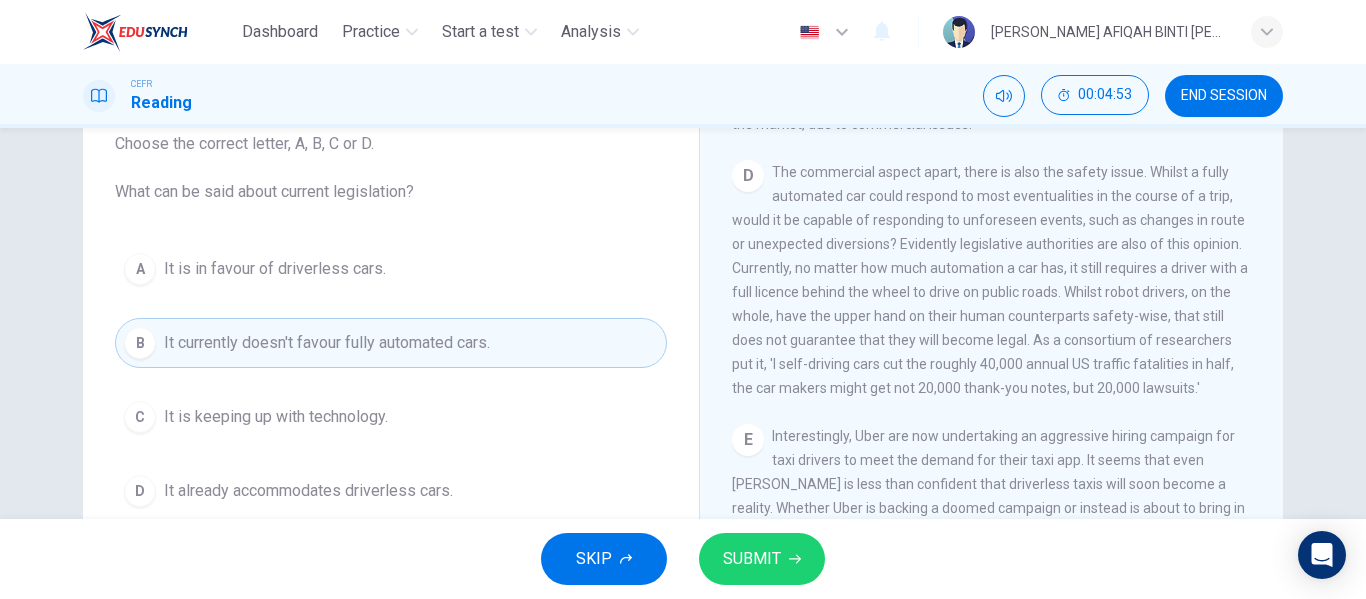 scroll, scrollTop: 84, scrollLeft: 0, axis: vertical 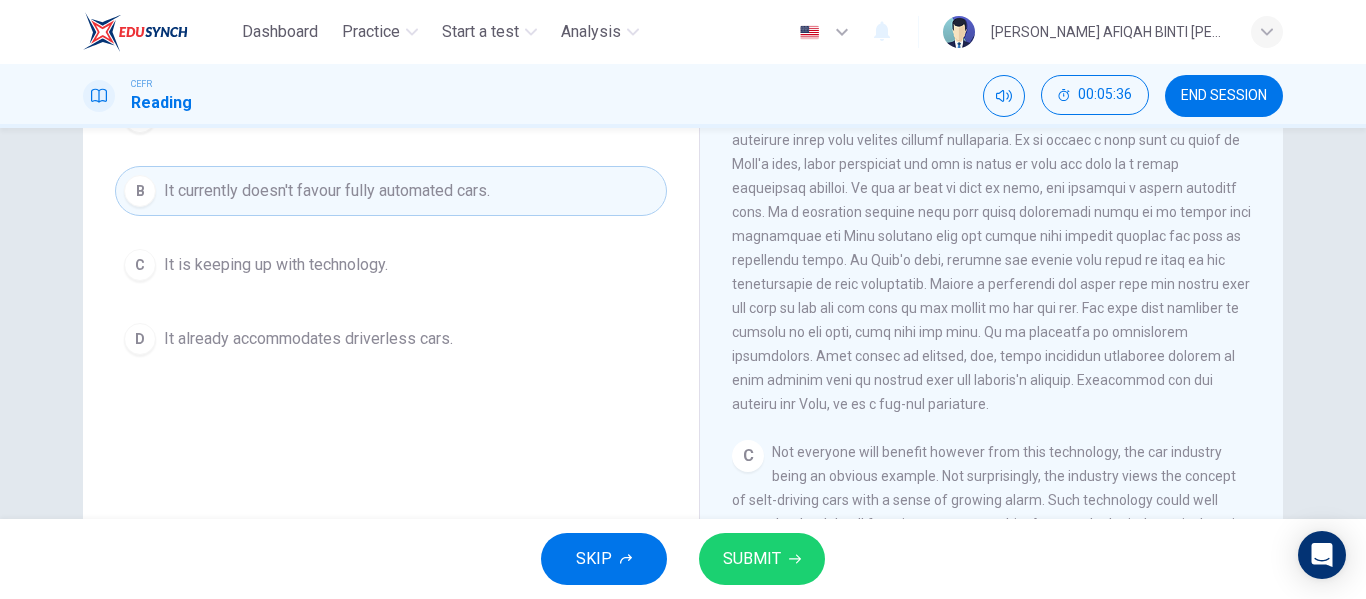 type 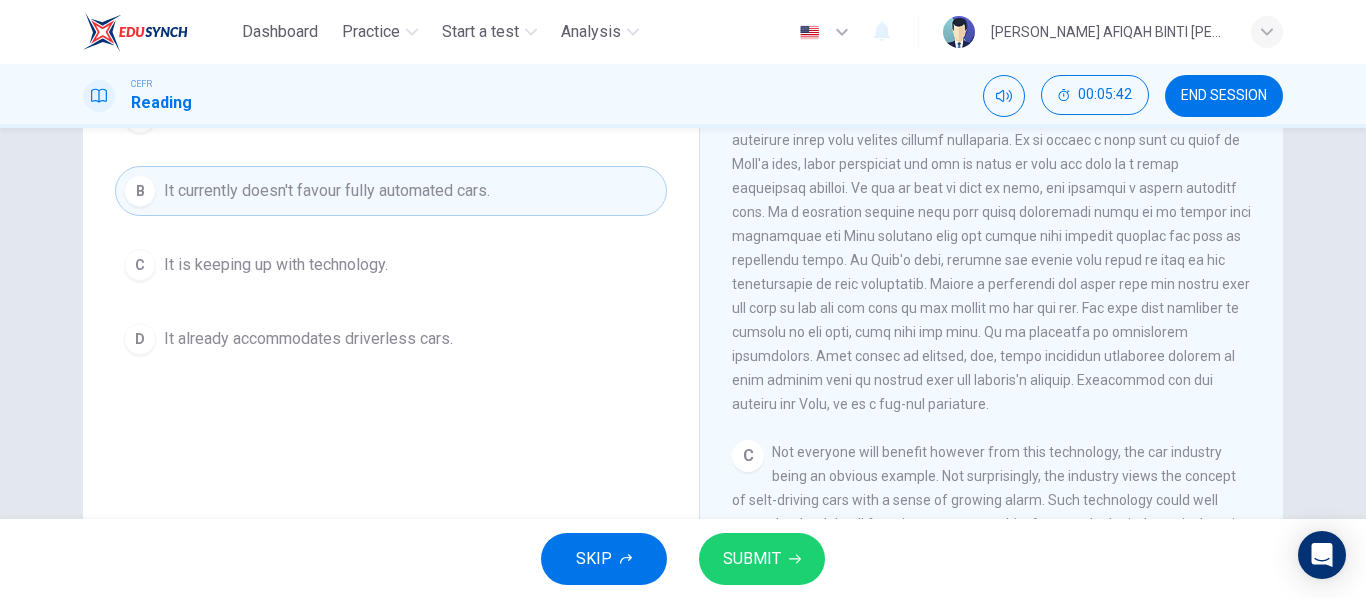 scroll, scrollTop: 0, scrollLeft: 0, axis: both 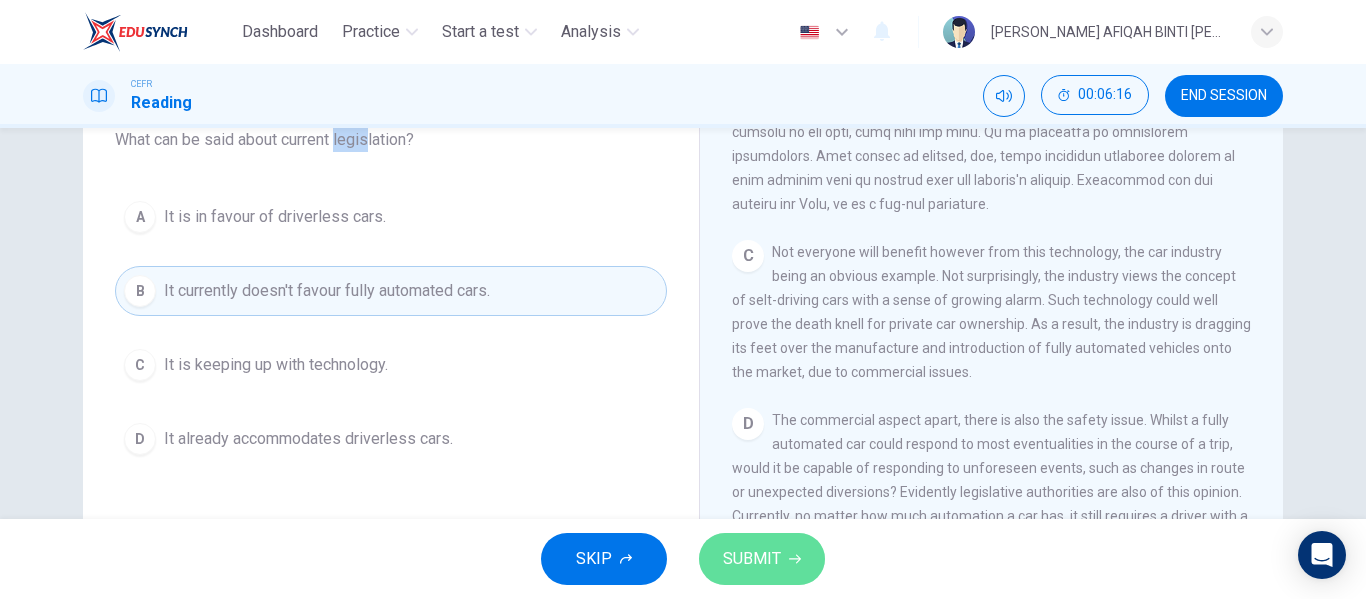click on "SUBMIT" at bounding box center [752, 559] 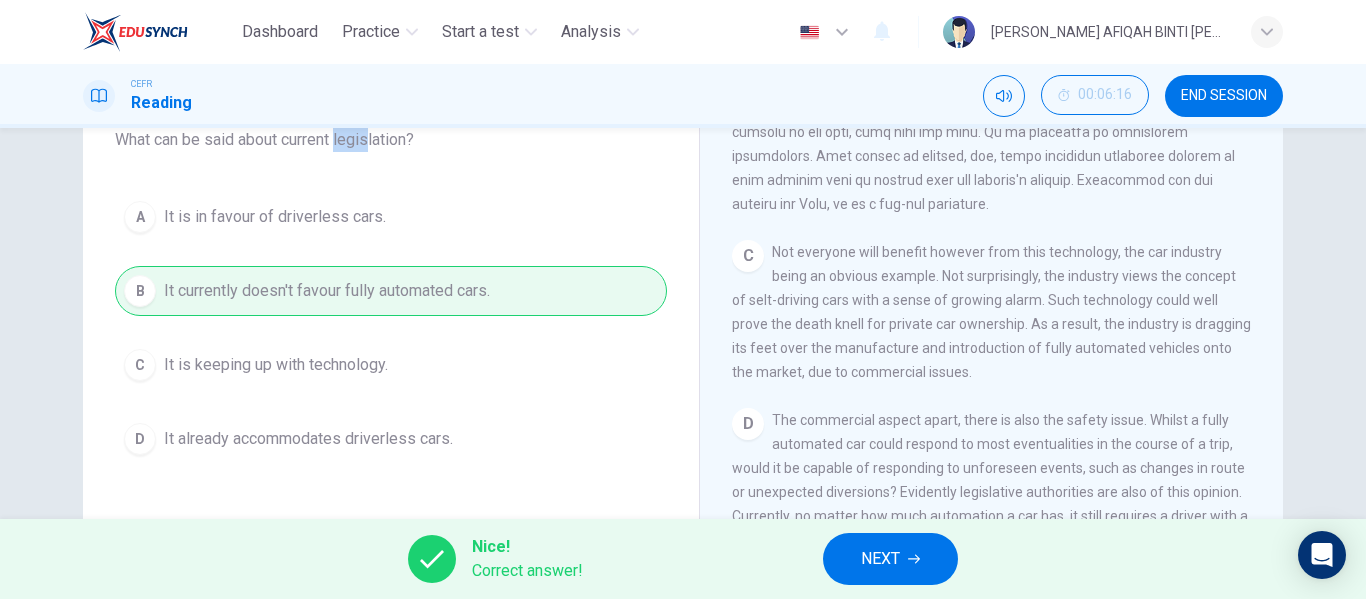 click on "NEXT" at bounding box center [880, 559] 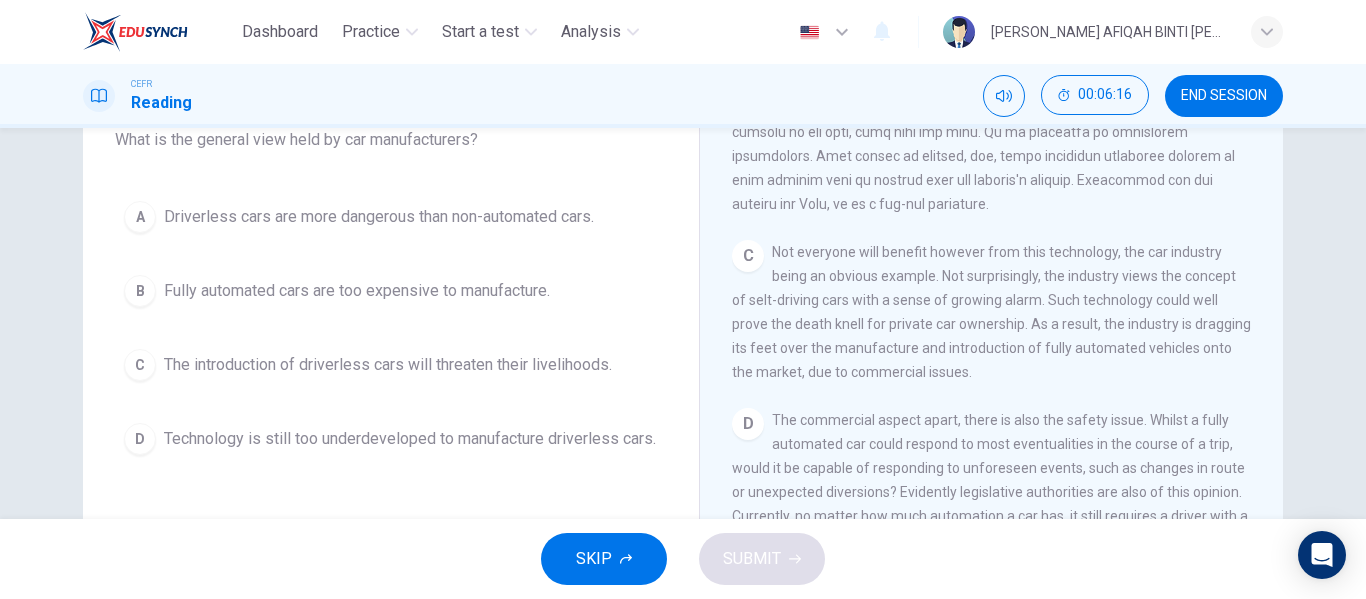 scroll, scrollTop: 84, scrollLeft: 0, axis: vertical 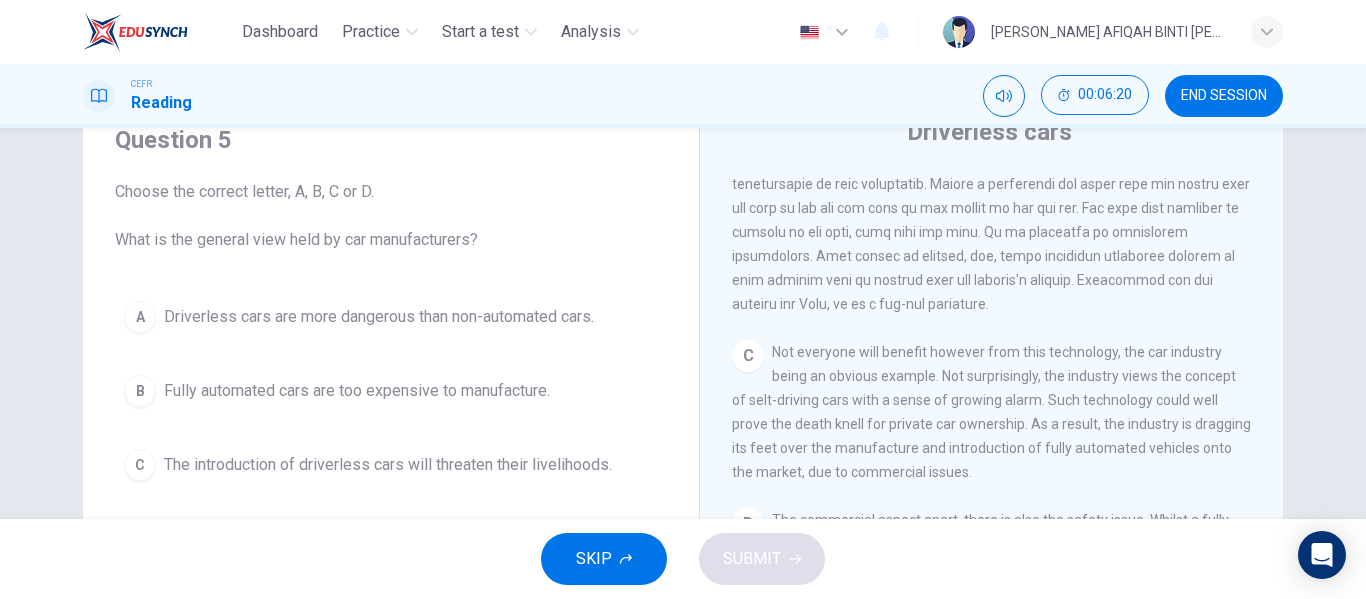 drag, startPoint x: 350, startPoint y: 244, endPoint x: 427, endPoint y: 244, distance: 77 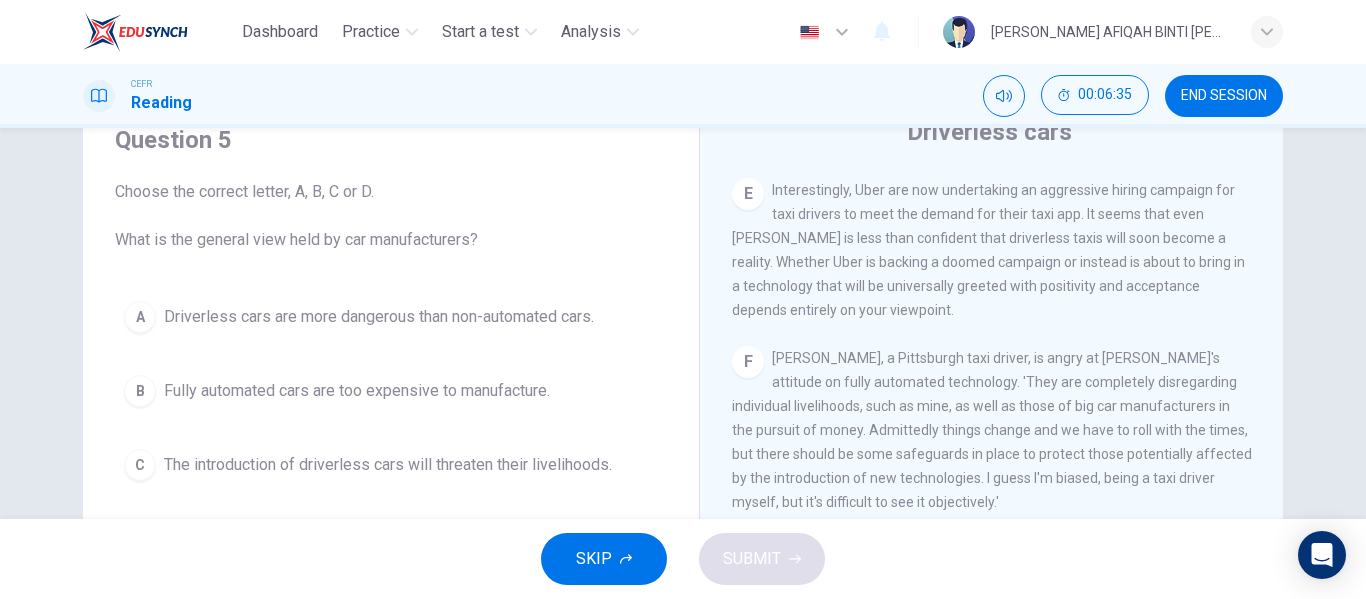 scroll, scrollTop: 1281, scrollLeft: 0, axis: vertical 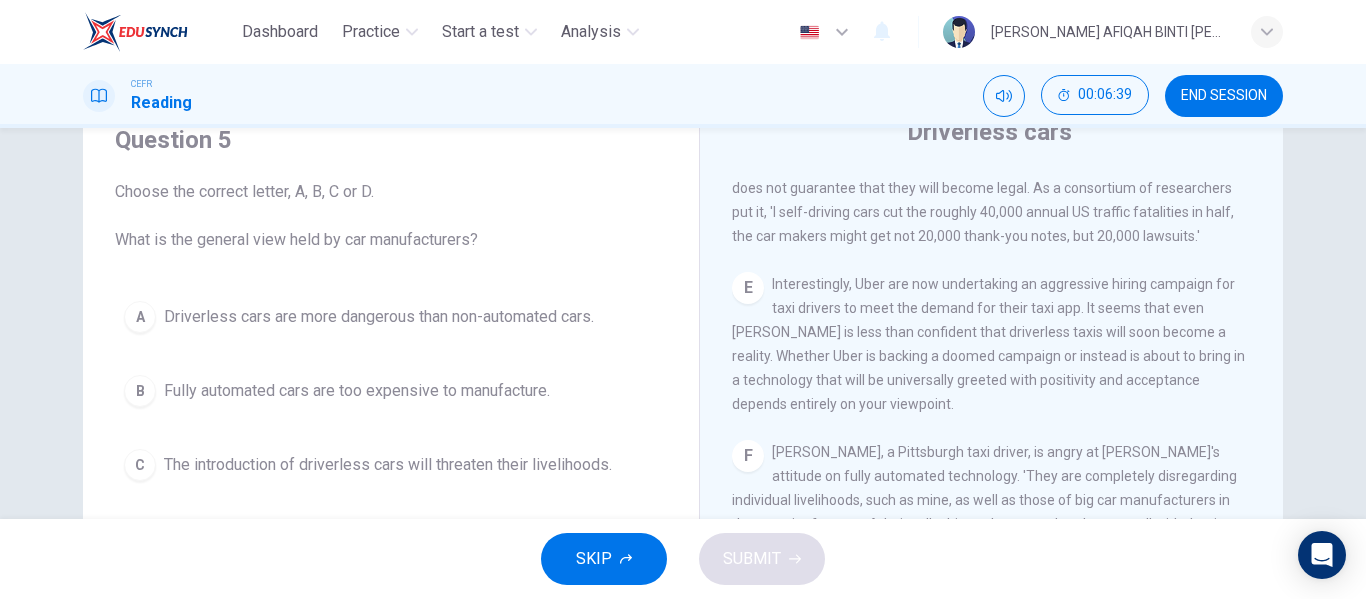 drag, startPoint x: 863, startPoint y: 356, endPoint x: 878, endPoint y: 374, distance: 23.43075 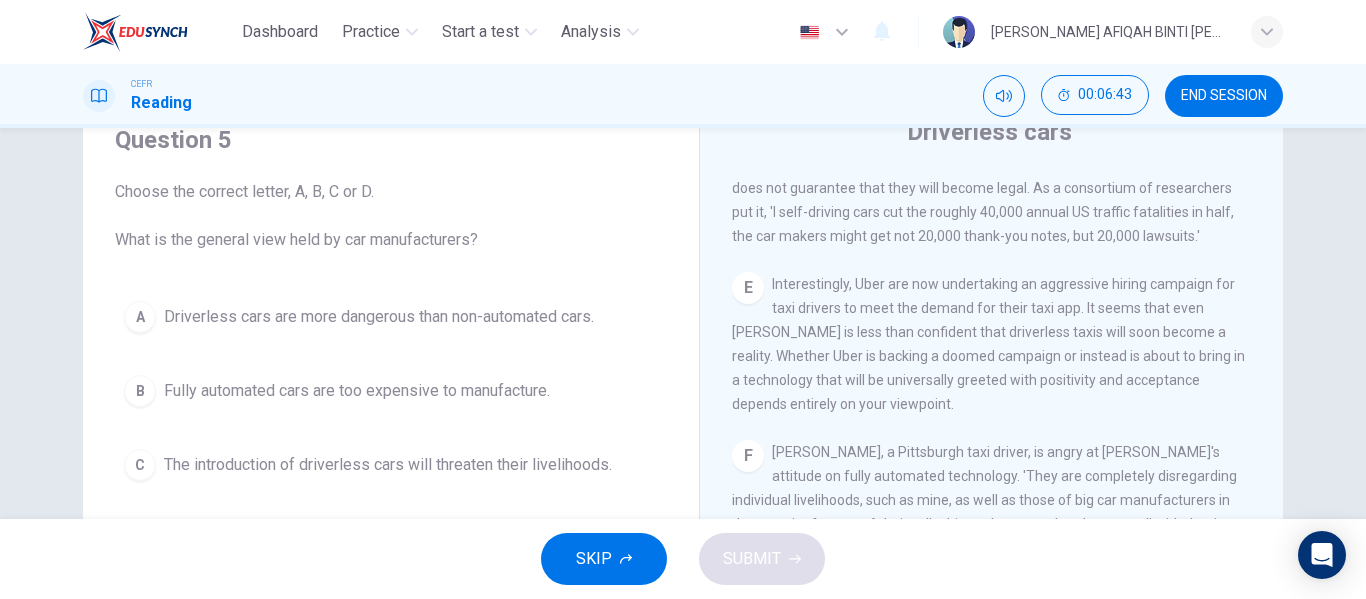 drag, startPoint x: 881, startPoint y: 378, endPoint x: 906, endPoint y: 408, distance: 39.051247 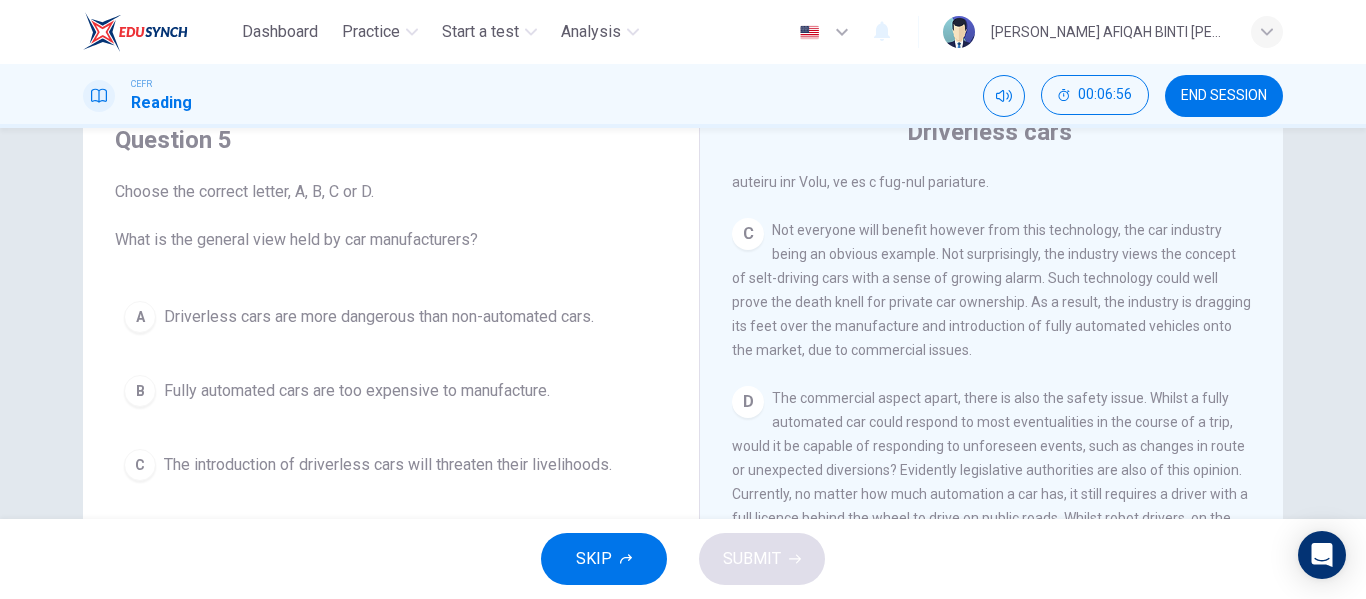 scroll, scrollTop: 881, scrollLeft: 0, axis: vertical 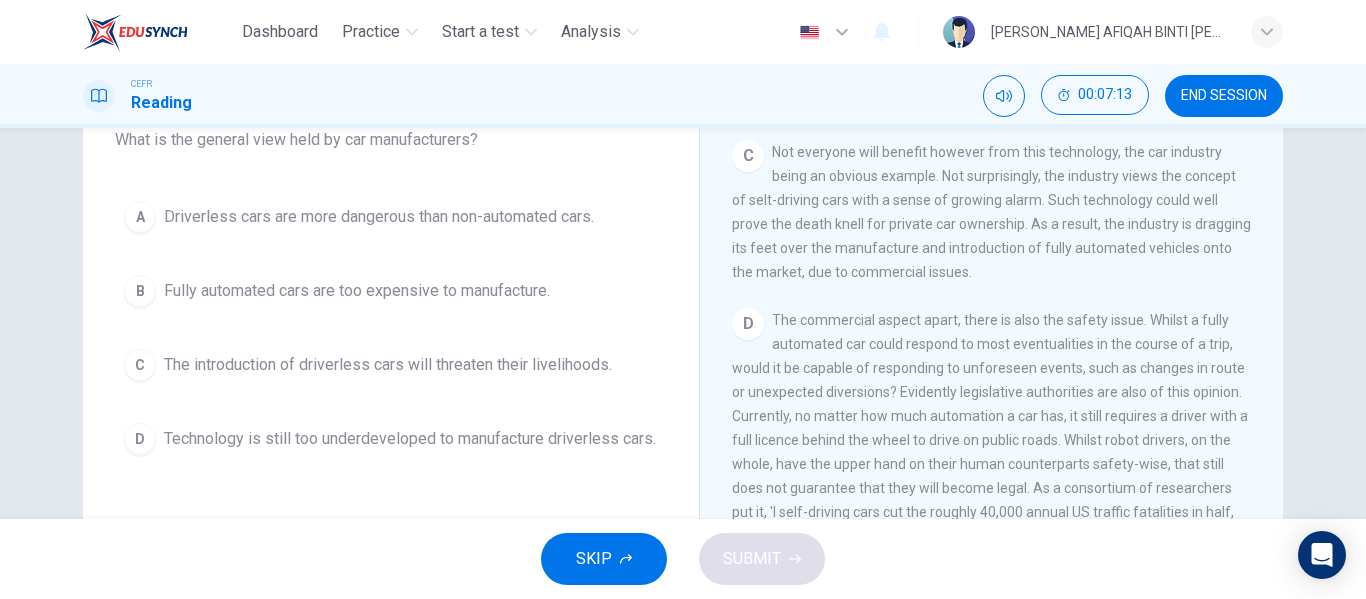 click on "Driverless cars are more dangerous than non-automated cars." at bounding box center [379, 217] 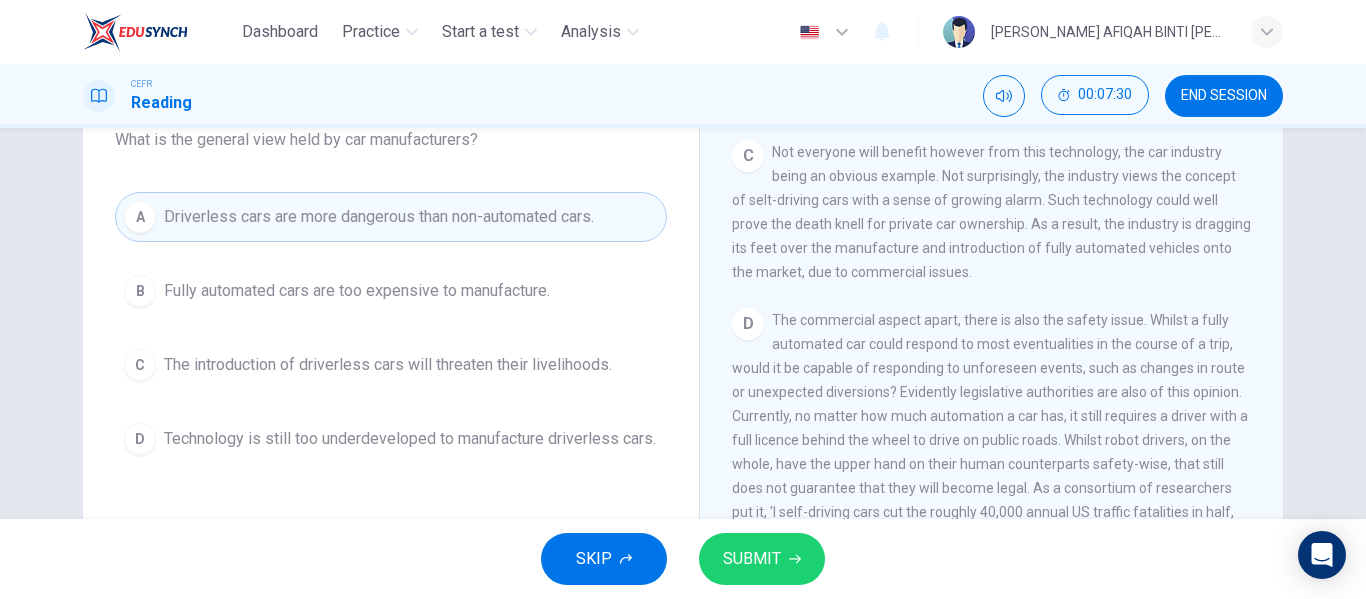 drag, startPoint x: 951, startPoint y: 252, endPoint x: 954, endPoint y: 271, distance: 19.235384 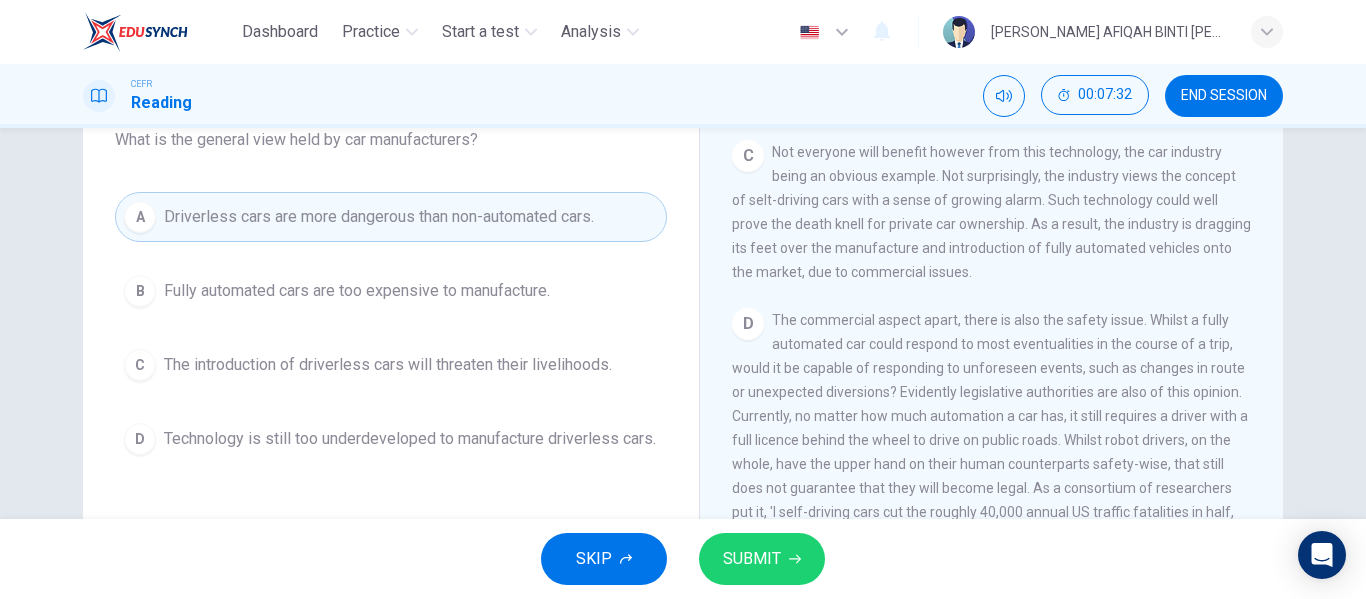 drag, startPoint x: 954, startPoint y: 271, endPoint x: 957, endPoint y: 287, distance: 16.27882 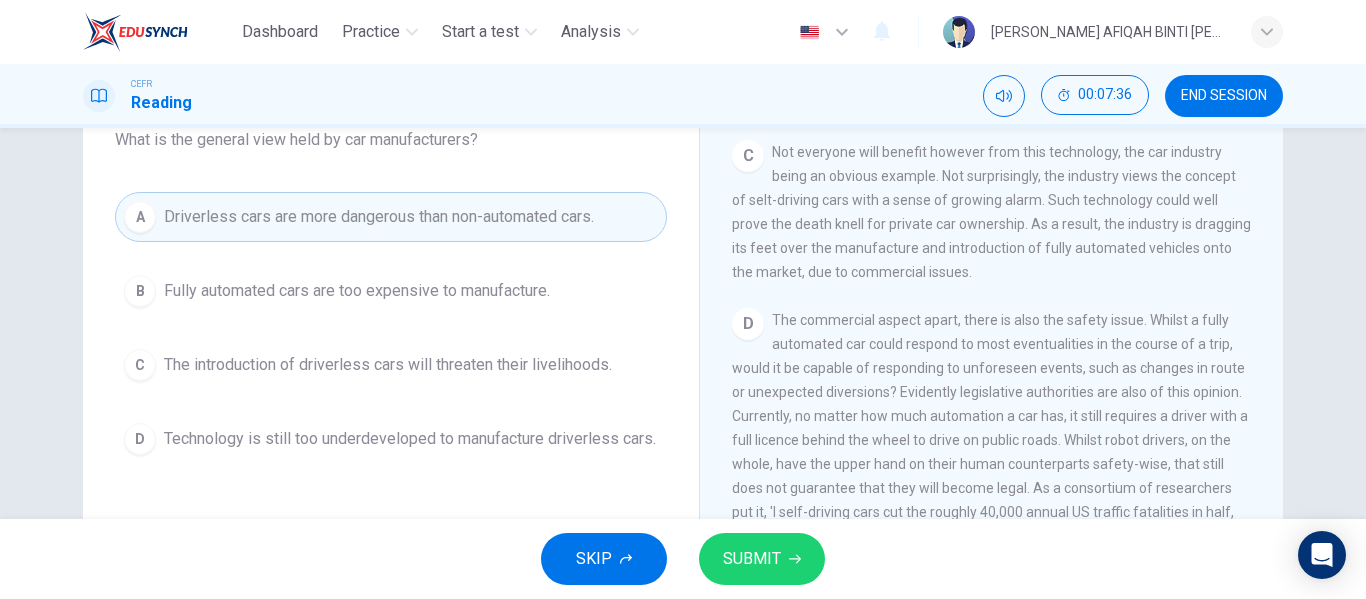 click on "SKIP SUBMIT" at bounding box center (683, 559) 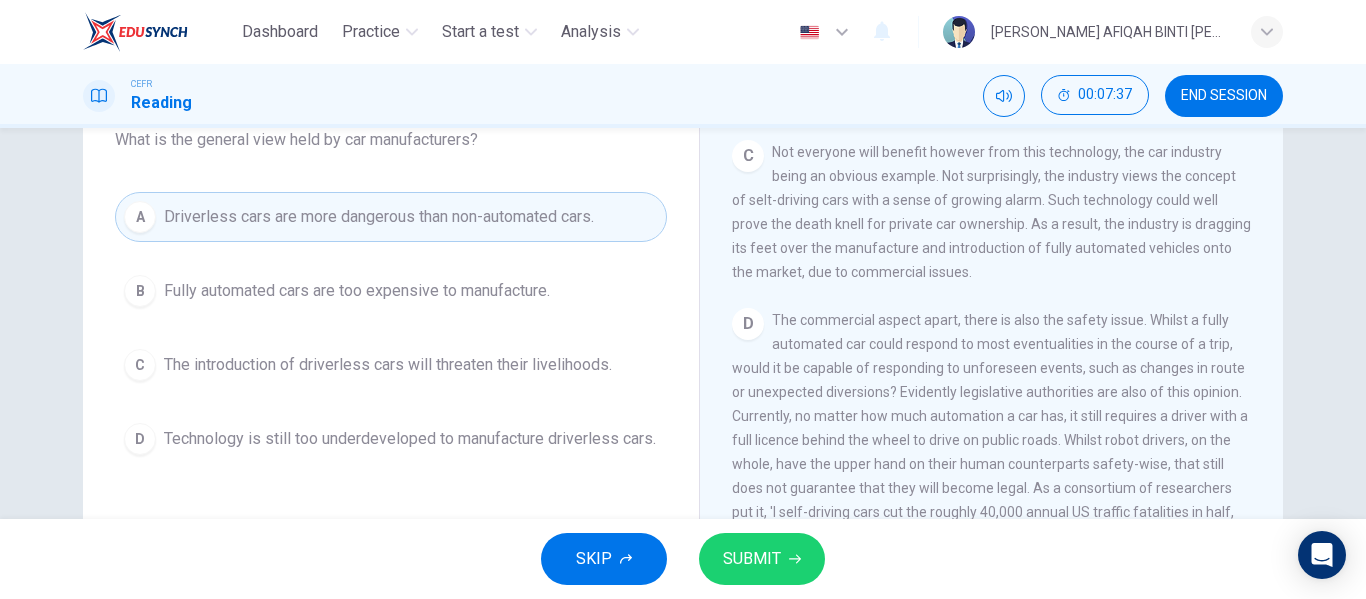 click on "SUBMIT" at bounding box center (752, 559) 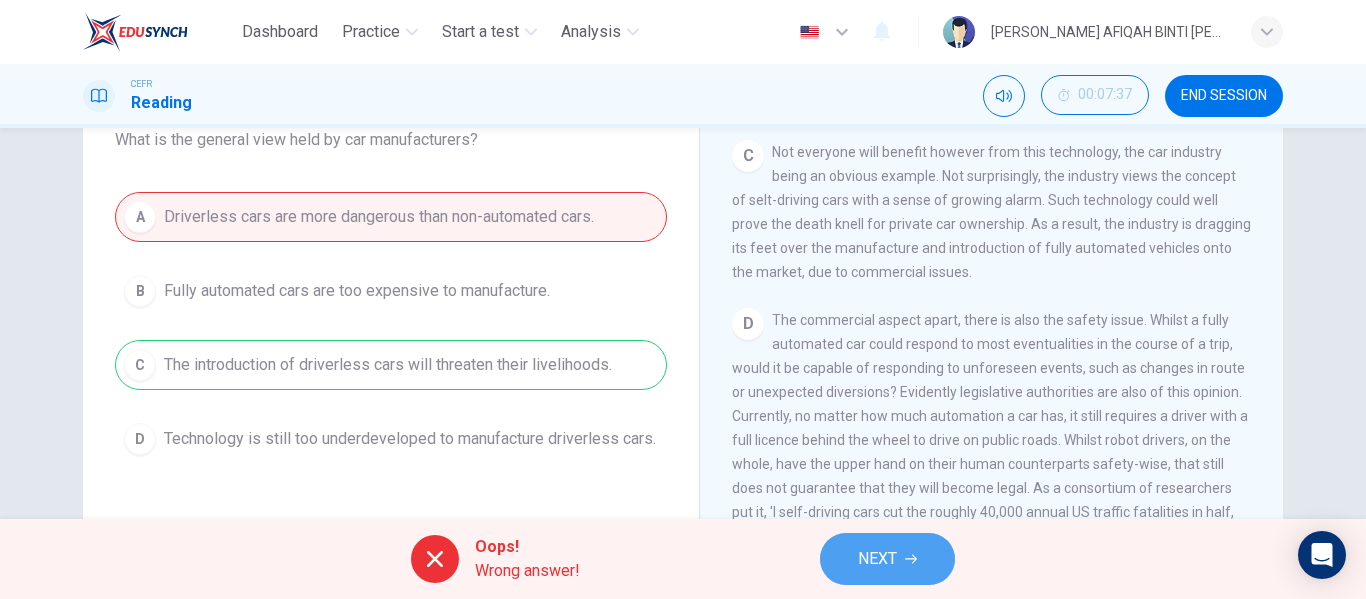 click on "NEXT" at bounding box center [887, 559] 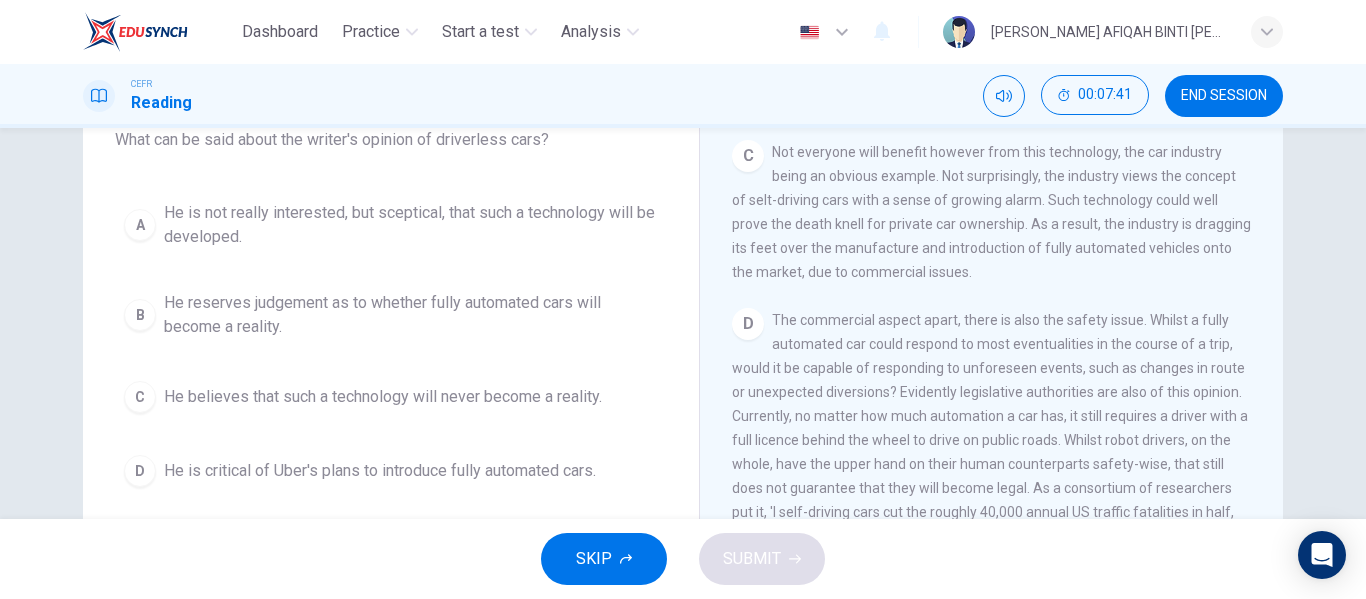 scroll, scrollTop: 284, scrollLeft: 0, axis: vertical 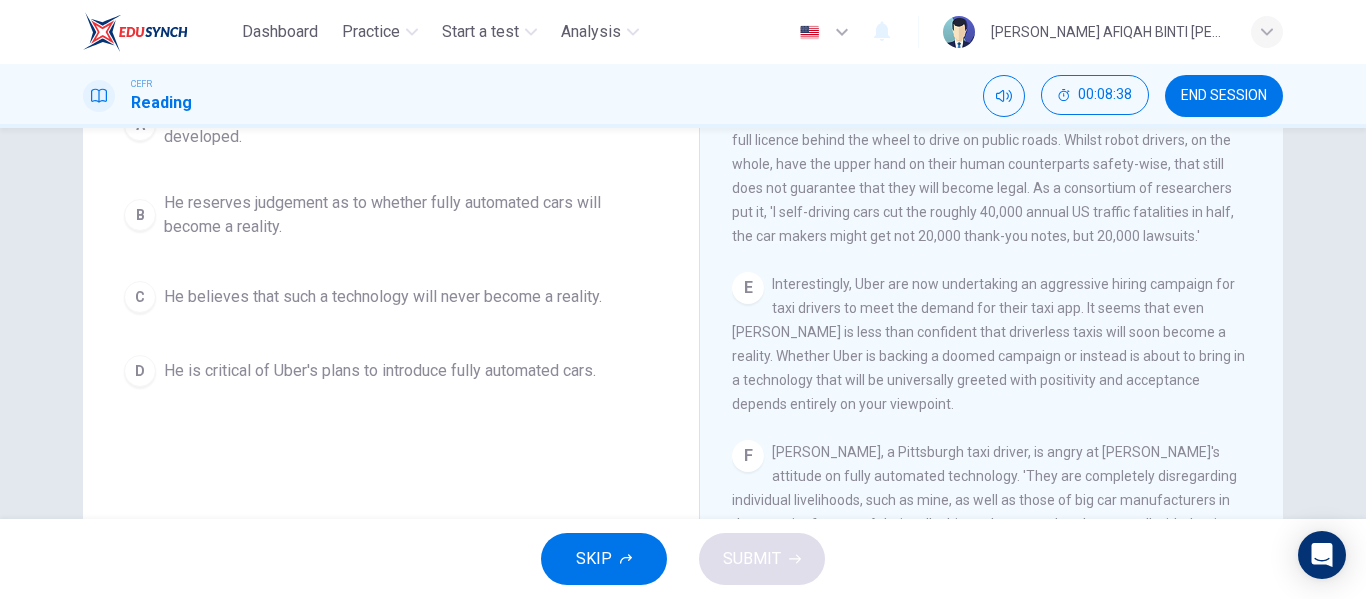 drag, startPoint x: 844, startPoint y: 392, endPoint x: 854, endPoint y: 415, distance: 25.079872 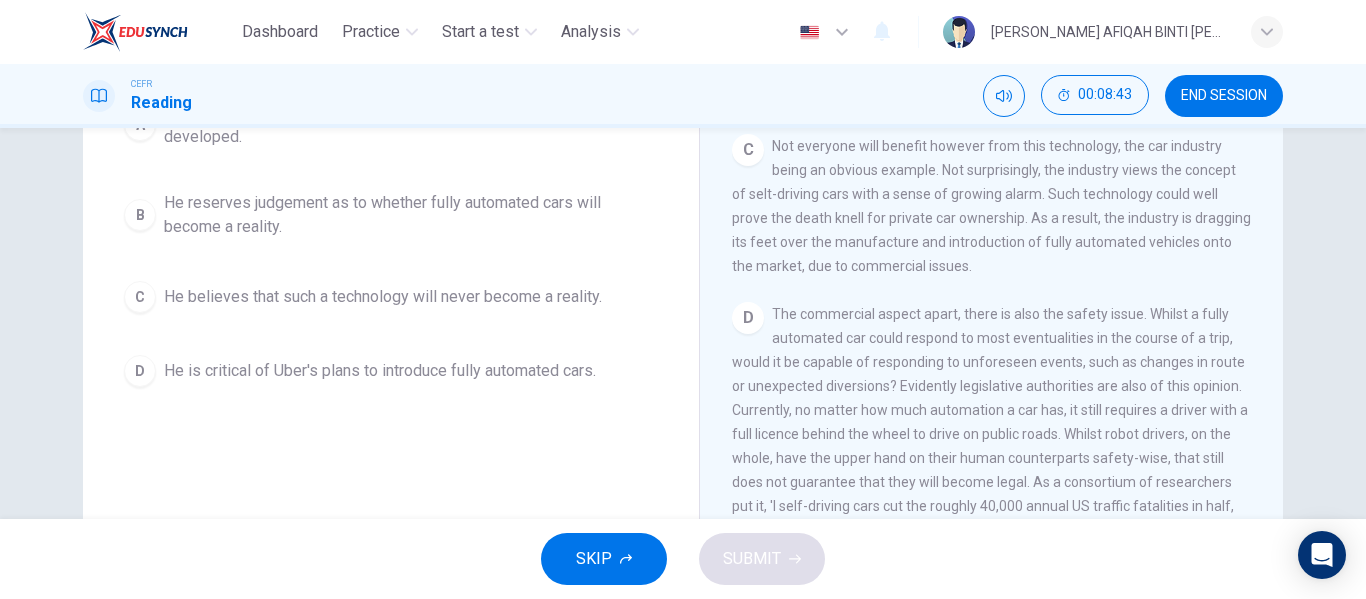 scroll, scrollTop: 781, scrollLeft: 0, axis: vertical 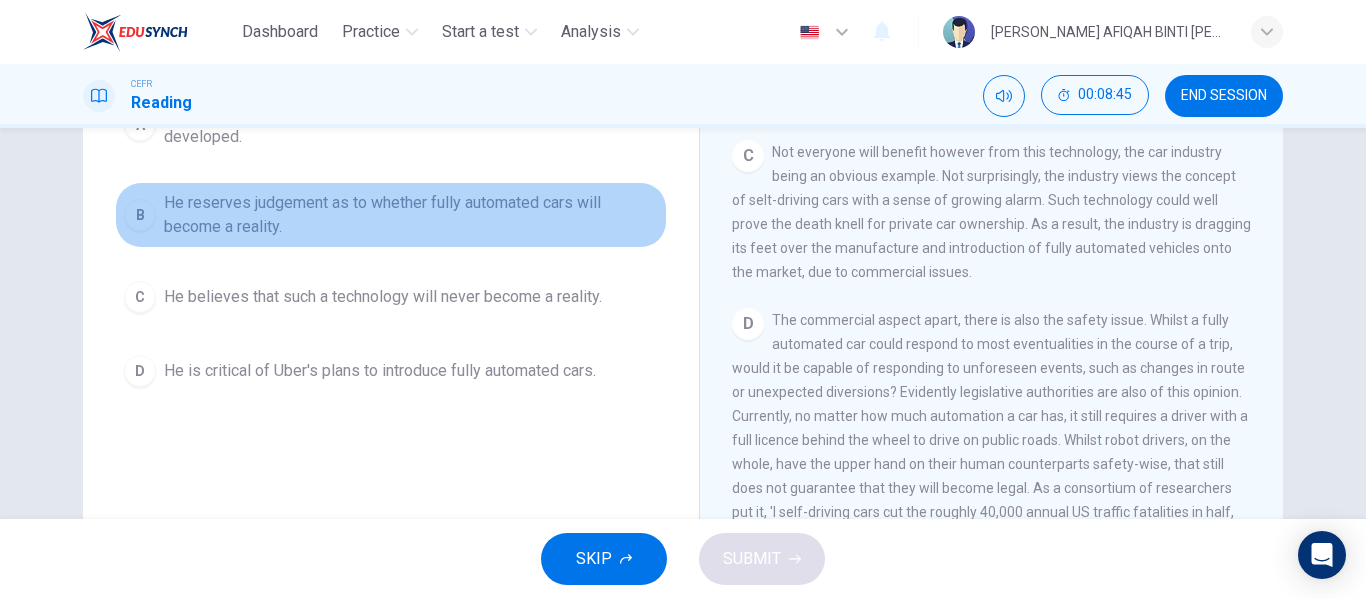 click on "He reserves judgement as to whether fully automated cars will become a reality." at bounding box center [411, 215] 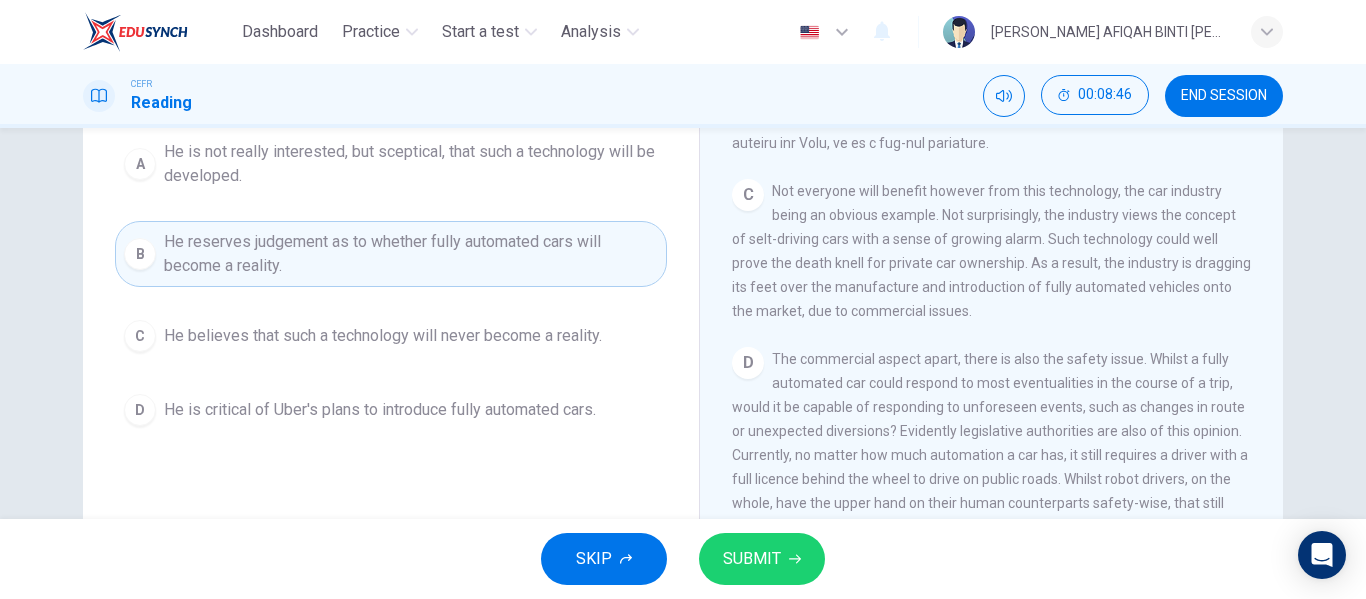 scroll, scrollTop: 184, scrollLeft: 0, axis: vertical 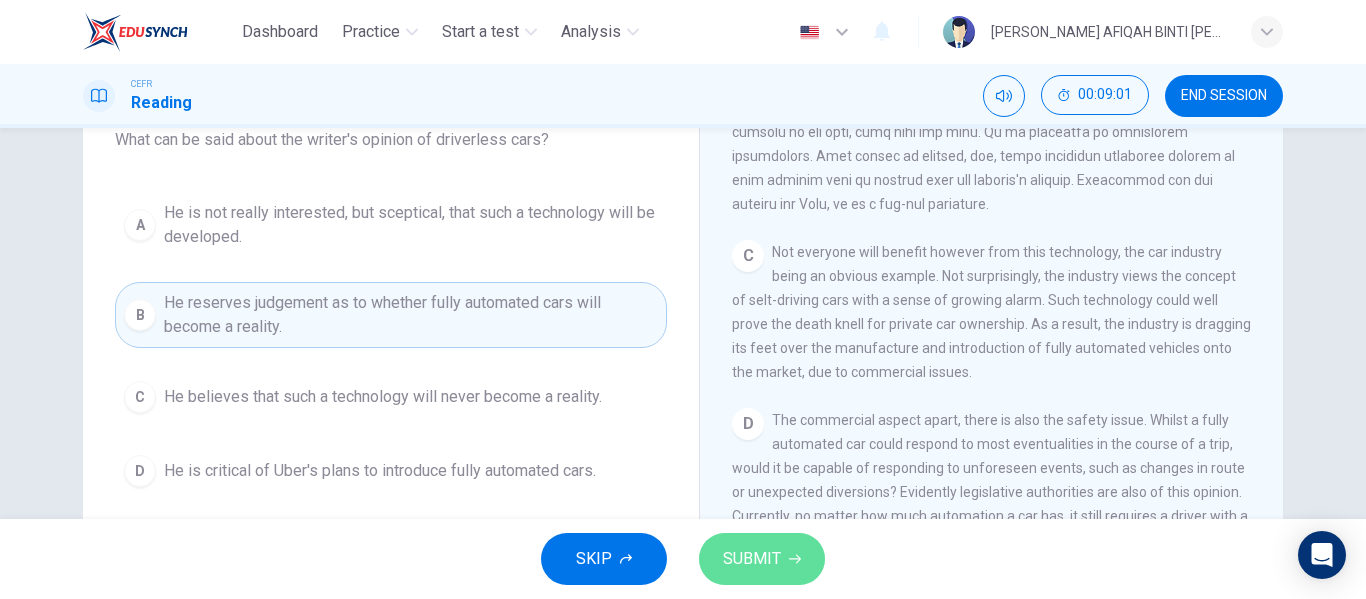 click on "SUBMIT" at bounding box center (762, 559) 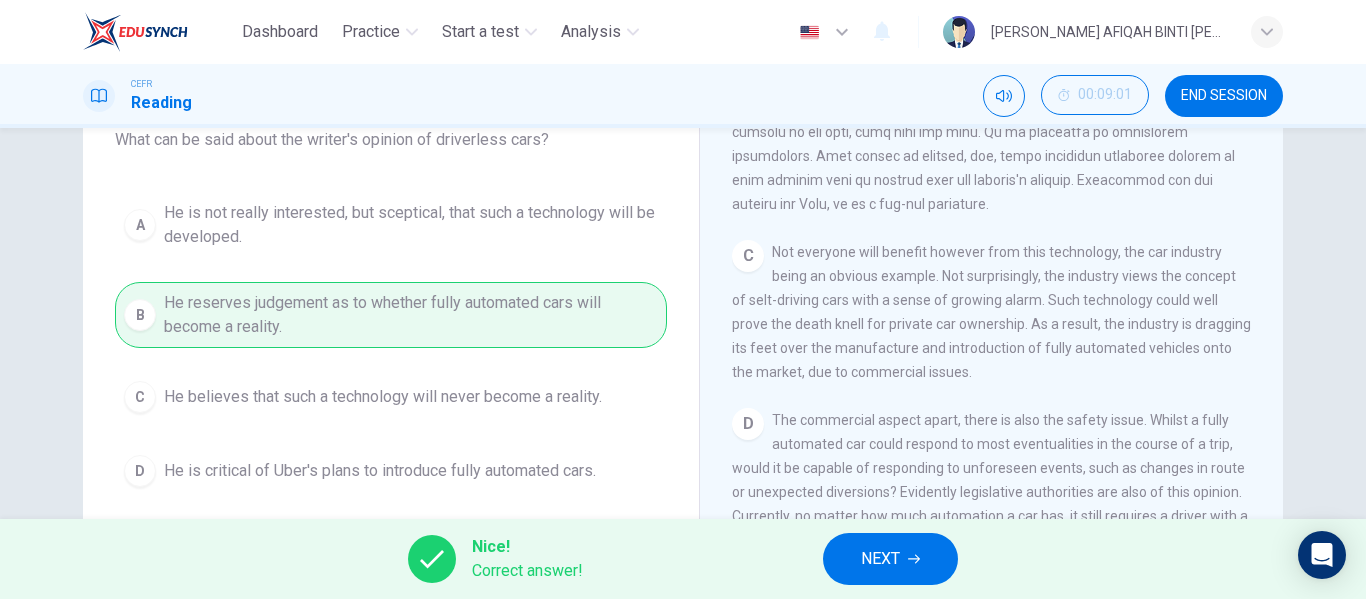 click on "NEXT" at bounding box center [880, 559] 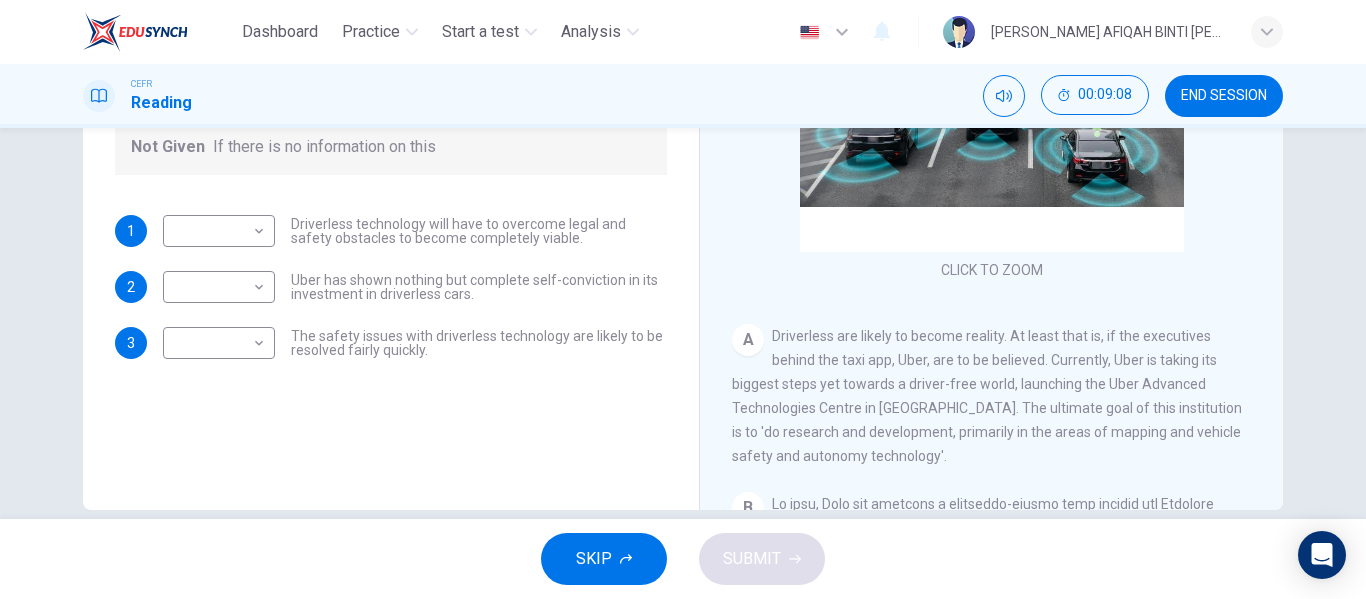 scroll, scrollTop: 384, scrollLeft: 0, axis: vertical 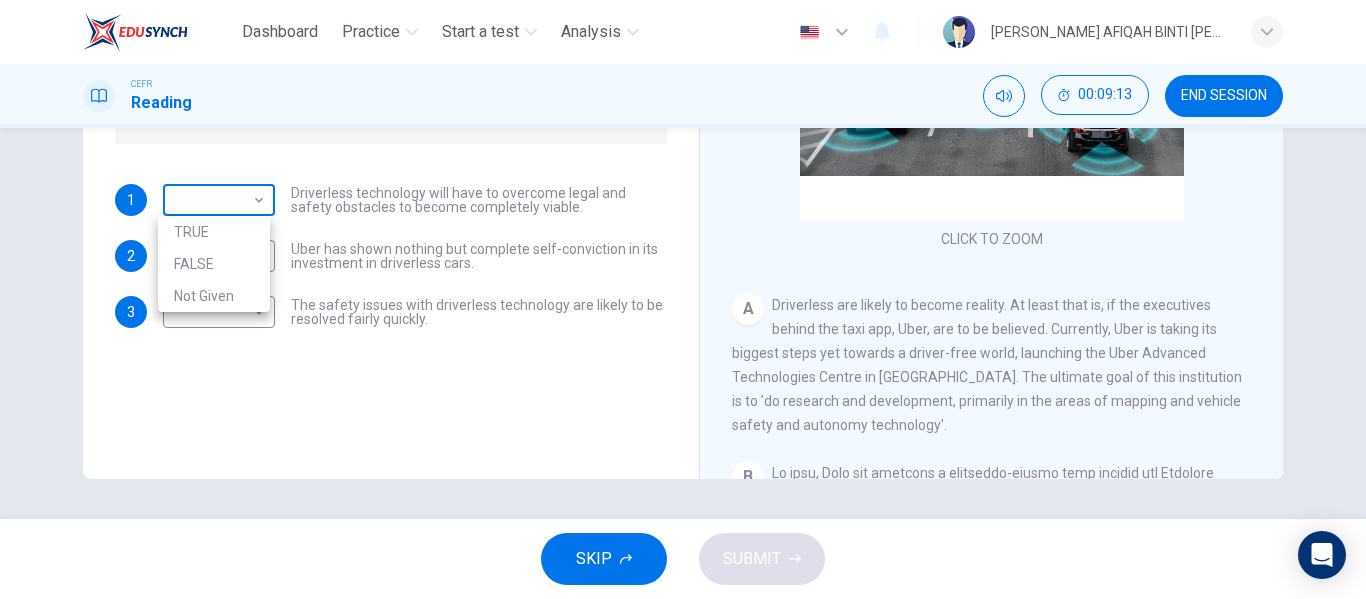 click on "Dashboard Practice Start a test Analysis English en ​ [PERSON_NAME] AFIQAH BINTI [PERSON_NAME] CEFR Reading 00:09:13 END SESSION Question 7 Do the following statements agree with the information given in the text? For questions following questions, write TRUE If the statement agrees with information FALSE If the statement contradicts the information Not Given If there is no information on this 1 ​ ​ Driverless technology will have to overcome legal and safety obstacles to become completely viable. 2 ​ ​ Uber has shown nothing but complete self-conviction in its investment in driverless cars. 3 ​ ​ The safety issues with driverless technology are likely to be resolved fairly quickly. Driverless cars CLICK TO ZOOM Click to Zoom A B C D E F G H SKIP SUBMIT EduSynch - Online Language Proficiency Testing
Dashboard Practice Start a test Analysis Notifications © Copyright  2025 TRUE FALSE Not Given" at bounding box center (683, 299) 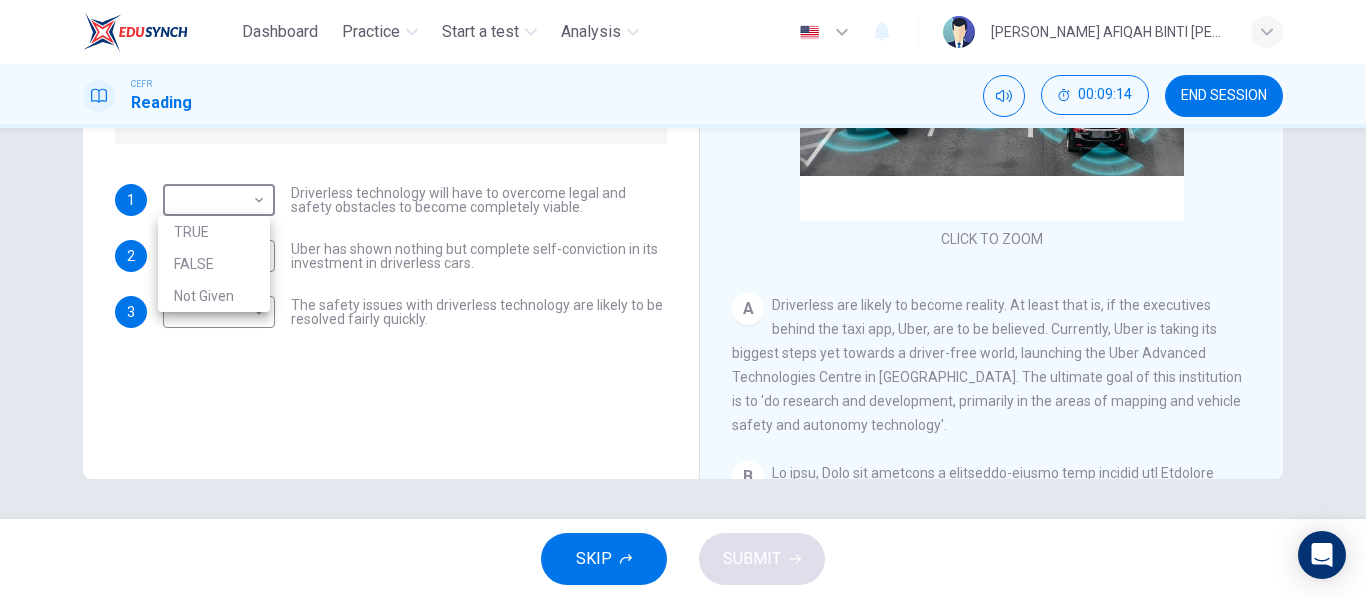 click on "Not Given" at bounding box center (214, 296) 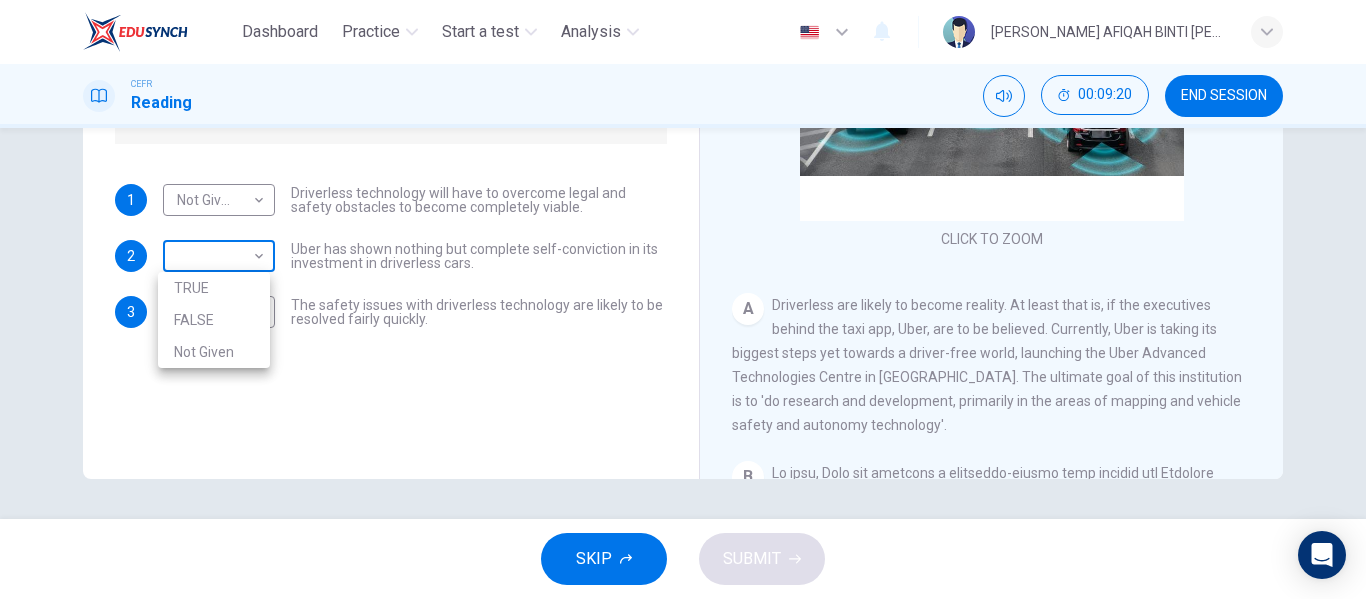 click on "Dashboard Practice Start a test Analysis English en ​ [PERSON_NAME] AFIQAH BINTI [PERSON_NAME] CEFR Reading 00:09:20 END SESSION Question 7 Do the following statements agree with the information given in the text? For questions following questions, write TRUE If the statement agrees with information FALSE If the statement contradicts the information Not Given If there is no information on this 1 Not Given Not Given ​ Driverless technology will have to overcome legal and safety obstacles to become completely viable. 2 ​ ​ Uber has shown nothing but complete self-conviction in its investment in driverless cars. 3 ​ ​ The safety issues with driverless technology are likely to be resolved fairly quickly. Driverless cars CLICK TO ZOOM Click to Zoom A B C D E F G H SKIP SUBMIT EduSynch - Online Language Proficiency Testing
Dashboard Practice Start a test Analysis Notifications © Copyright  2025 TRUE FALSE Not Given" at bounding box center [683, 299] 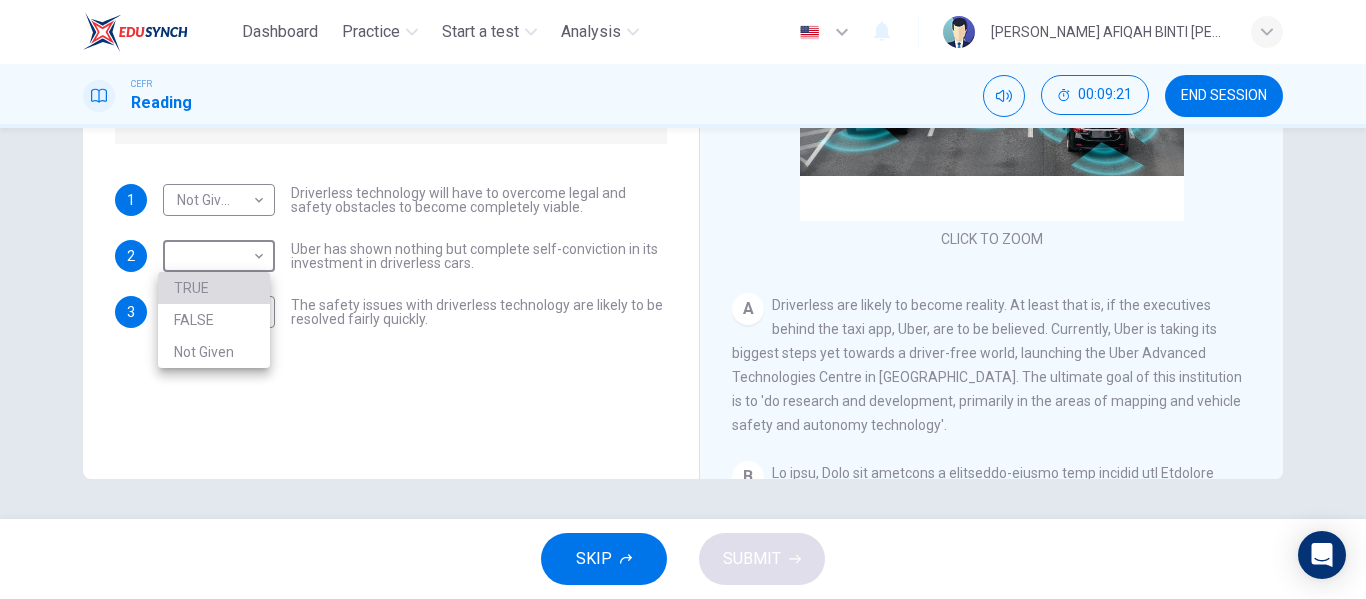 click on "TRUE" at bounding box center [214, 288] 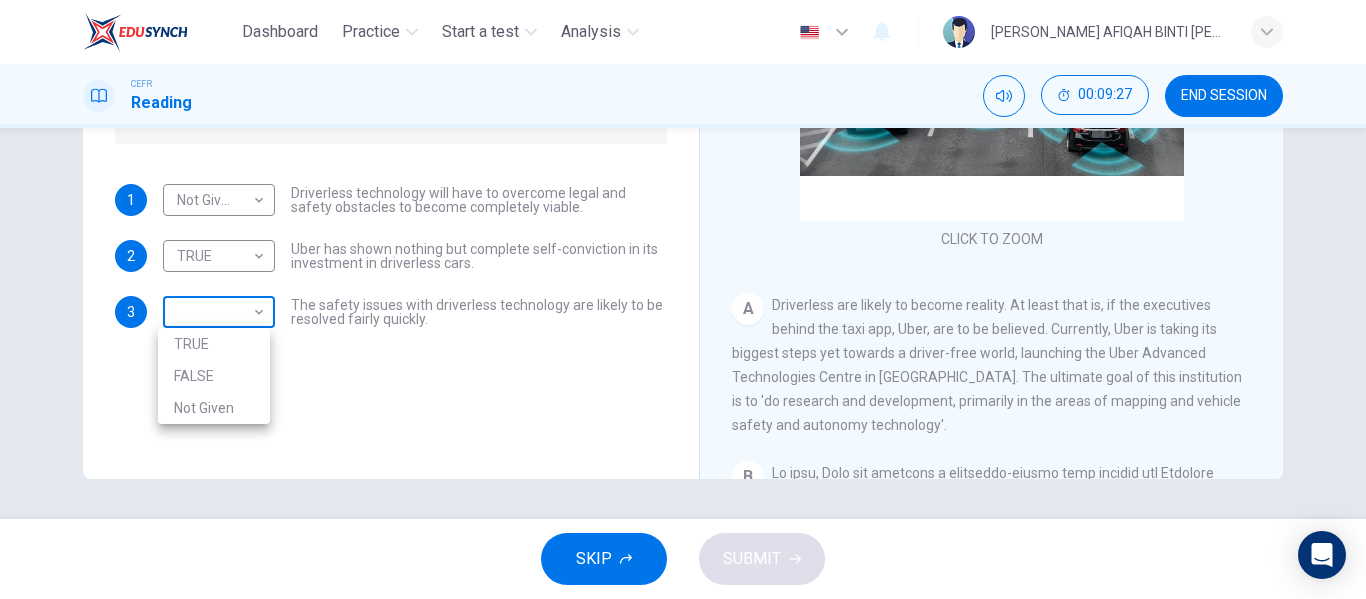 click on "Dashboard Practice Start a test Analysis English en ​ [PERSON_NAME] AFIQAH BINTI [PERSON_NAME] CEFR Reading 00:09:27 END SESSION Question 7 Do the following statements agree with the information given in the text? For questions following questions, write TRUE If the statement agrees with information FALSE If the statement contradicts the information Not Given If there is no information on this 1 Not Given Not Given ​ Driverless technology will have to overcome legal and safety obstacles to become completely viable. 2 TRUE TRUE ​ Uber has shown nothing but complete self-conviction in its investment in driverless cars. 3 ​ ​ The safety issues with driverless technology are likely to be resolved fairly quickly. Driverless cars CLICK TO ZOOM Click to Zoom A B C D E F G H SKIP SUBMIT EduSynch - Online Language Proficiency Testing
Dashboard Practice Start a test Analysis Notifications © Copyright  2025 TRUE FALSE Not Given" at bounding box center (683, 299) 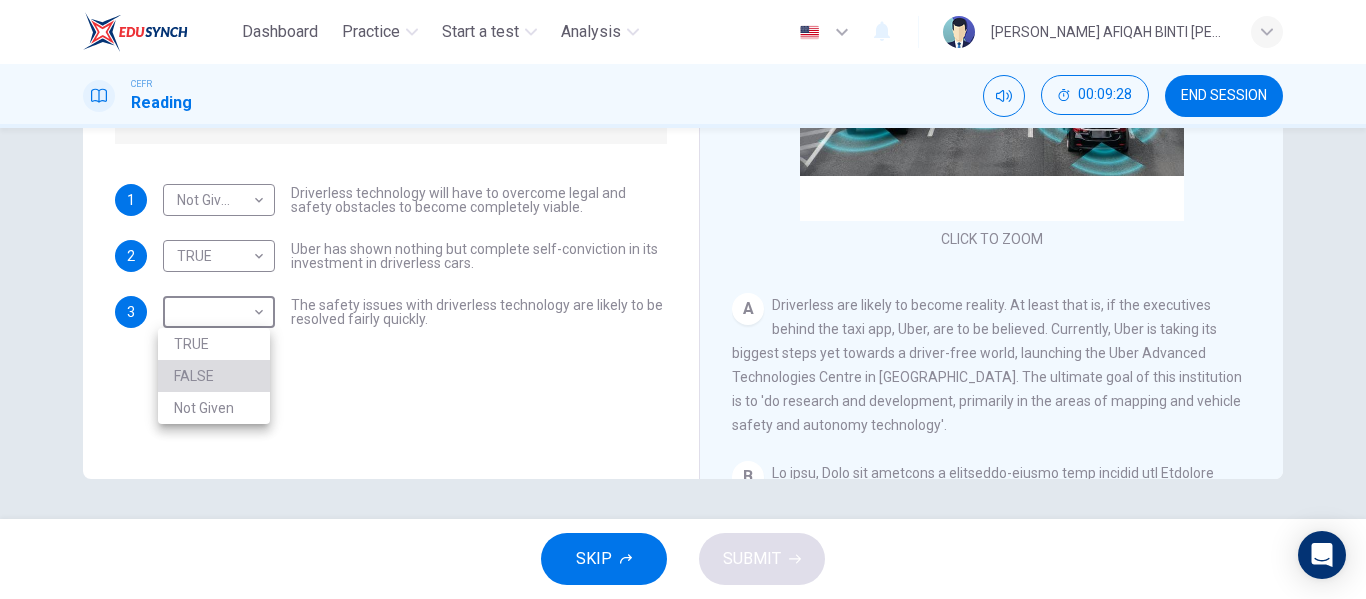 click on "FALSE" at bounding box center (214, 376) 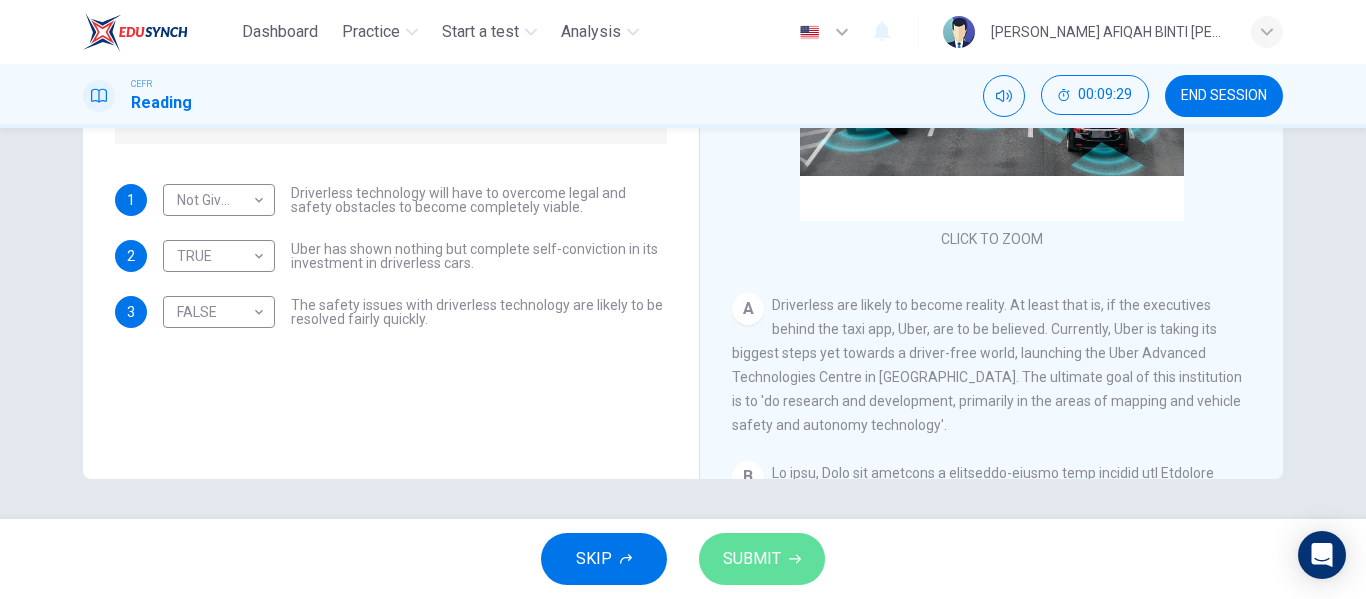 click on "SUBMIT" at bounding box center (762, 559) 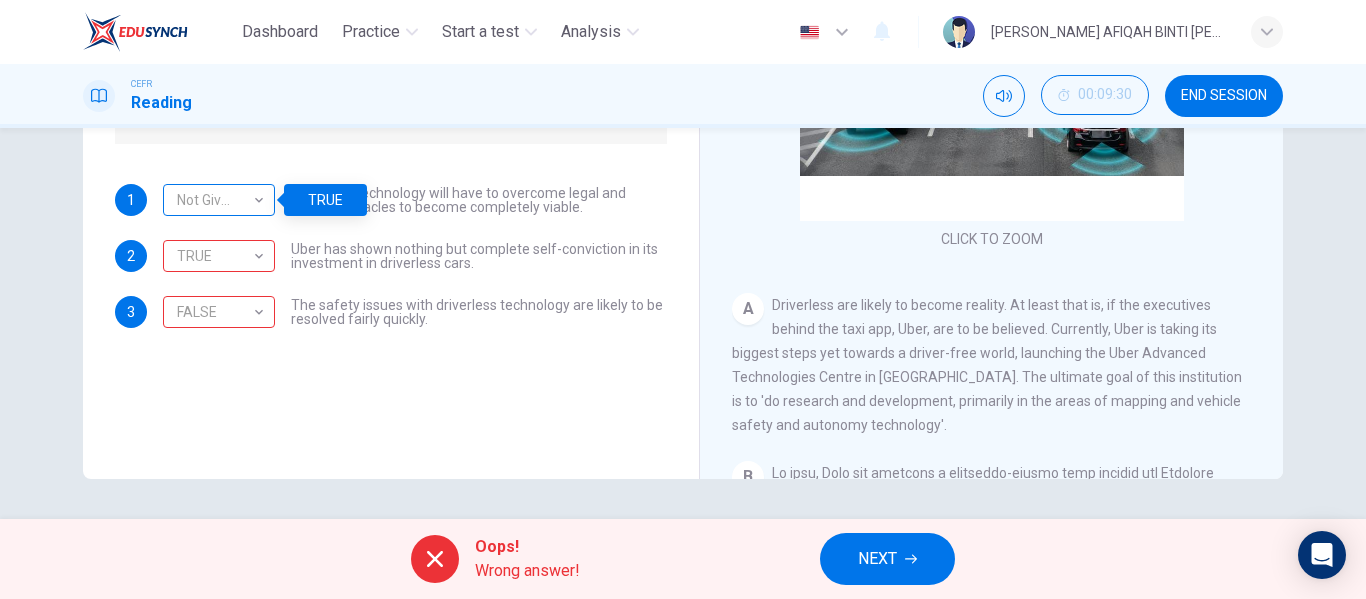 click on "Not Given" at bounding box center [215, 200] 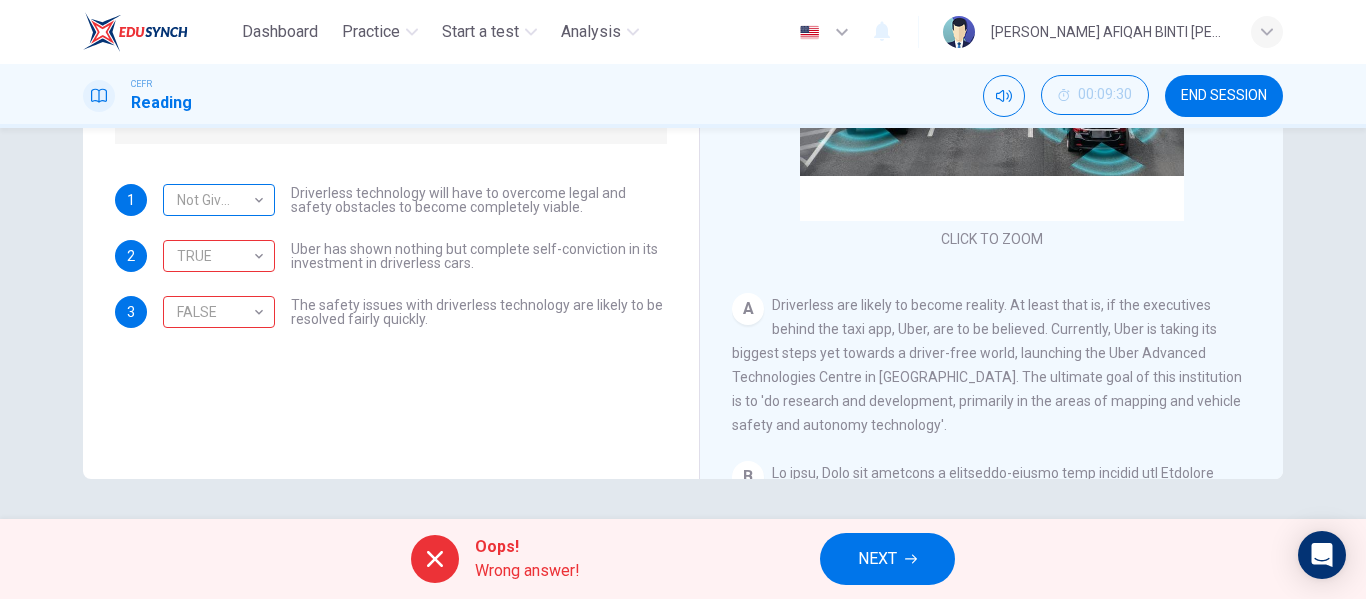 click on "Not Given" at bounding box center [215, 200] 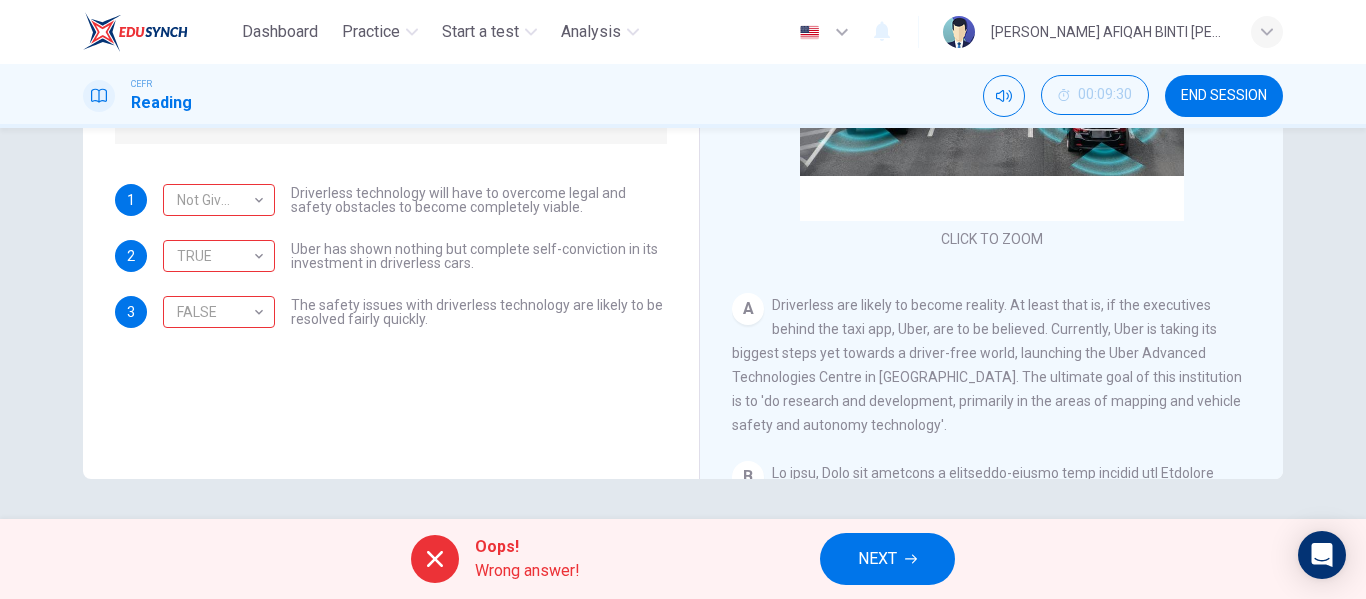 click on "Uber has shown nothing but complete self-conviction in its investment in driverless cars." at bounding box center (479, 256) 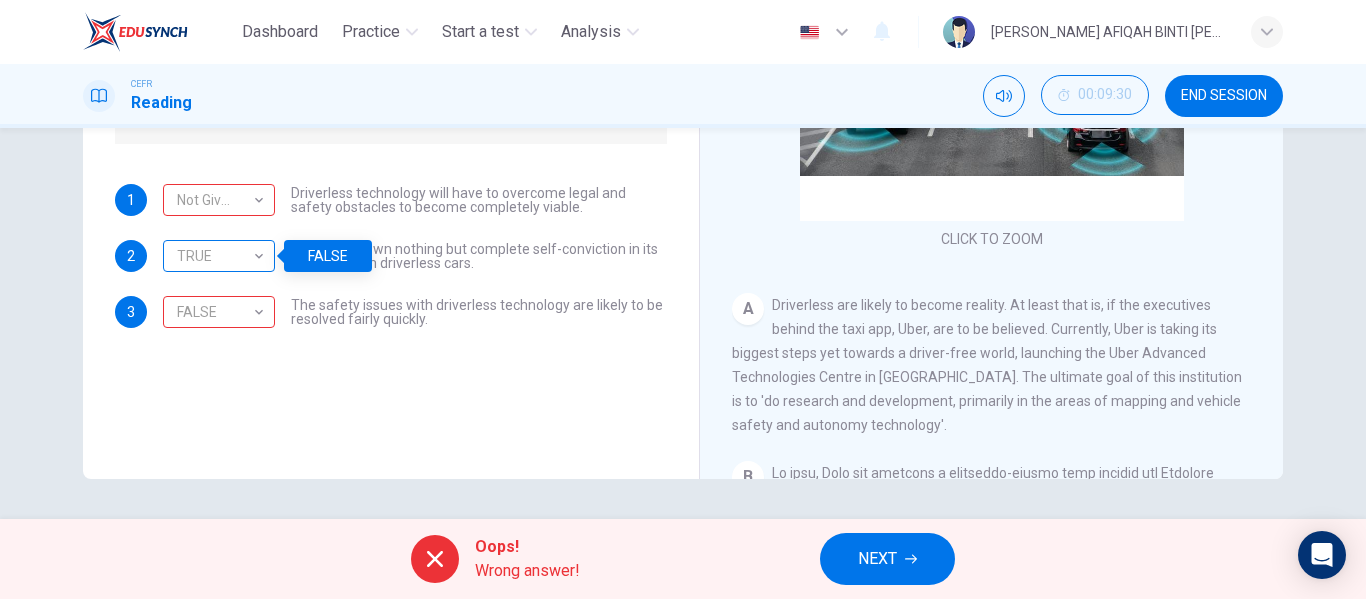 click on "TRUE" at bounding box center (215, 256) 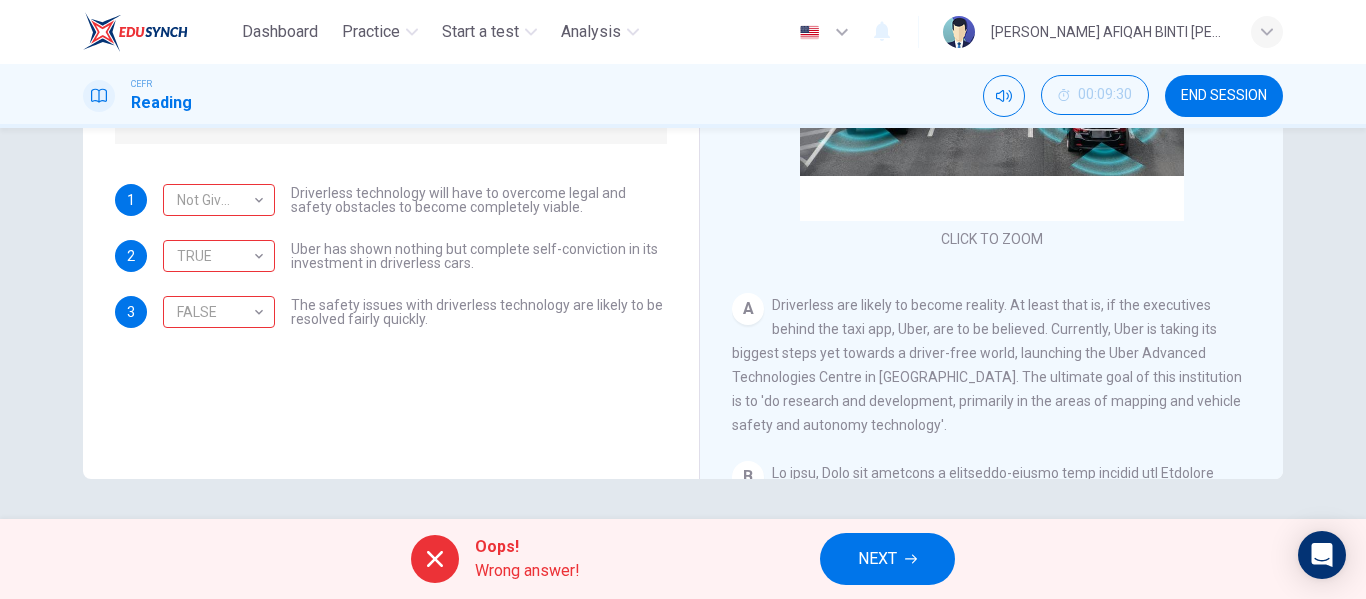 click 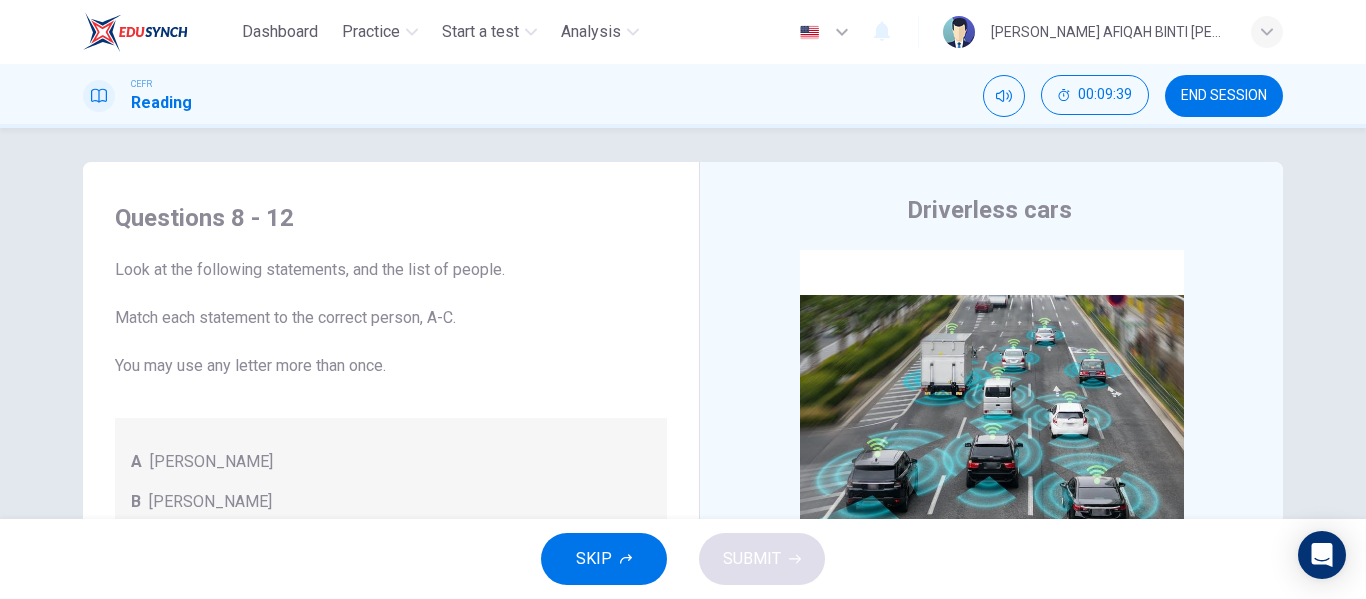 scroll, scrollTop: 0, scrollLeft: 0, axis: both 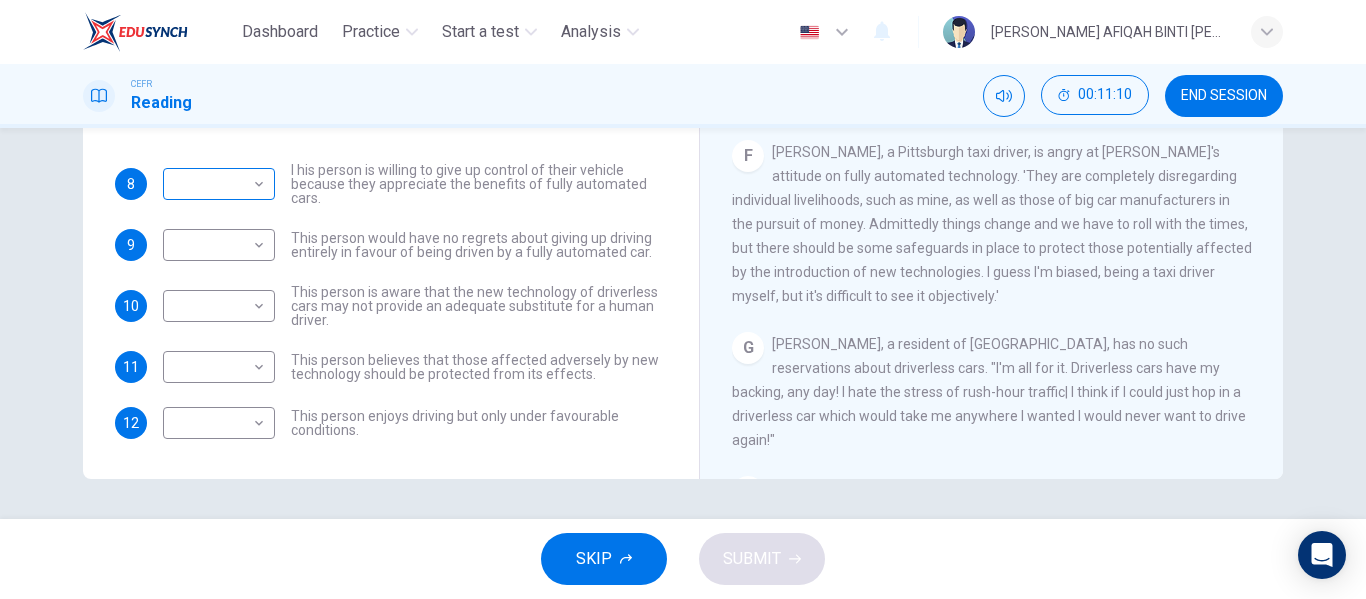 click on "Dashboard Practice Start a test Analysis English en ​ [PERSON_NAME] AFIQAH BINTI [PERSON_NAME] CEFR Reading 00:11:10 END SESSION Questions 8 - 12 Look at the following statements, and the list of people. Match each statement to the correct person, A-C. You may use any letter more than once.
A [PERSON_NAME] B [PERSON_NAME] C [PERSON_NAME] 8 ​ ​ I his person is willing to give up control of their vehicle because they appreciate the benefits of fully automated cars. 9 ​ ​ This person would have no regrets about giving up driving entirely in favour of being driven by a fully automated car. 10 ​ ​ This person is aware that the new technology of driverless cars may not provide an adequate substitute for a human driver. 11 ​ ​ This person believes that those affected adversely by new technology should be protected from its effects. 12 ​ ​ This person enjoys driving but only under favourable conditions. Driverless cars CLICK TO ZOOM Click to Zoom A B C D E F G H SKIP SUBMIT
Dashboard 2025" at bounding box center (683, 299) 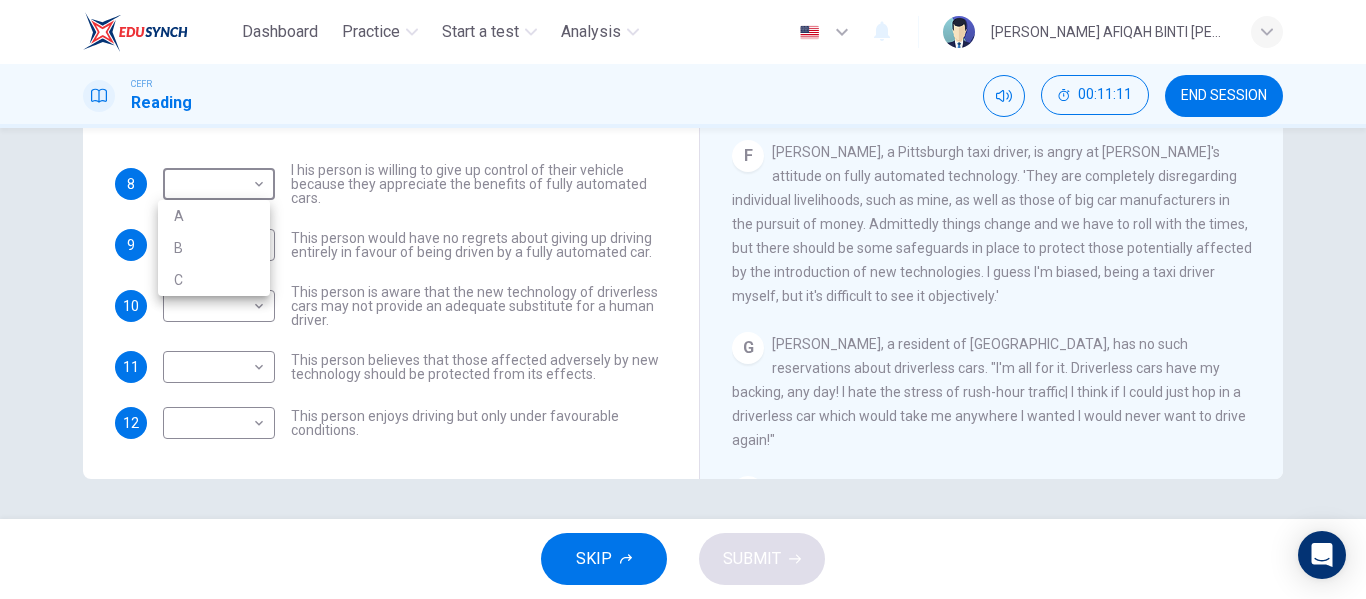 click on "B" at bounding box center [214, 248] 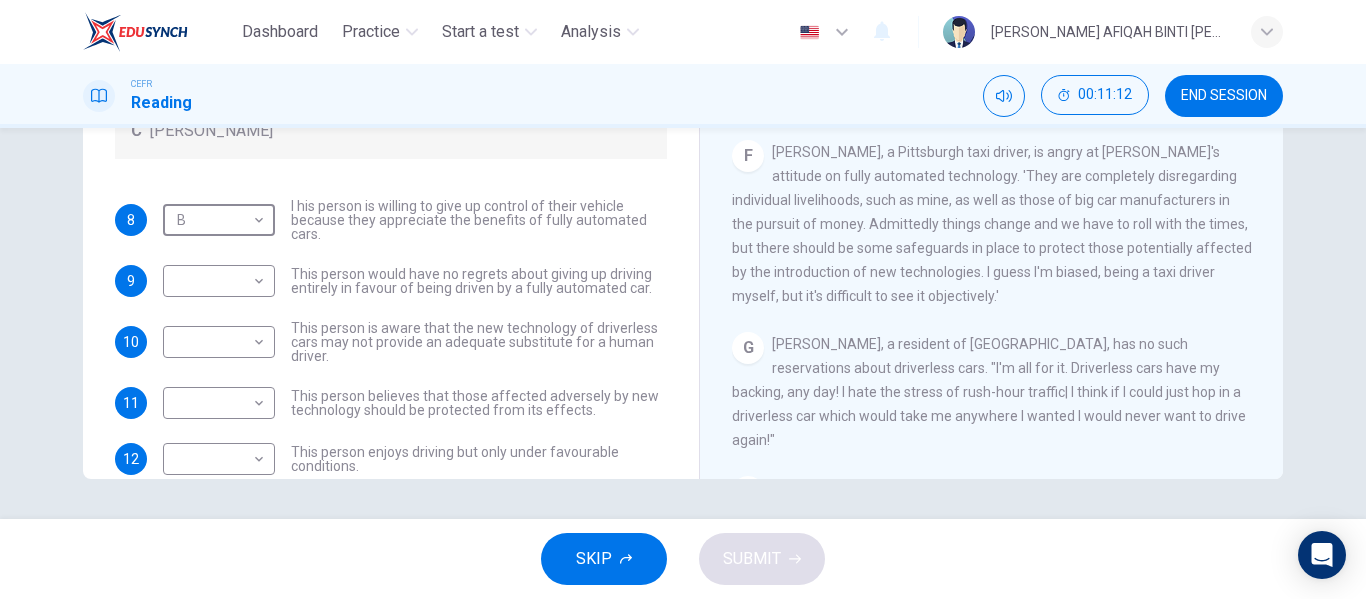 scroll, scrollTop: 0, scrollLeft: 0, axis: both 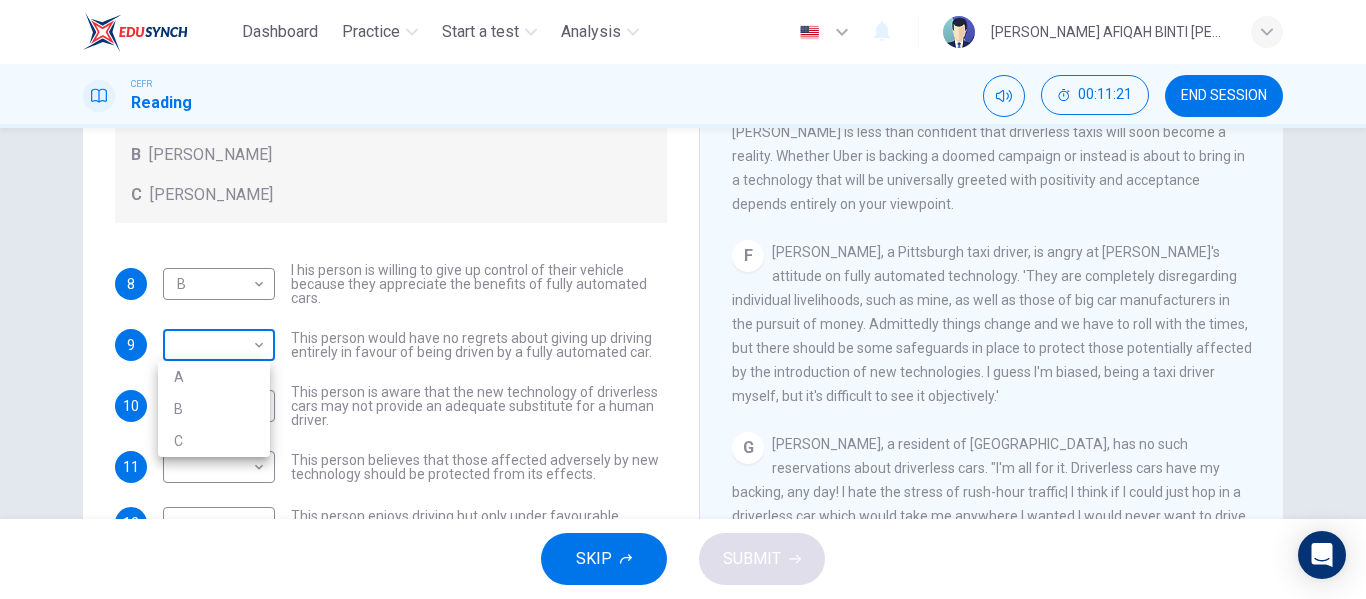 click on "Dashboard Practice Start a test Analysis English en ​ [PERSON_NAME] AFIQAH BINTI [PERSON_NAME] CEFR Reading 00:11:21 END SESSION Questions 8 - 12 Look at the following statements, and the list of people. Match each statement to the correct person, A-C. You may use any letter more than once.
A [PERSON_NAME] B [PERSON_NAME] C [PERSON_NAME] 8 B B ​ I his person is willing to give up control of their vehicle because they appreciate the benefits of fully automated cars. 9 ​ ​ This person would have no regrets about giving up driving entirely in favour of being driven by a fully automated car. 10 ​ ​ This person is aware that the new technology of driverless cars may not provide an adequate substitute for a human driver. 11 ​ ​ This person believes that those affected adversely by new technology should be protected from its effects. 12 ​ ​ This person enjoys driving but only under favourable conditions. Driverless cars CLICK TO ZOOM Click to Zoom A B C D E F G H SKIP SUBMIT
Dashboard 2025" at bounding box center (683, 299) 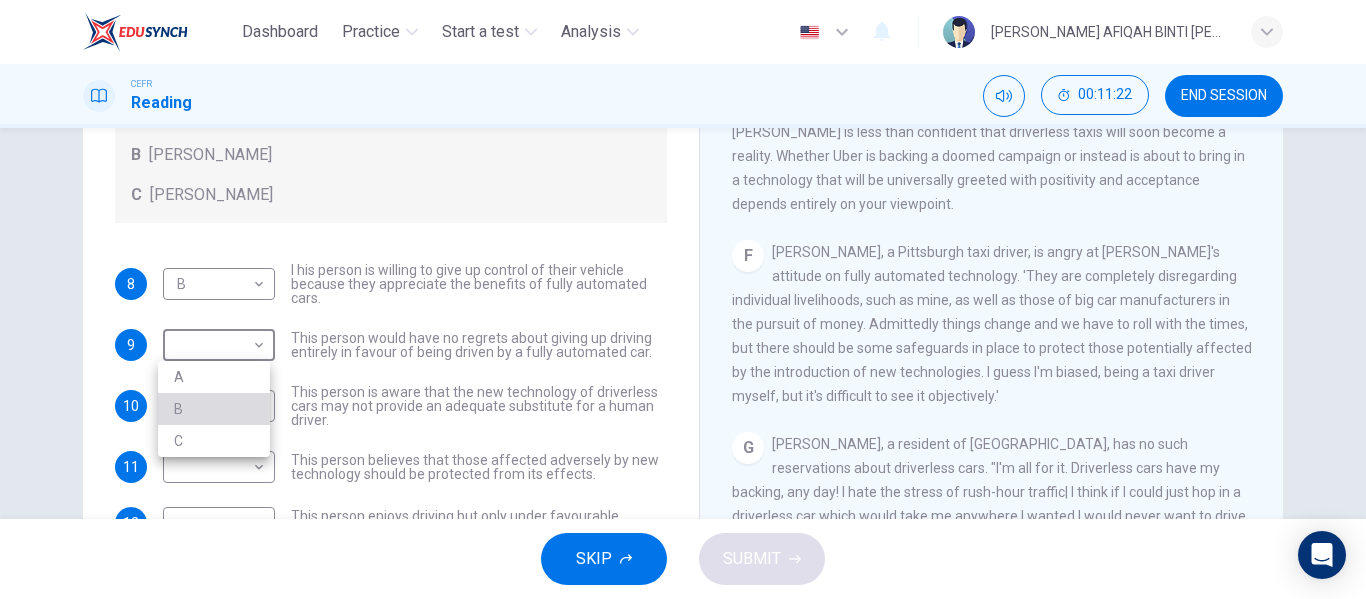 click on "B" at bounding box center [214, 409] 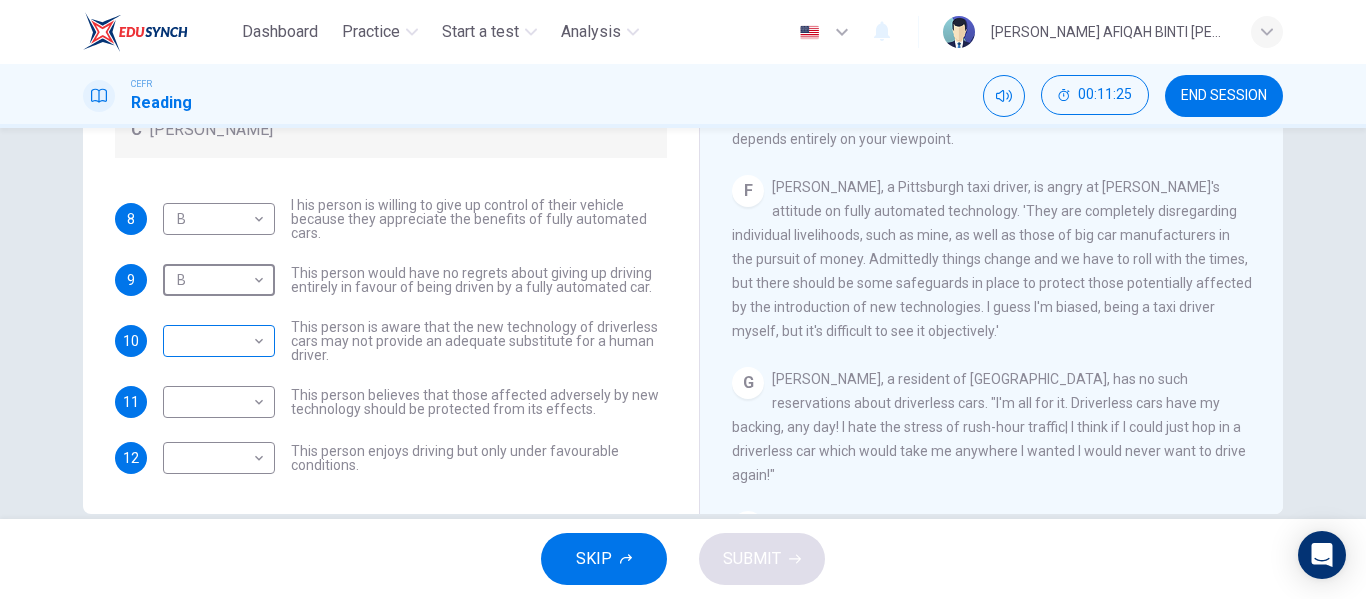 scroll, scrollTop: 384, scrollLeft: 0, axis: vertical 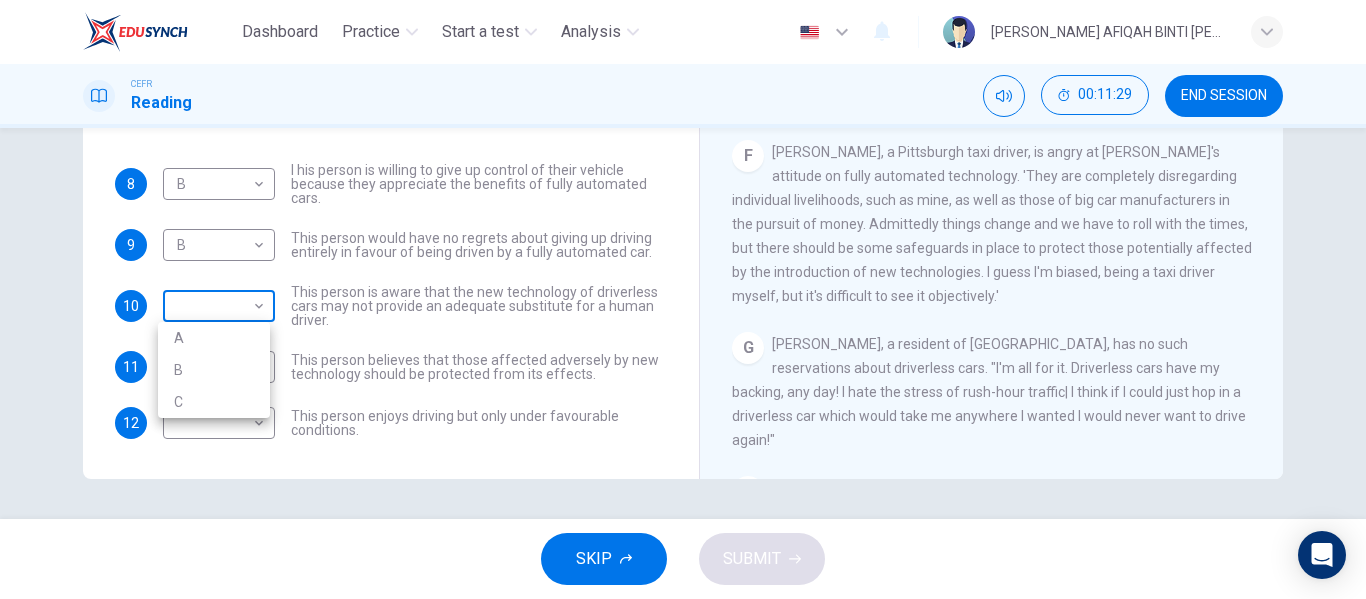 click on "Dashboard Practice Start a test Analysis English en ​ [PERSON_NAME] AFIQAH BINTI [PERSON_NAME] CEFR Reading 00:11:29 END SESSION Questions 8 - 12 Look at the following statements, and the list of people. Match each statement to the correct person, A-C. You may use any letter more than once.
A [PERSON_NAME] B [PERSON_NAME] C [PERSON_NAME] 8 B B ​ I his person is willing to give up control of their vehicle because they appreciate the benefits of fully automated cars. 9 B B ​ This person would have no regrets about giving up driving entirely in favour of being driven by a fully automated car. 10 ​ ​ This person is aware that the new technology of driverless cars may not provide an adequate substitute for a human driver. 11 ​ ​ This person believes that those affected adversely by new technology should be protected from its effects. 12 ​ ​ This person enjoys driving but only under favourable conditions. Driverless cars CLICK TO ZOOM Click to Zoom A B C D E F G H SKIP SUBMIT
Dashboard 2025" at bounding box center (683, 299) 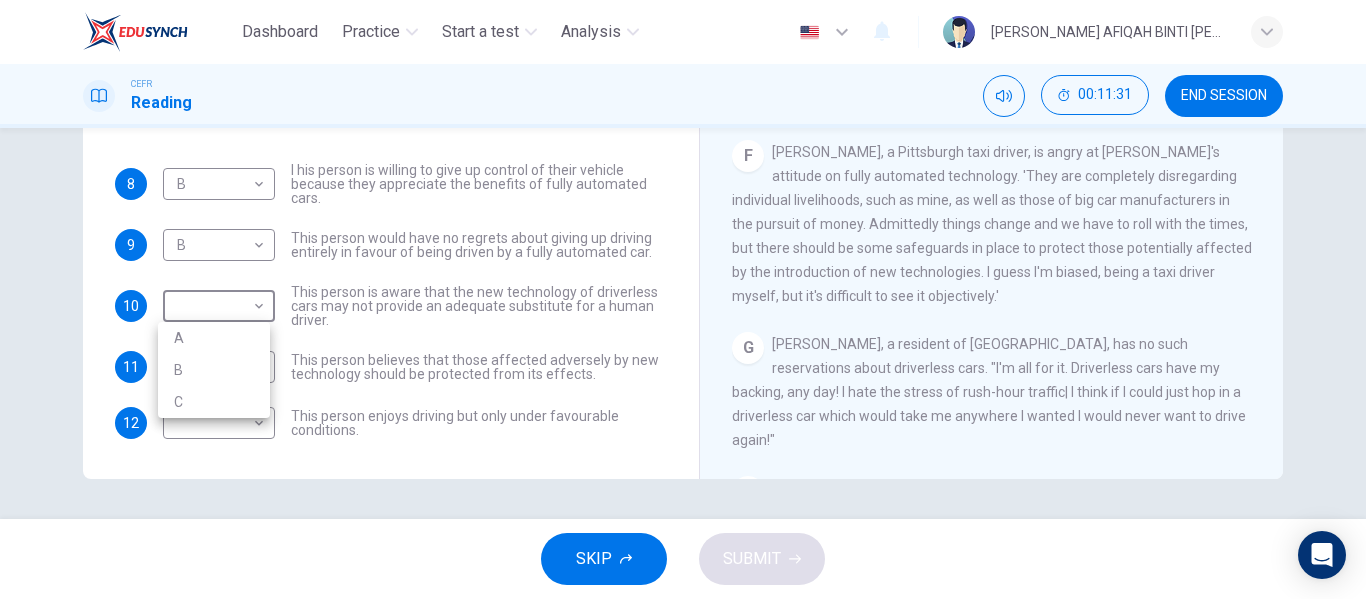 click at bounding box center (683, 299) 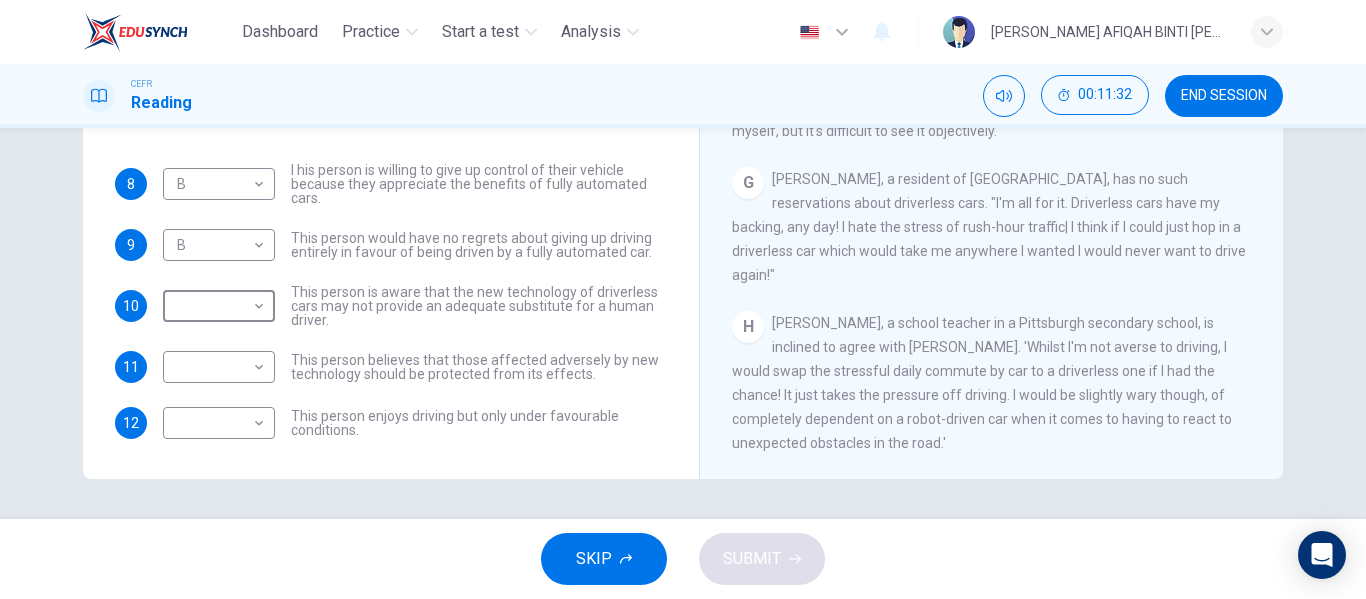 scroll, scrollTop: 1481, scrollLeft: 0, axis: vertical 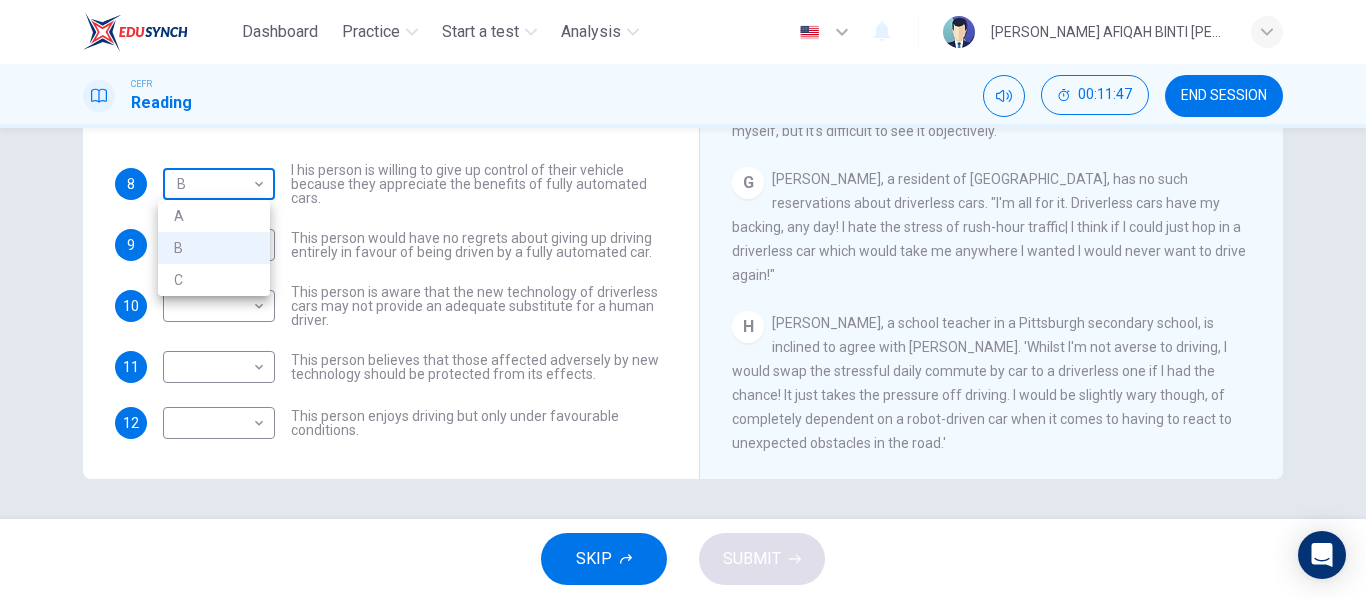 click on "Dashboard Practice Start a test Analysis English en ​ [PERSON_NAME] AFIQAH BINTI [PERSON_NAME] CEFR Reading 00:11:47 END SESSION Questions 8 - 12 Look at the following statements, and the list of people. Match each statement to the correct person, A-C. You may use any letter more than once.
A [PERSON_NAME] B [PERSON_NAME] C [PERSON_NAME] 8 B B ​ I his person is willing to give up control of their vehicle because they appreciate the benefits of fully automated cars. 9 B B ​ This person would have no regrets about giving up driving entirely in favour of being driven by a fully automated car. 10 ​ ​ This person is aware that the new technology of driverless cars may not provide an adequate substitute for a human driver. 11 ​ ​ This person believes that those affected adversely by new technology should be protected from its effects. 12 ​ ​ This person enjoys driving but only under favourable conditions. Driverless cars CLICK TO ZOOM Click to Zoom A B C D E F G H SKIP SUBMIT
Dashboard 2025" at bounding box center (683, 299) 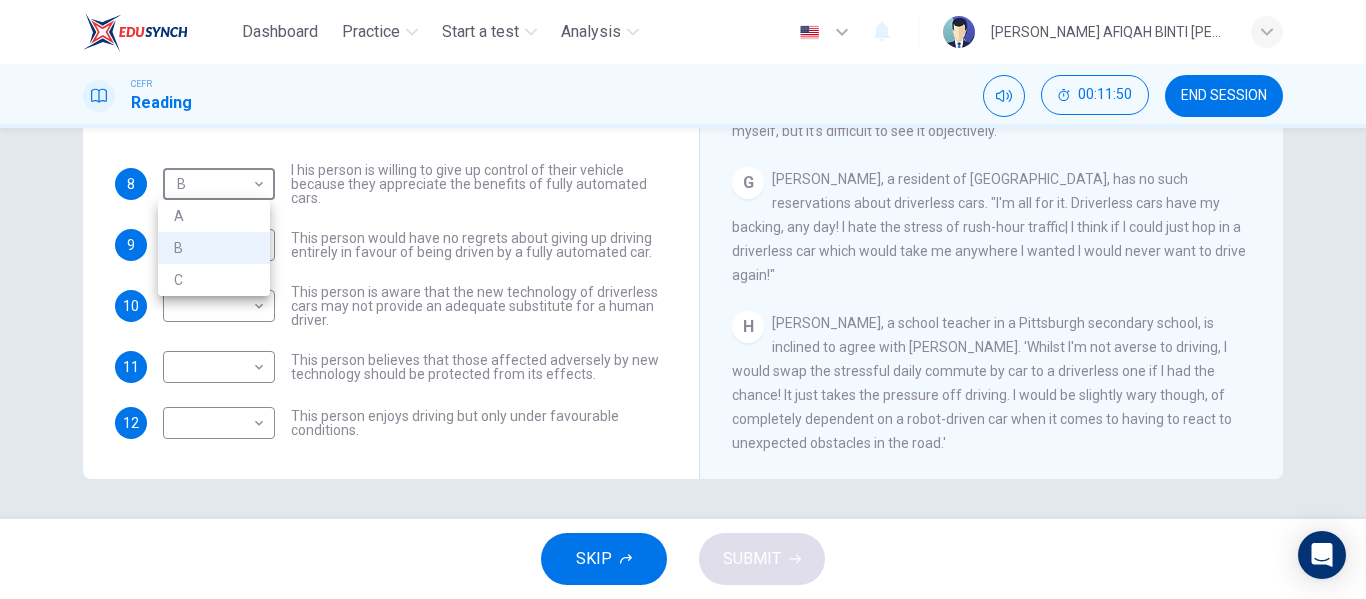 click on "C" at bounding box center (214, 280) 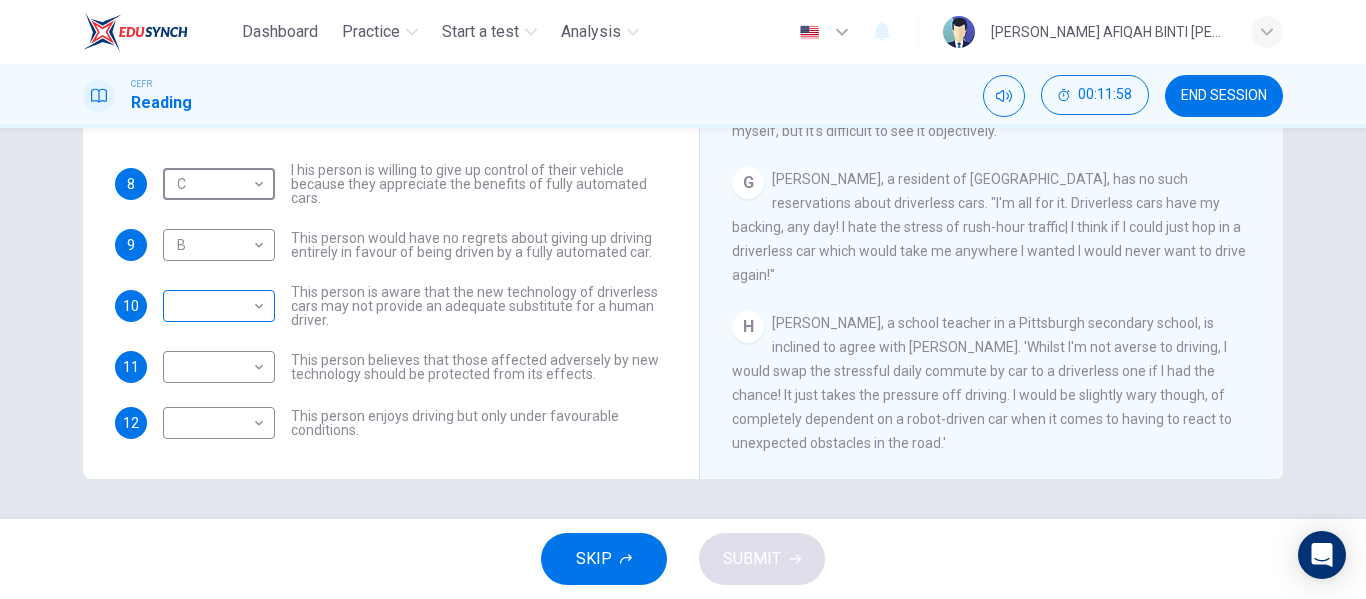 click on "Dashboard Practice Start a test Analysis English en ​ [PERSON_NAME] AFIQAH BINTI [PERSON_NAME] CEFR Reading 00:11:58 END SESSION Questions 8 - 12 Look at the following statements, and the list of people. Match each statement to the correct person, A-C. You may use any letter more than once.
A [PERSON_NAME] B [PERSON_NAME] C [PERSON_NAME] 8 C C ​ I his person is willing to give up control of their vehicle because they appreciate the benefits of fully automated cars. 9 B B ​ This person would have no regrets about giving up driving entirely in favour of being driven by a fully automated car. 10 ​ ​ This person is aware that the new technology of driverless cars may not provide an adequate substitute for a human driver. 11 ​ ​ This person believes that those affected adversely by new technology should be protected from its effects. 12 ​ ​ This person enjoys driving but only under favourable conditions. Driverless cars CLICK TO ZOOM Click to Zoom A B C D E F G H SKIP SUBMIT
Dashboard 2025" at bounding box center (683, 299) 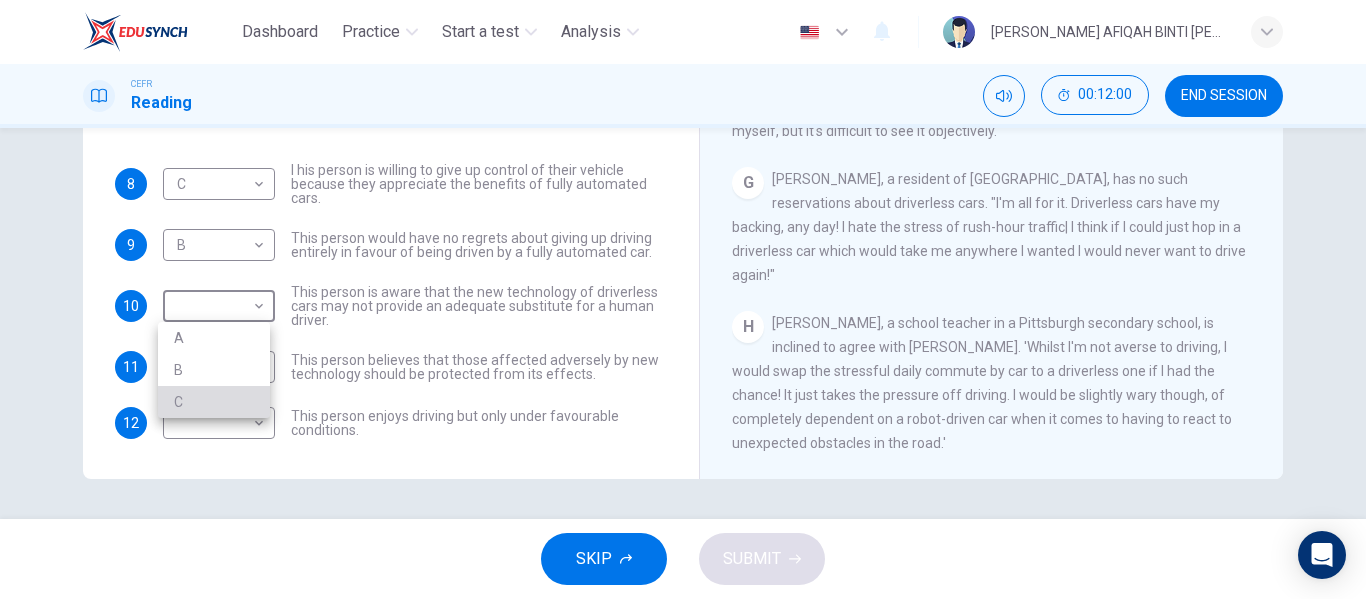 click on "C" at bounding box center [214, 402] 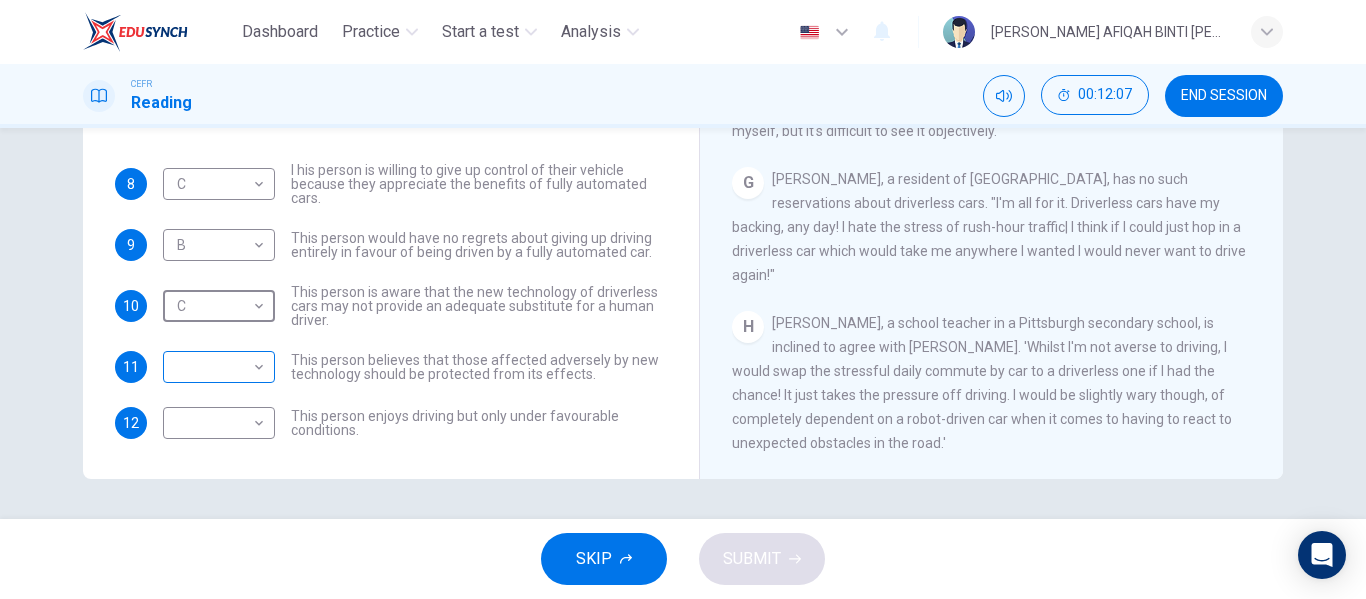 click on "Dashboard Practice Start a test Analysis English en ​ [PERSON_NAME] AFIQAH BINTI [PERSON_NAME] CEFR Reading 00:12:07 END SESSION Questions 8 - 12 Look at the following statements, and the list of people. Match each statement to the correct person, A-C. You may use any letter more than once.
A [PERSON_NAME] B [PERSON_NAME] C [PERSON_NAME] 8 C C ​ I his person is willing to give up control of their vehicle because they appreciate the benefits of fully automated cars. 9 B B ​ This person would have no regrets about giving up driving entirely in favour of being driven by a fully automated car. 10 C C ​ This person is aware that the new technology of driverless cars may not provide an adequate substitute for a human driver. 11 ​ ​ This person believes that those affected adversely by new technology should be protected from its effects. 12 ​ ​ This person enjoys driving but only under favourable conditions. Driverless cars CLICK TO ZOOM Click to Zoom A B C D E F G H SKIP SUBMIT
Dashboard 2025" at bounding box center [683, 299] 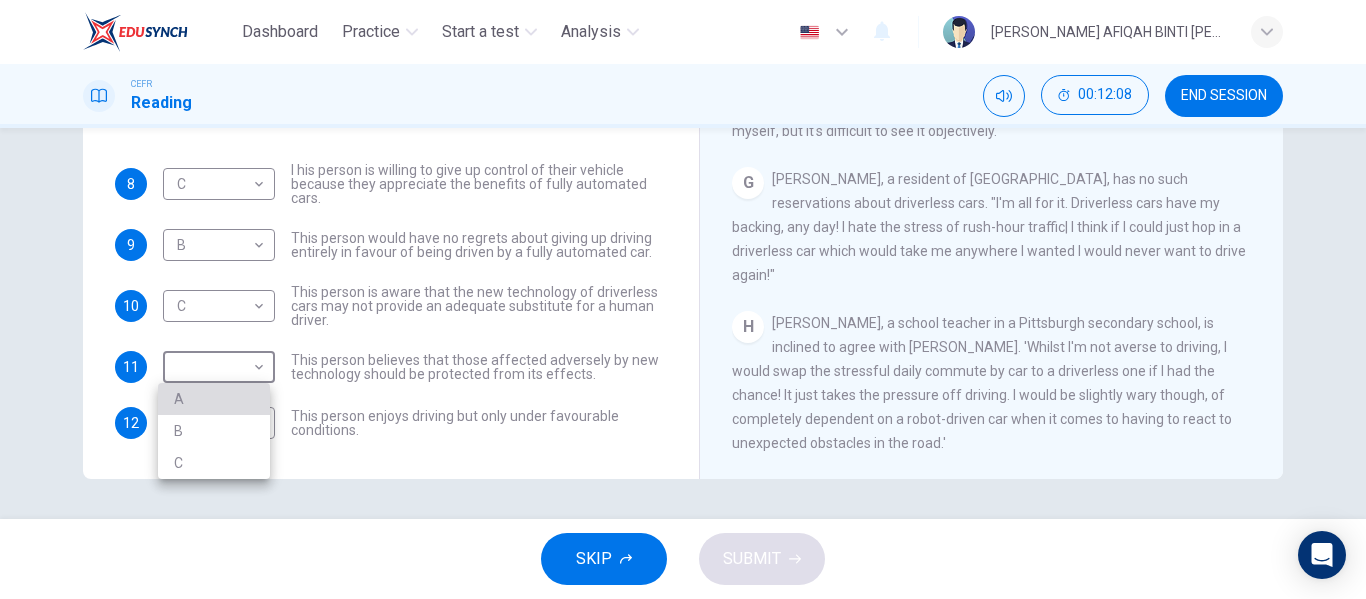 click on "A" at bounding box center [214, 399] 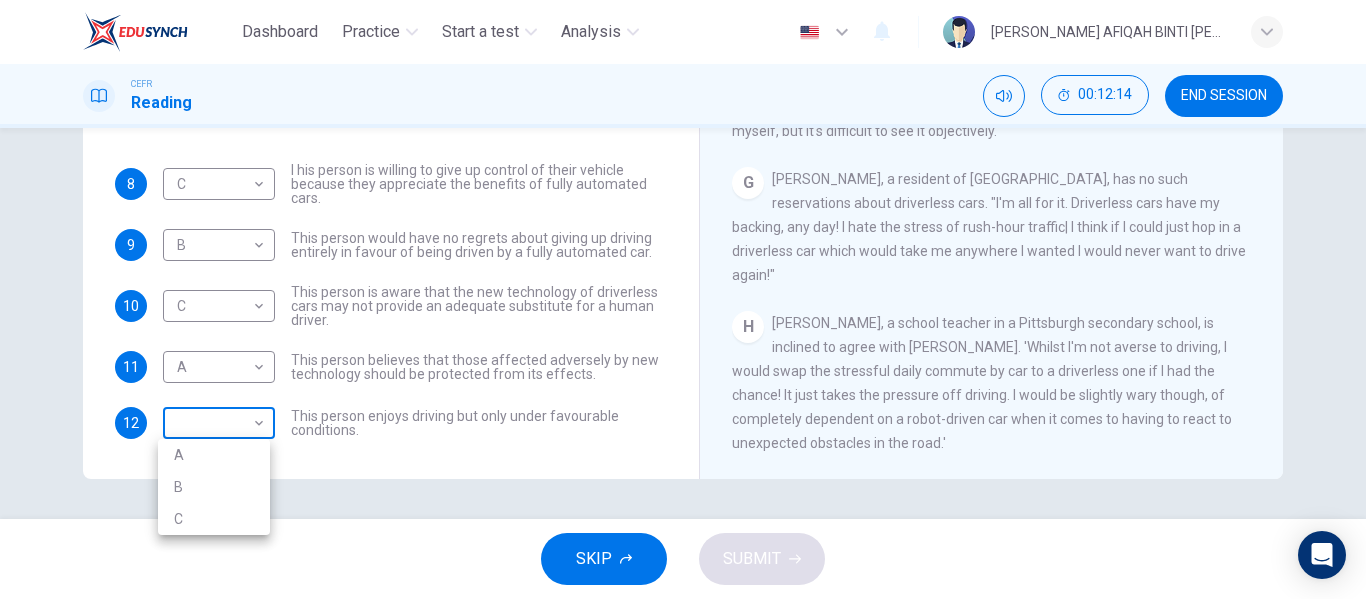 click on "Dashboard Practice Start a test Analysis English en ​ [PERSON_NAME] AFIQAH BINTI [PERSON_NAME] CEFR Reading 00:12:14 END SESSION Questions 8 - 12 Look at the following statements, and the list of people. Match each statement to the correct person, A-C. You may use any letter more than once.
A [PERSON_NAME] B [PERSON_NAME] C [PERSON_NAME] 8 C C ​ I his person is willing to give up control of their vehicle because they appreciate the benefits of fully automated cars. 9 B B ​ This person would have no regrets about giving up driving entirely in favour of being driven by a fully automated car. 10 C C ​ This person is aware that the new technology of driverless cars may not provide an adequate substitute for a human driver. 11 A A ​ This person believes that those affected adversely by new technology should be protected from its effects. 12 ​ ​ This person enjoys driving but only under favourable conditions. Driverless cars CLICK TO ZOOM Click to Zoom A B C D E F G H SKIP SUBMIT
Dashboard 2025" at bounding box center [683, 299] 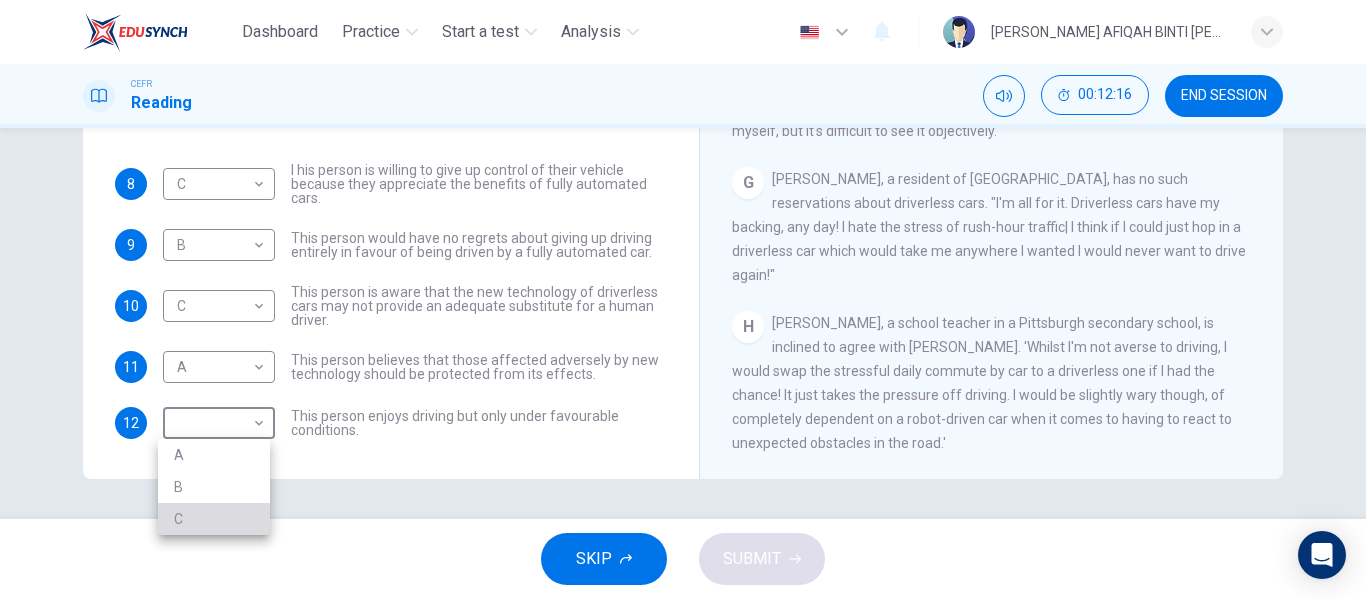 click on "C" at bounding box center (214, 519) 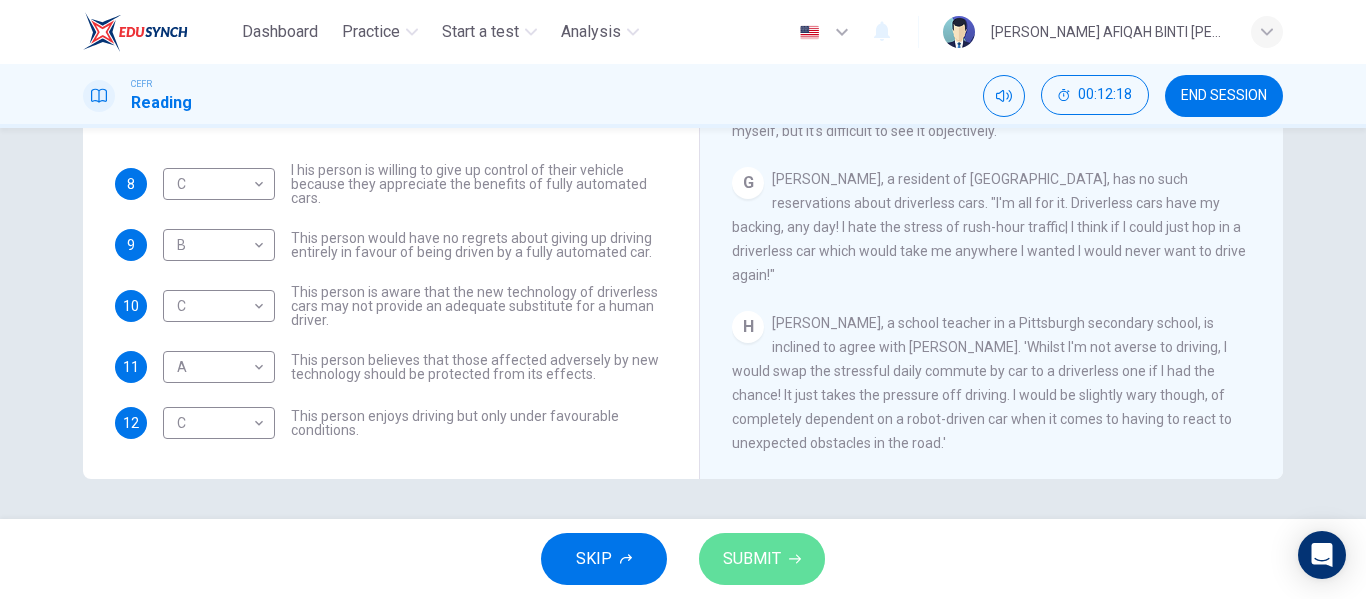 click on "SUBMIT" at bounding box center (752, 559) 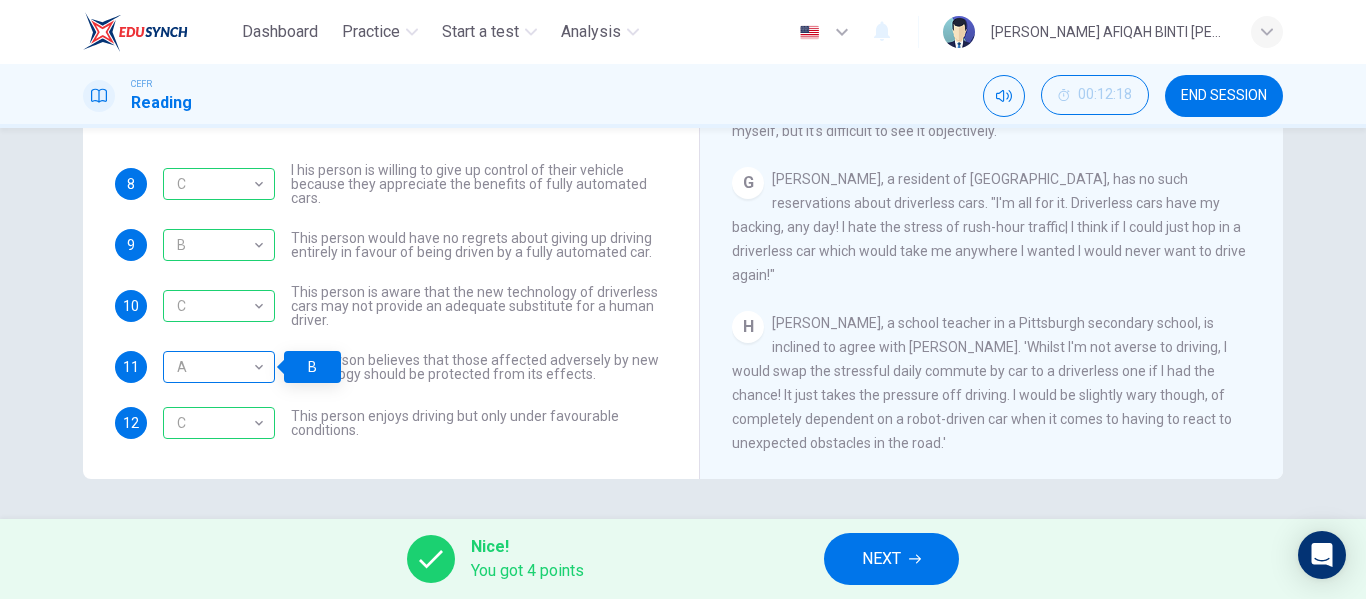 click on "A" at bounding box center [215, 367] 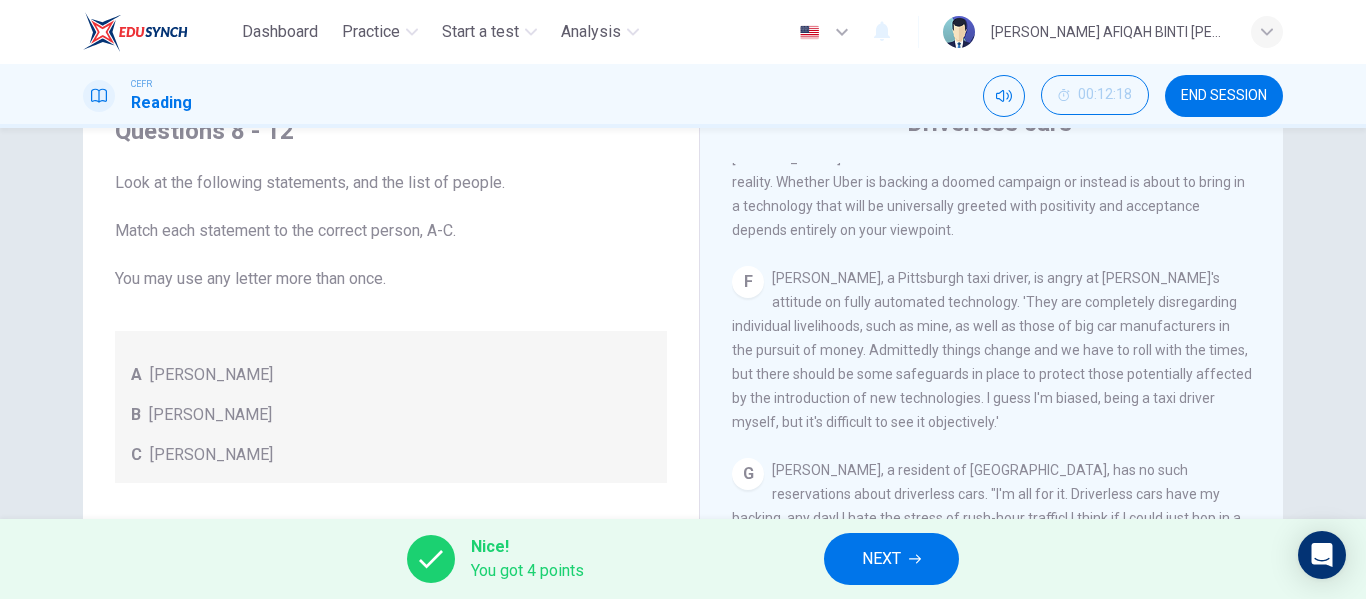 scroll, scrollTop: 84, scrollLeft: 0, axis: vertical 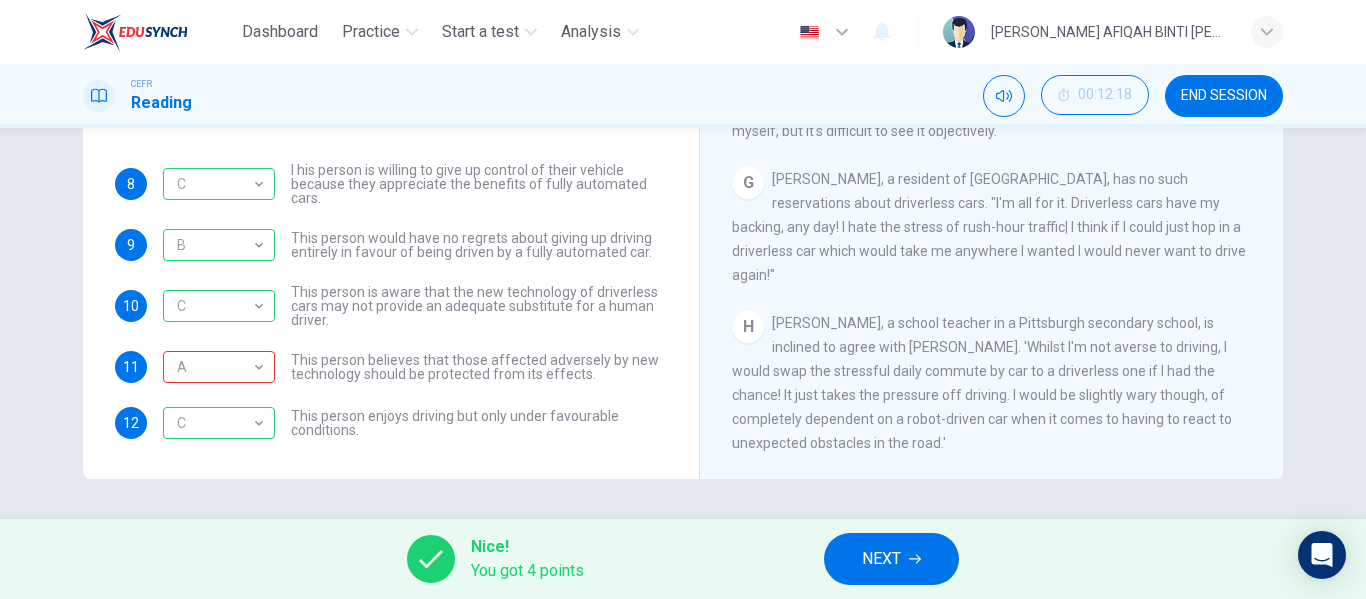 drag, startPoint x: 797, startPoint y: 201, endPoint x: 790, endPoint y: 225, distance: 25 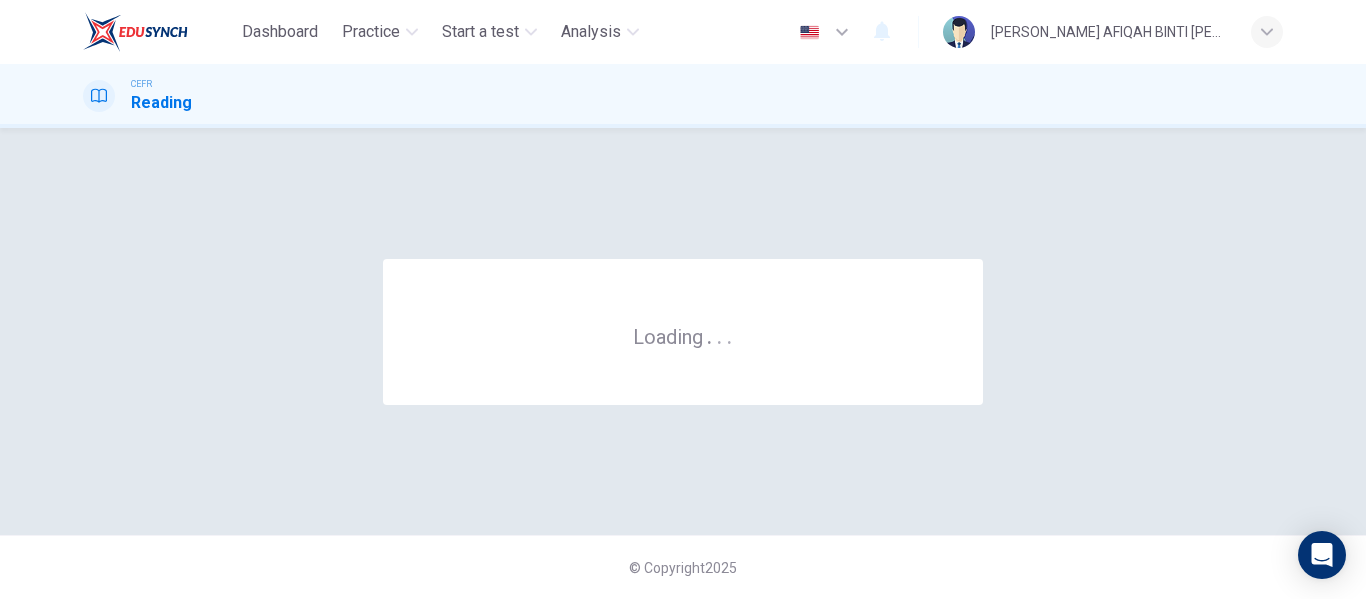 scroll, scrollTop: 0, scrollLeft: 0, axis: both 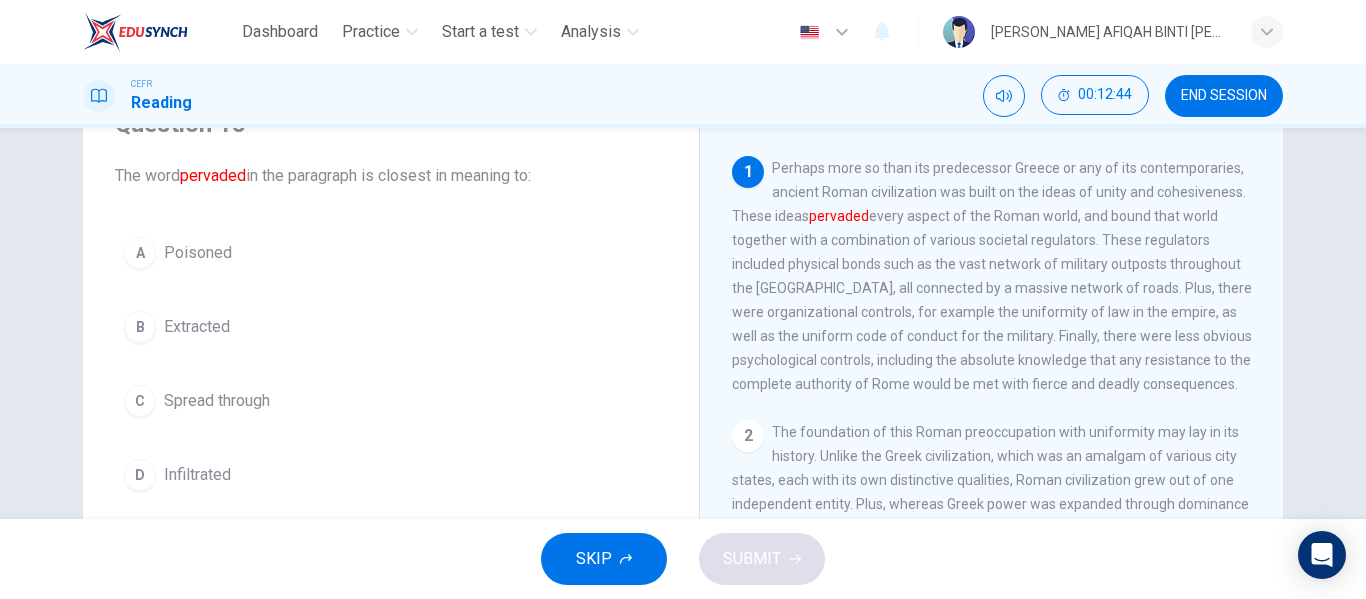 click on "C Spread through" at bounding box center (391, 401) 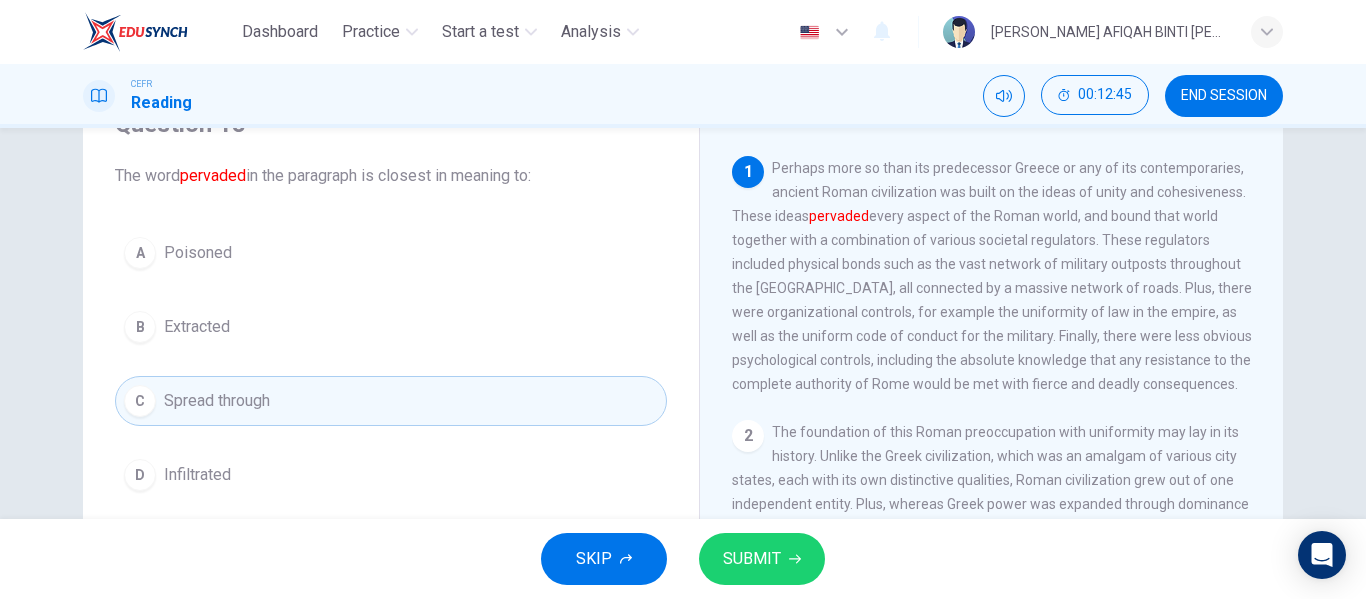 click on "SUBMIT" at bounding box center [752, 559] 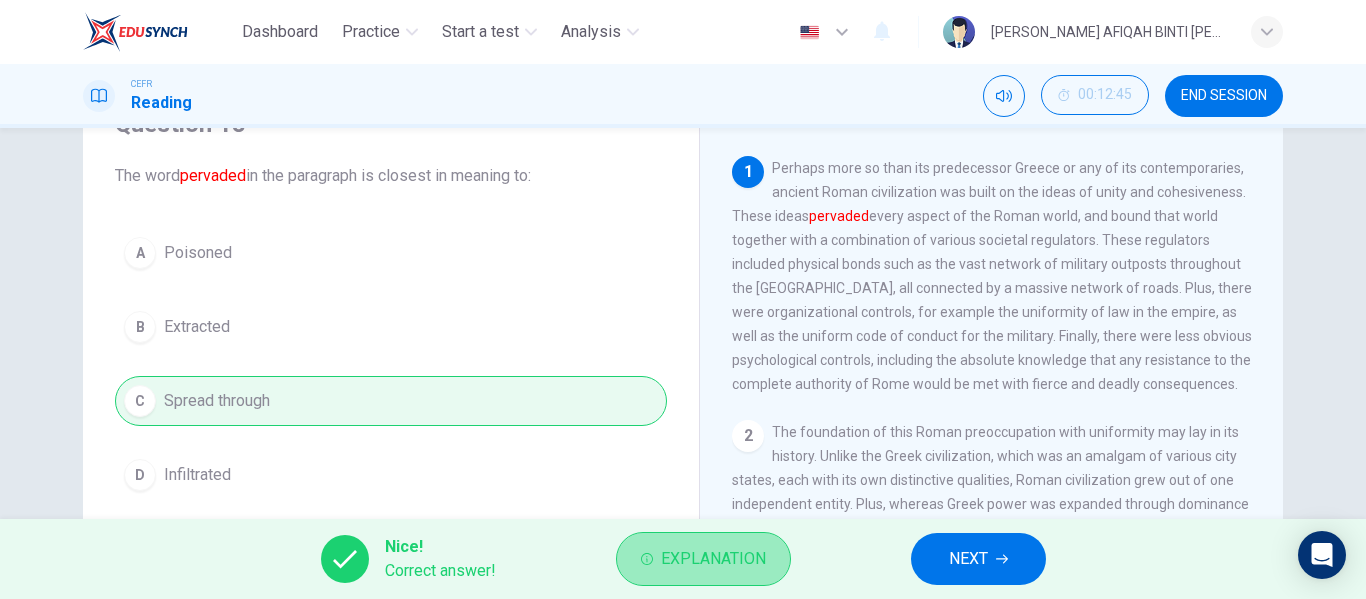 click on "Explanation" at bounding box center (713, 559) 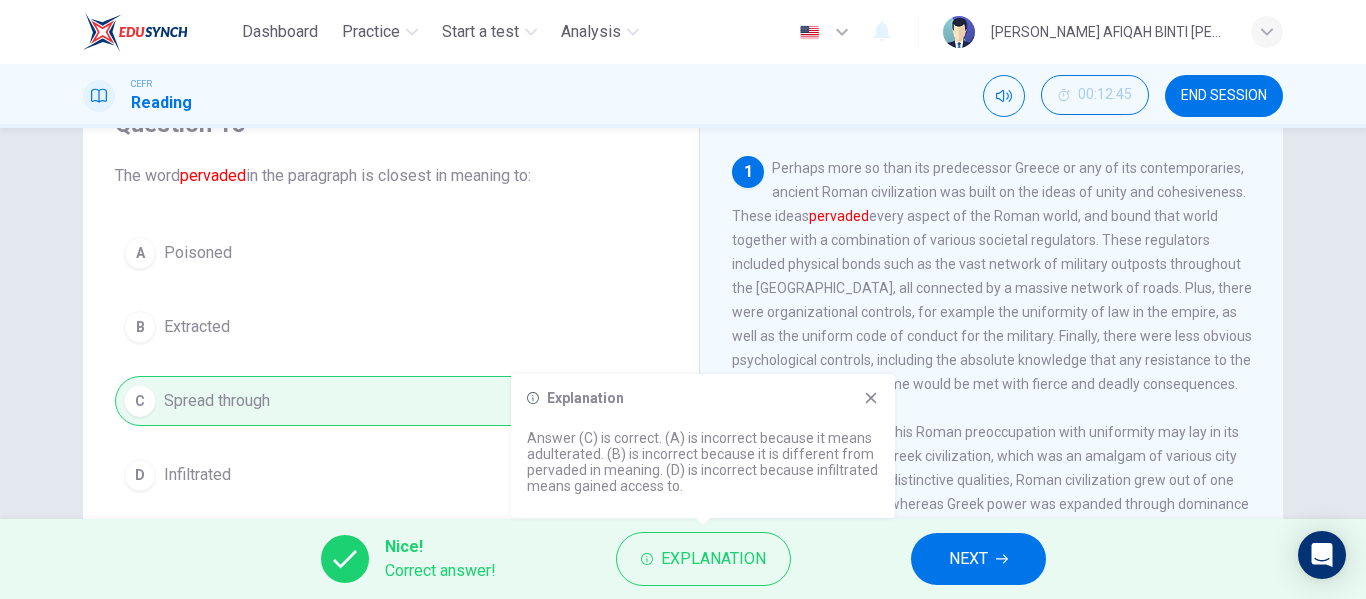 click on "NEXT" at bounding box center [978, 559] 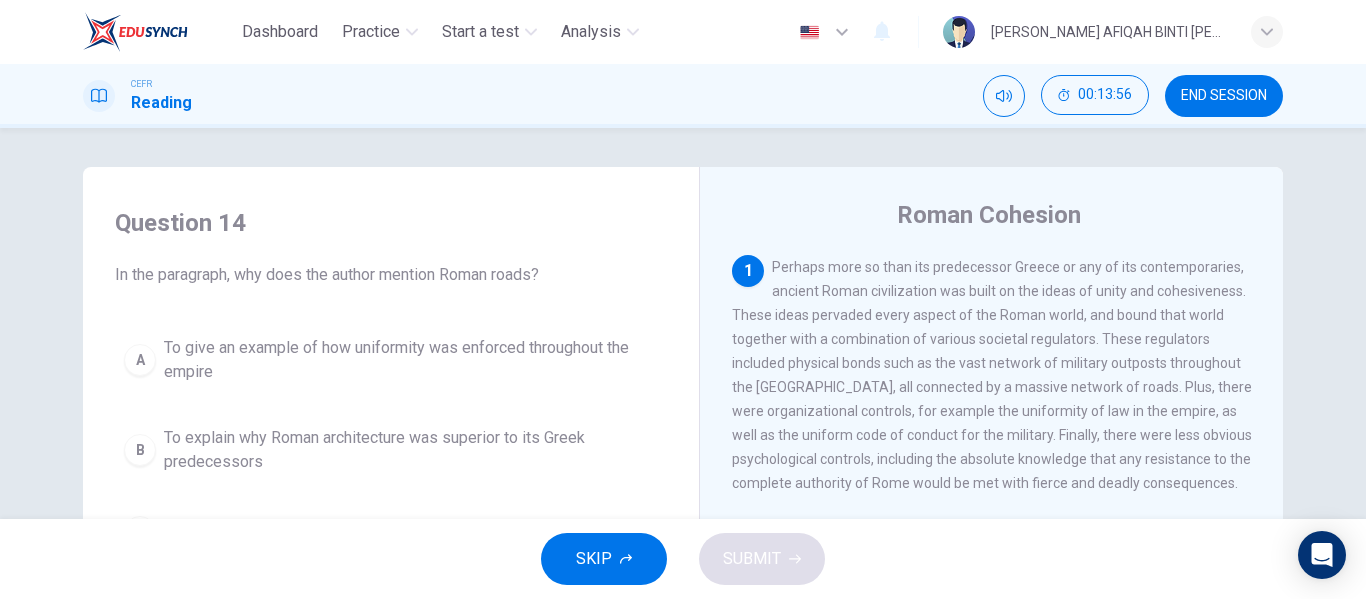 scroll, scrollTop: 0, scrollLeft: 0, axis: both 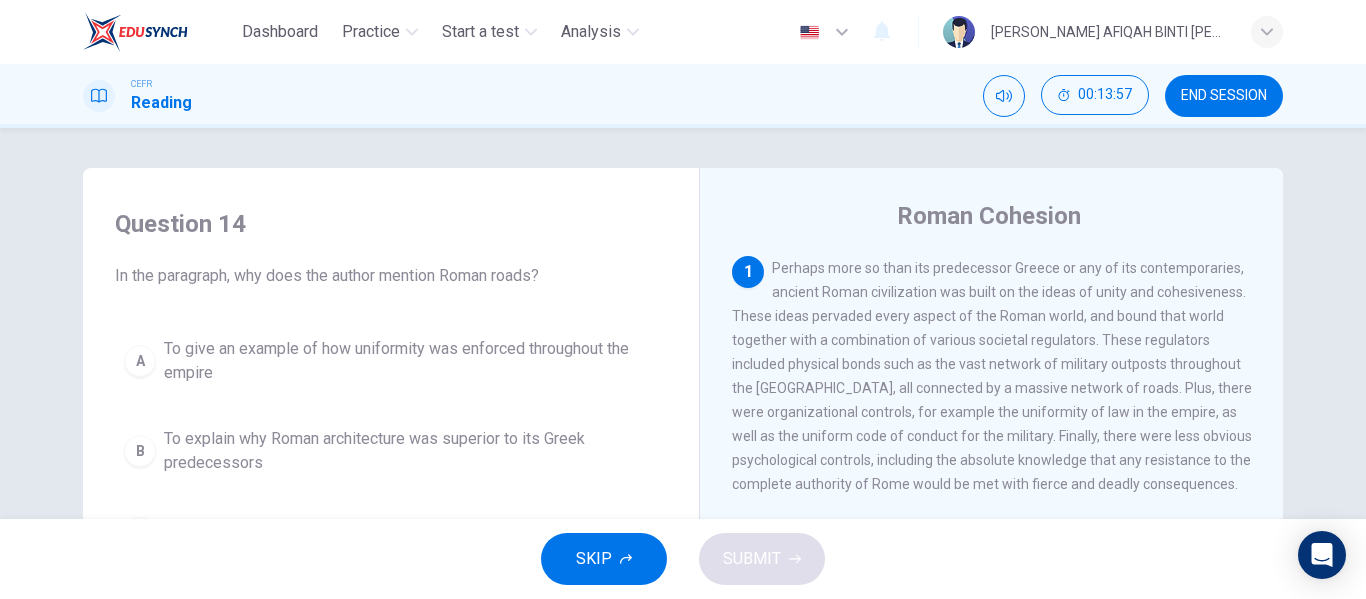 click on "To give an example of how uniformity was enforced throughout the empire" at bounding box center (411, 361) 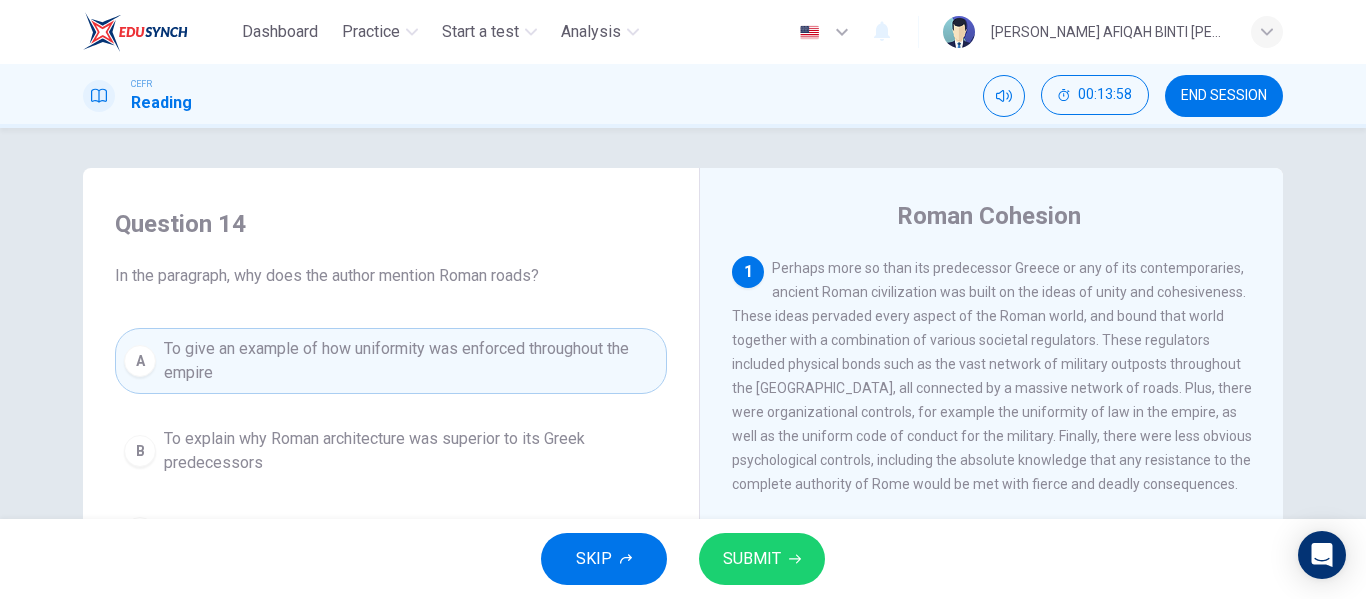 click on "SUBMIT" at bounding box center [762, 559] 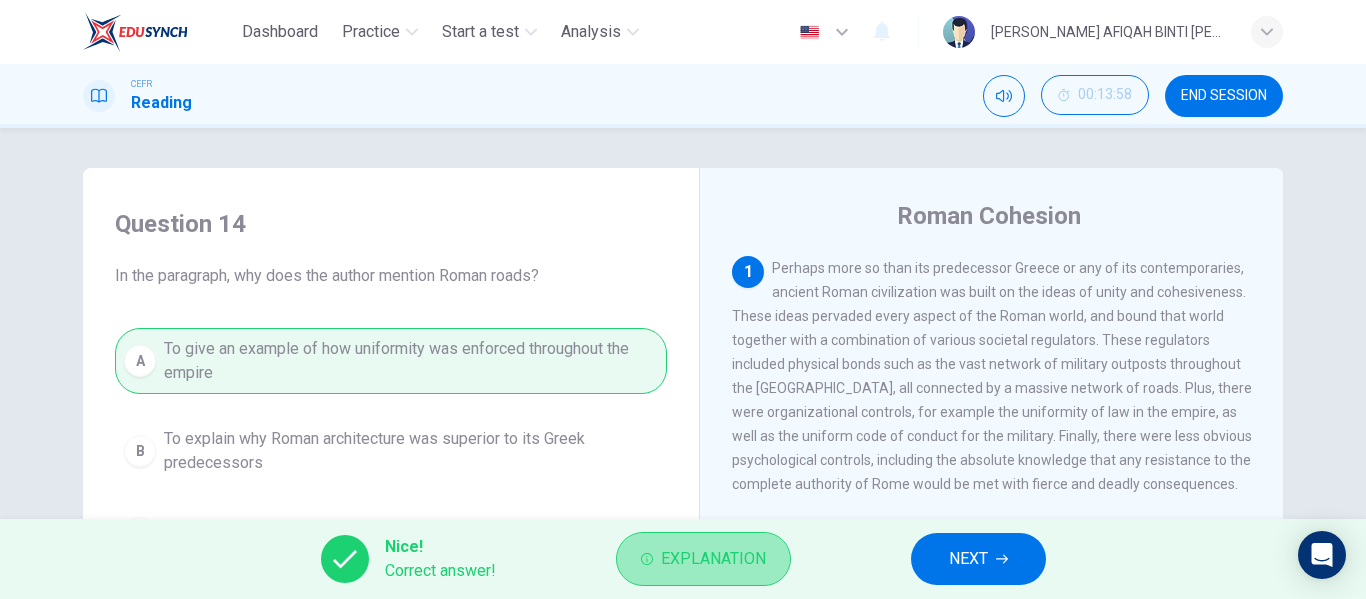 click on "Explanation" at bounding box center [713, 559] 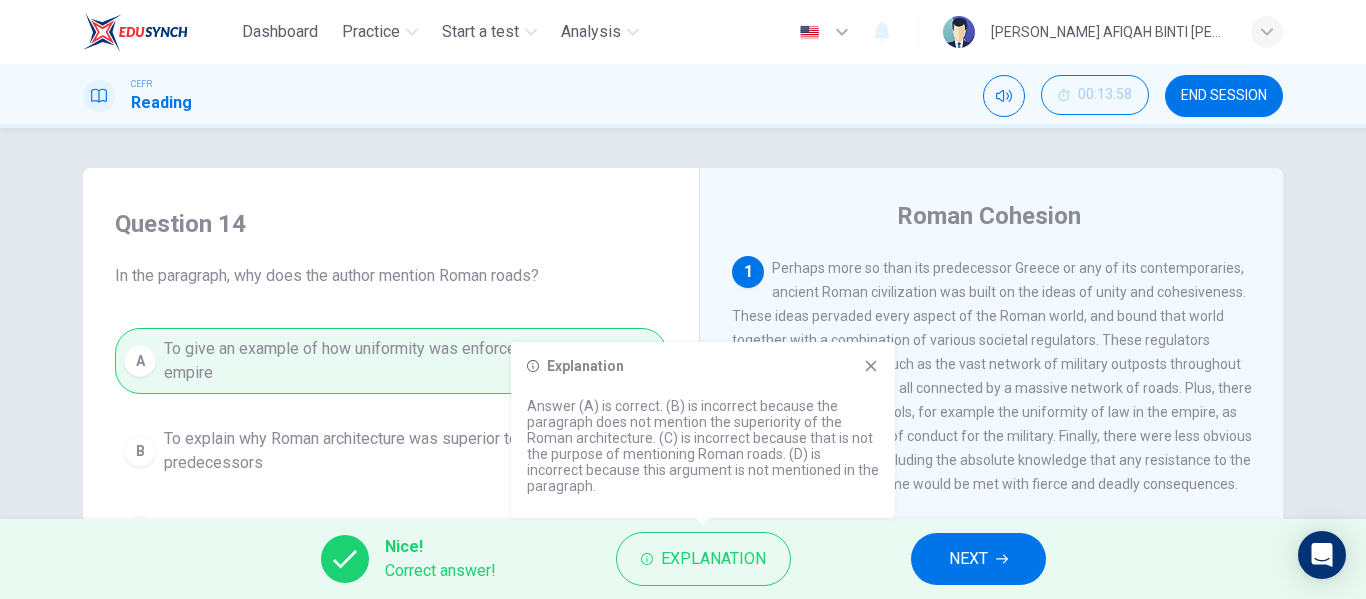 click 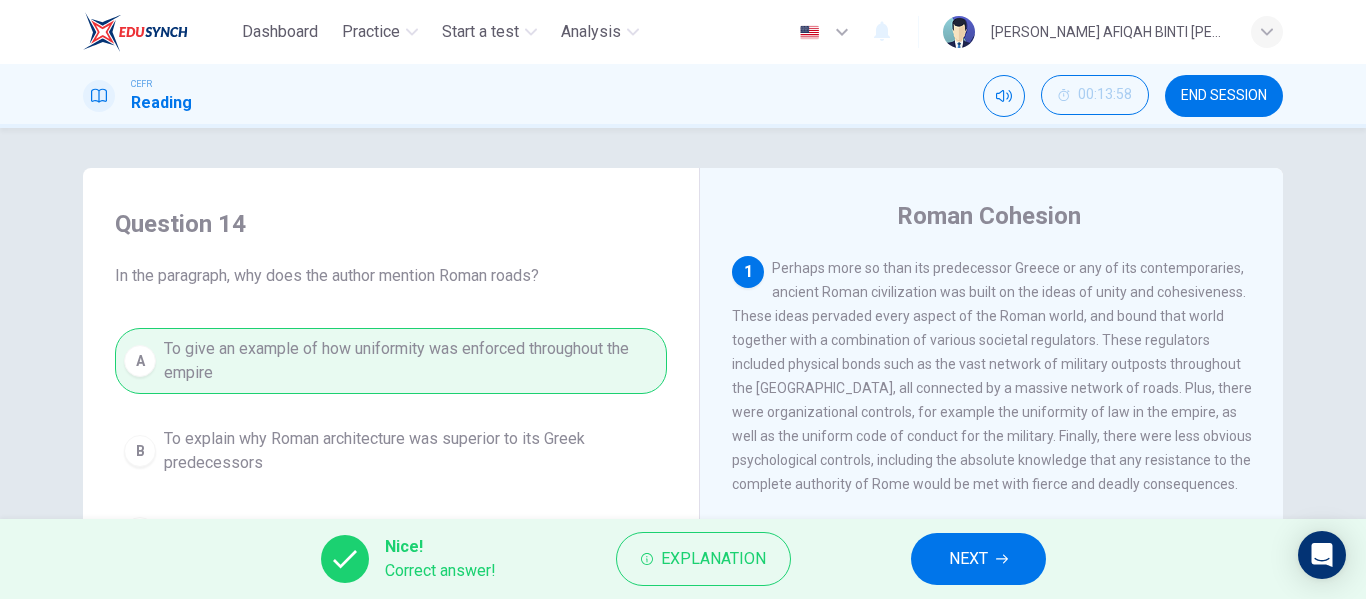 click 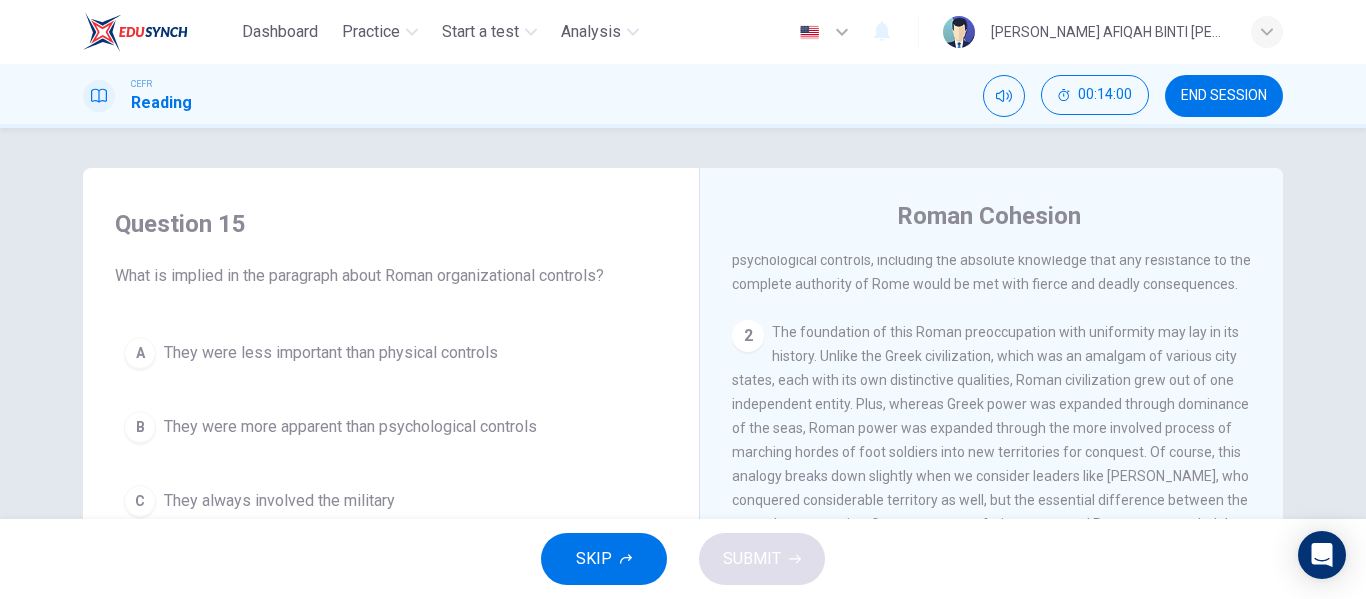 scroll, scrollTop: 0, scrollLeft: 0, axis: both 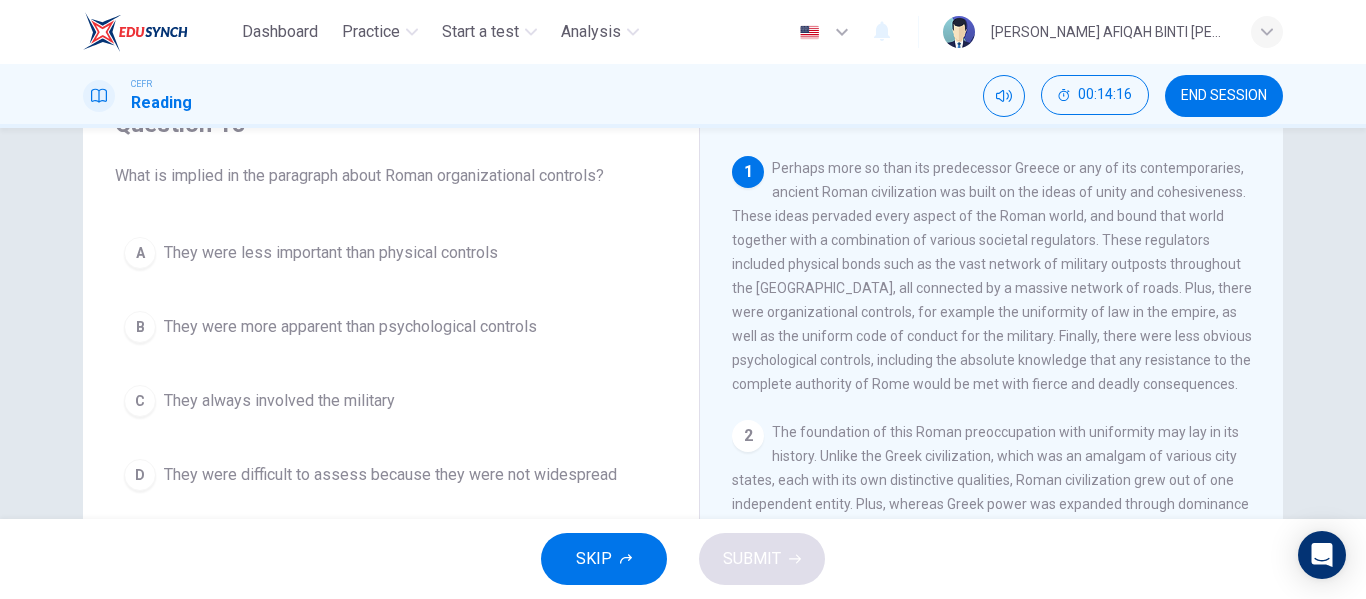 drag, startPoint x: 853, startPoint y: 326, endPoint x: 929, endPoint y: 326, distance: 76 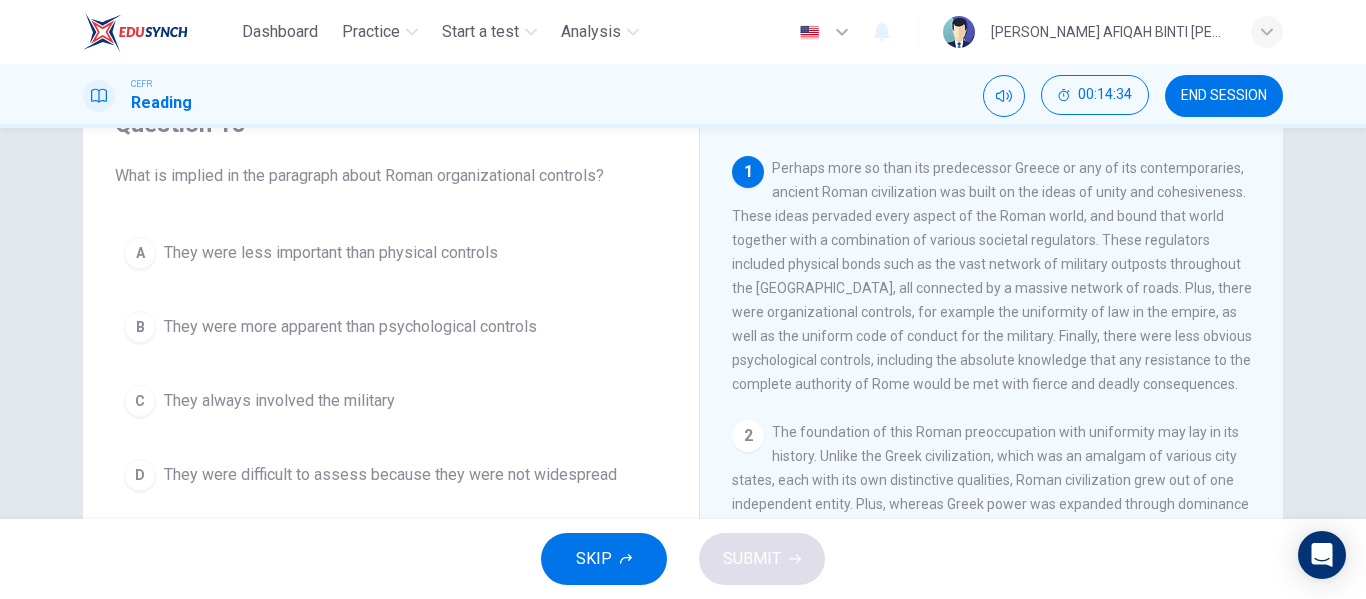 click on "B They were more apparent than psychological controls" at bounding box center [391, 327] 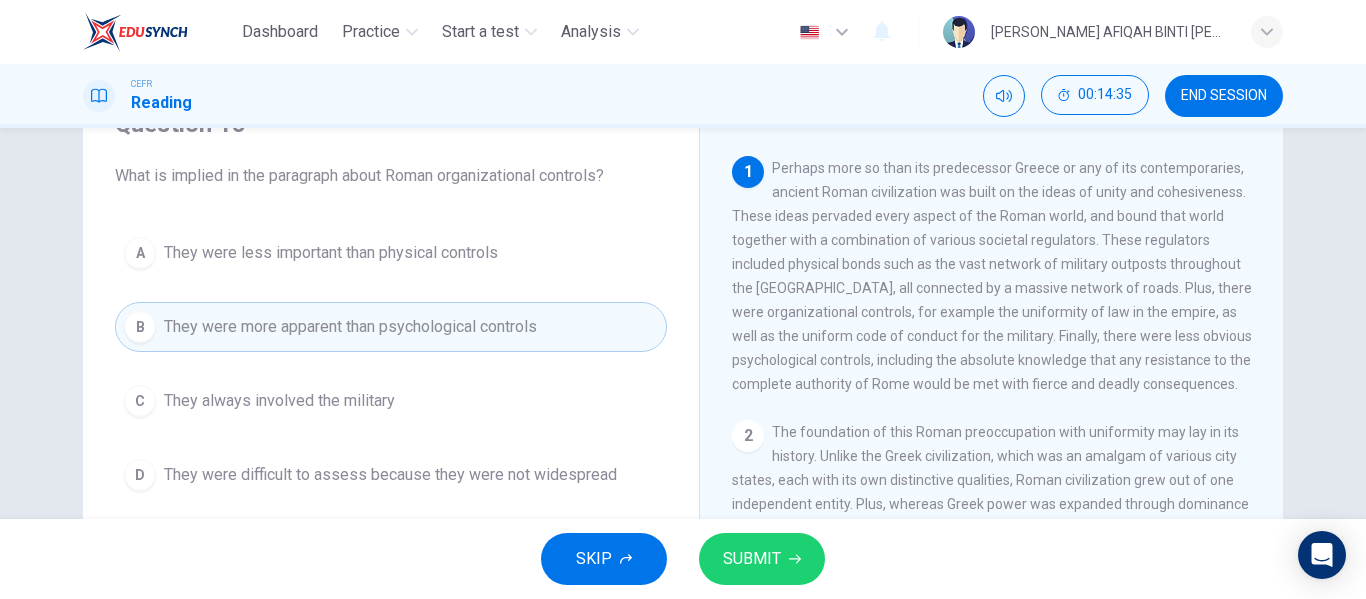 click on "SUBMIT" at bounding box center (752, 559) 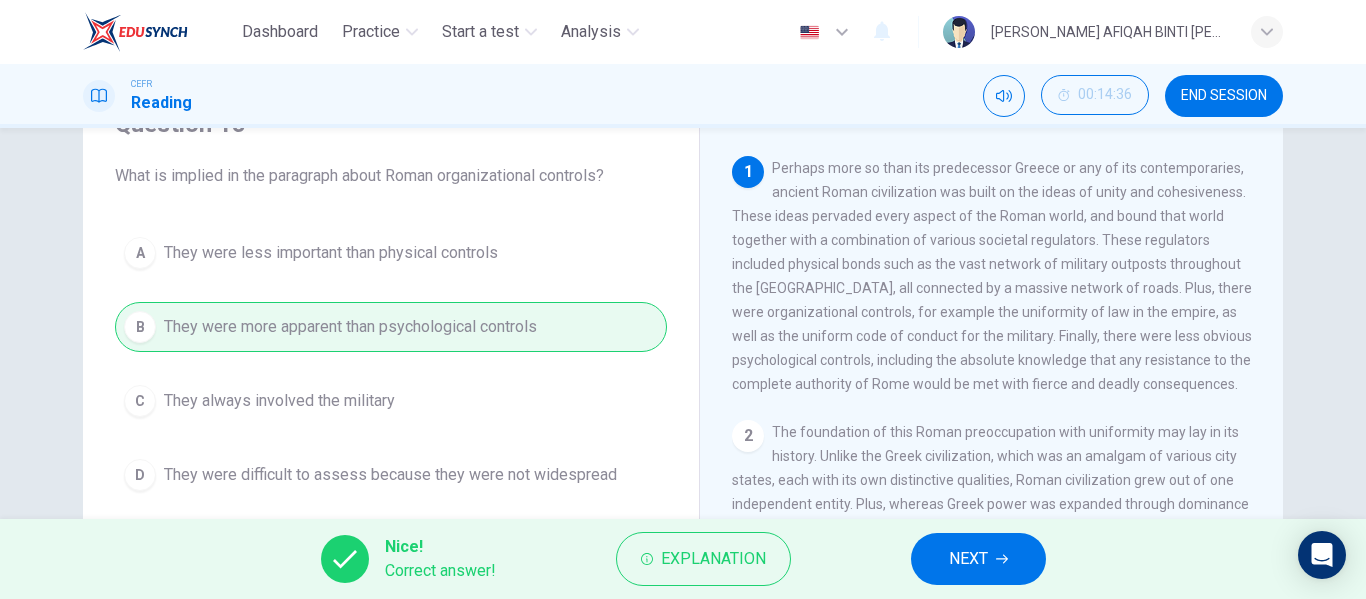 click on "Explanation" at bounding box center [713, 559] 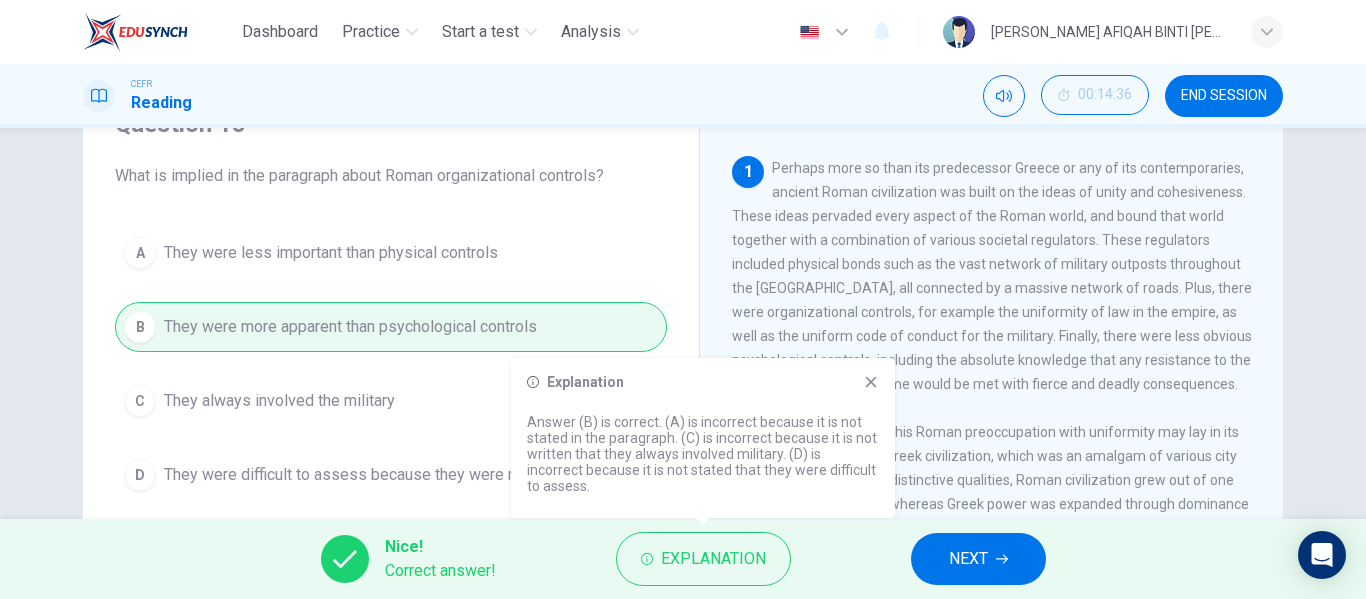 click on "NEXT" at bounding box center (978, 559) 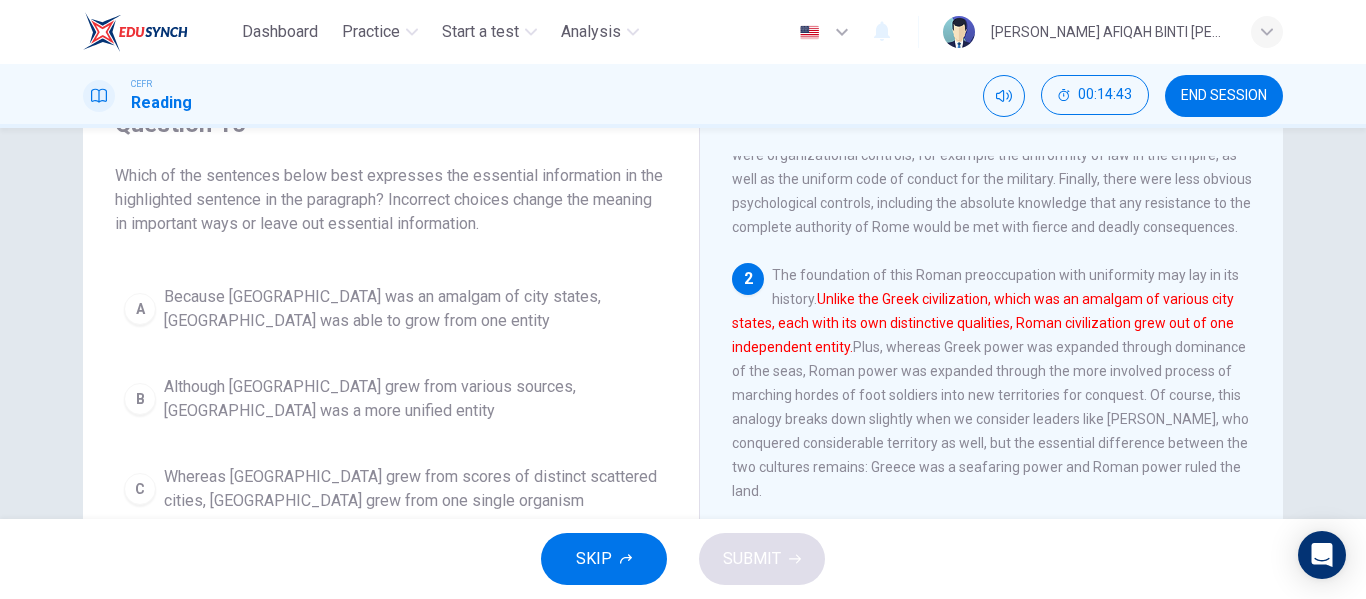 scroll, scrollTop: 200, scrollLeft: 0, axis: vertical 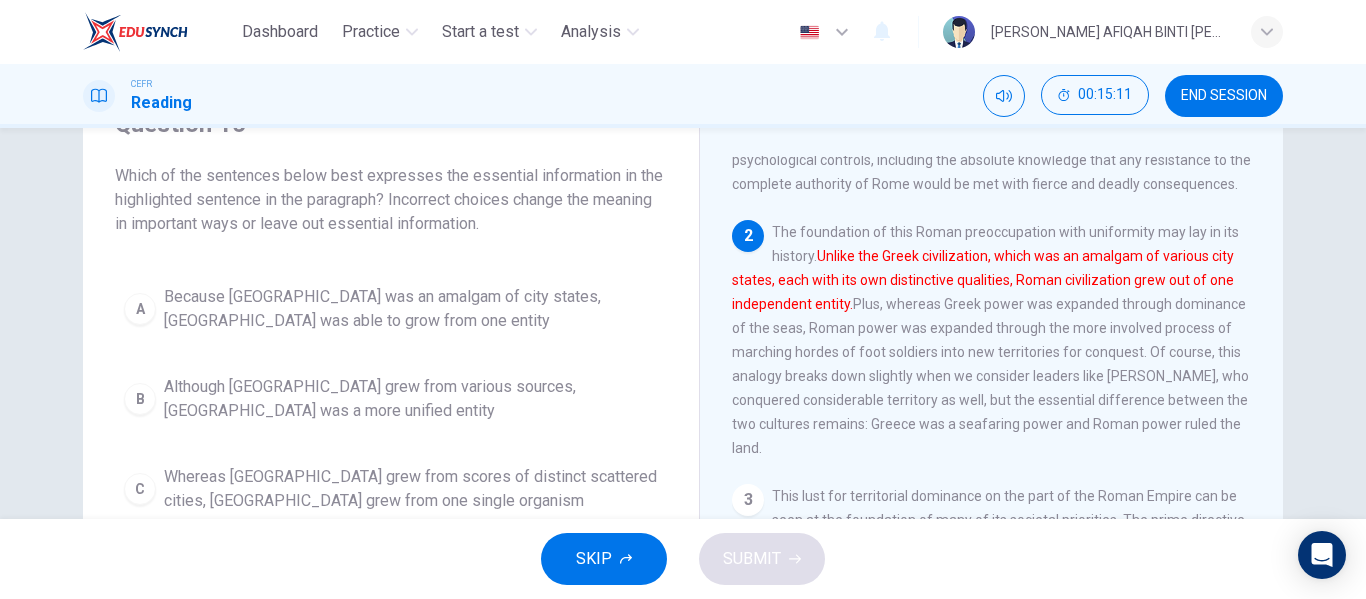 drag, startPoint x: 896, startPoint y: 291, endPoint x: 898, endPoint y: 321, distance: 30.066593 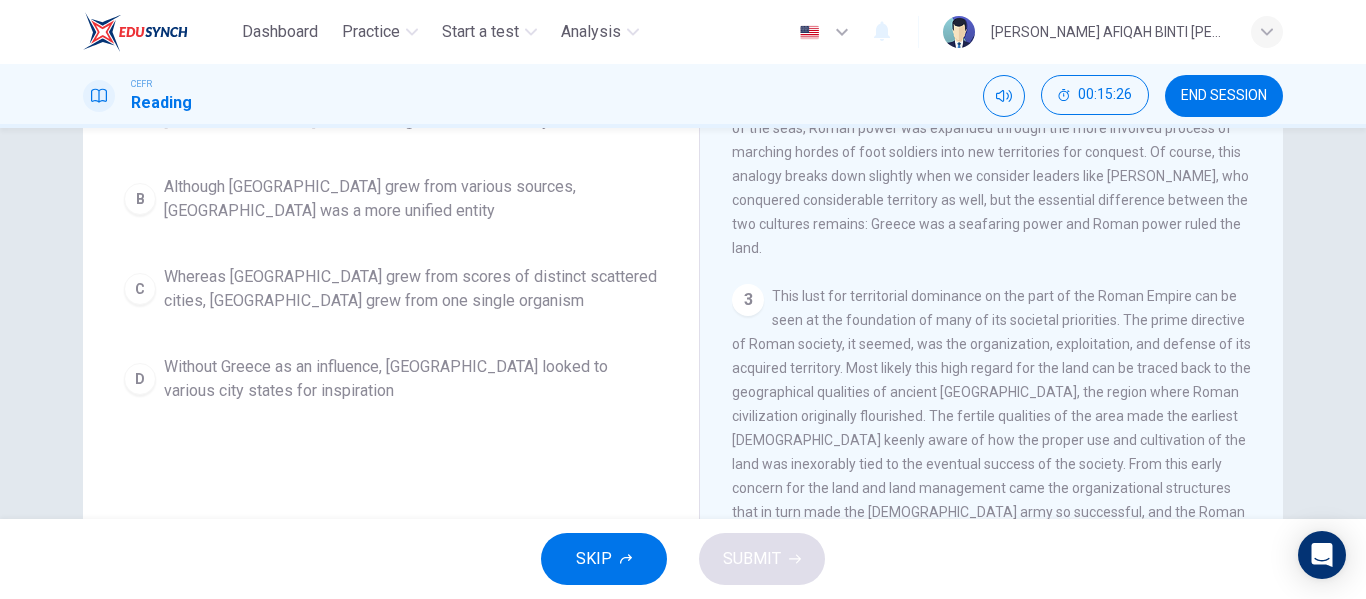 scroll, scrollTop: 200, scrollLeft: 0, axis: vertical 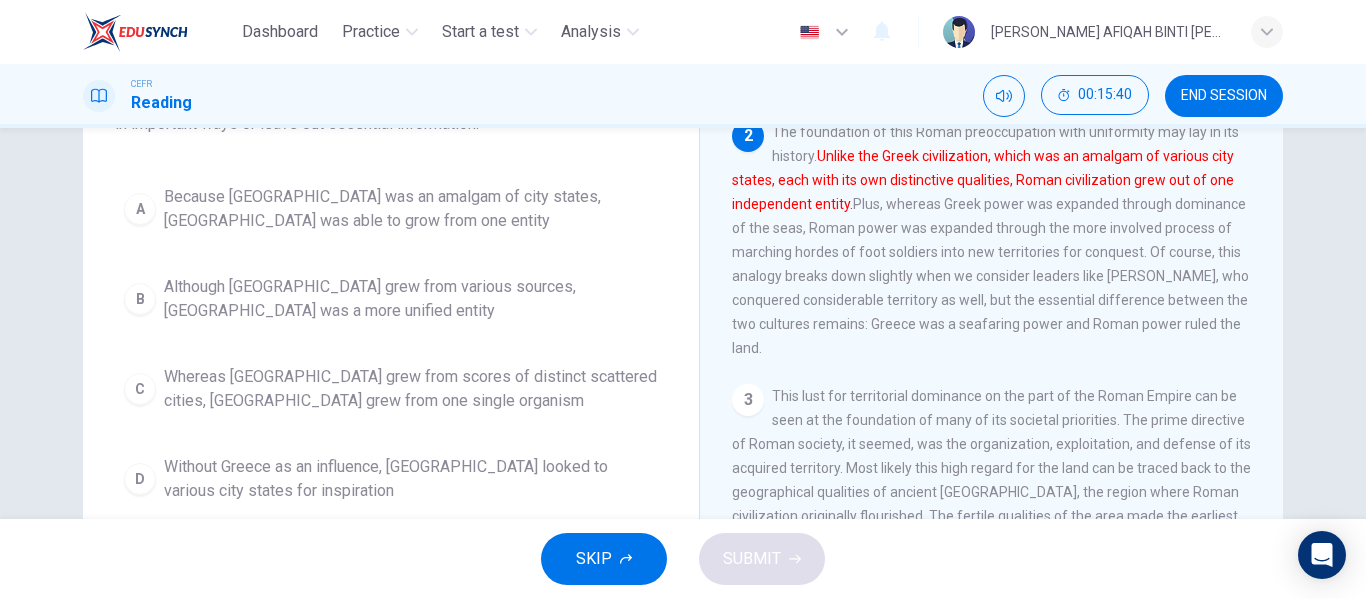 click on "Whereas [GEOGRAPHIC_DATA] grew from scores of distinct scattered cities, [GEOGRAPHIC_DATA] grew from one
single organism" at bounding box center (411, 389) 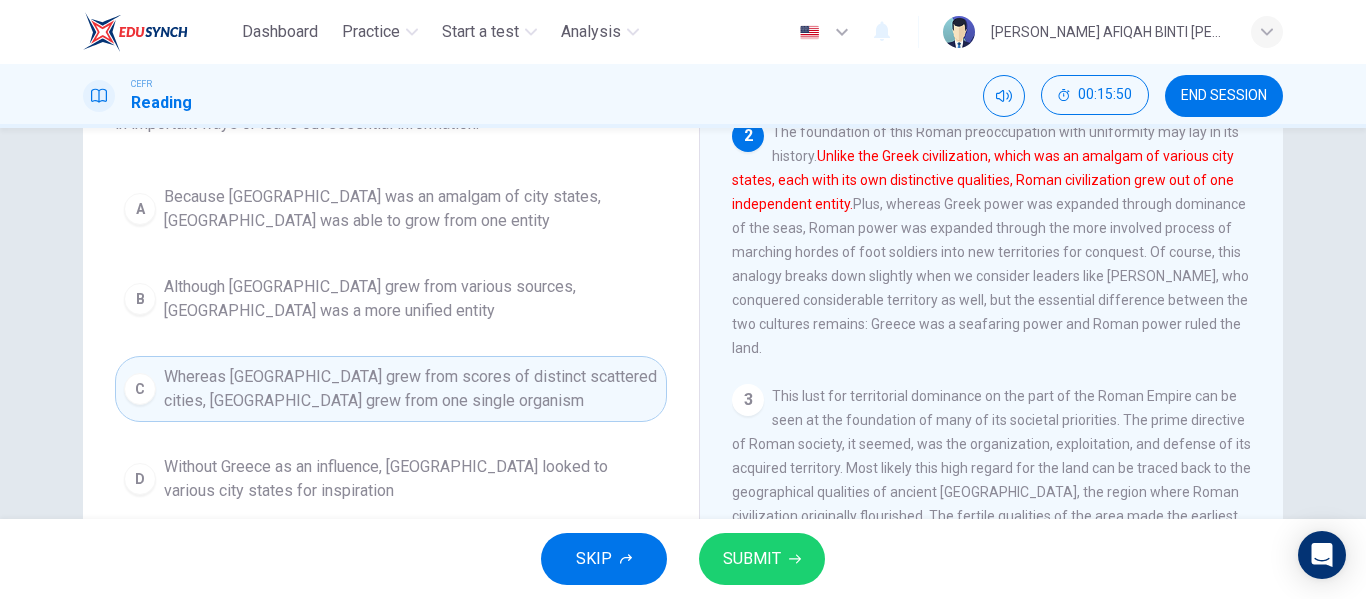 click on "SUBMIT" at bounding box center (752, 559) 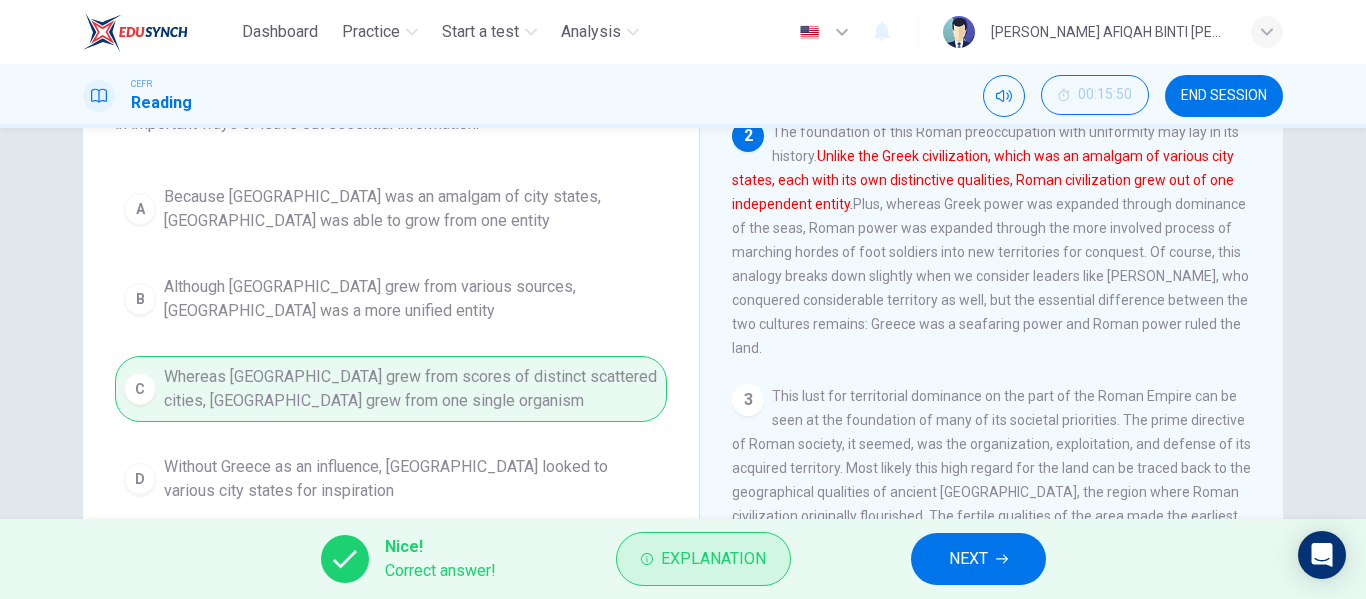 click on "Explanation" at bounding box center [703, 559] 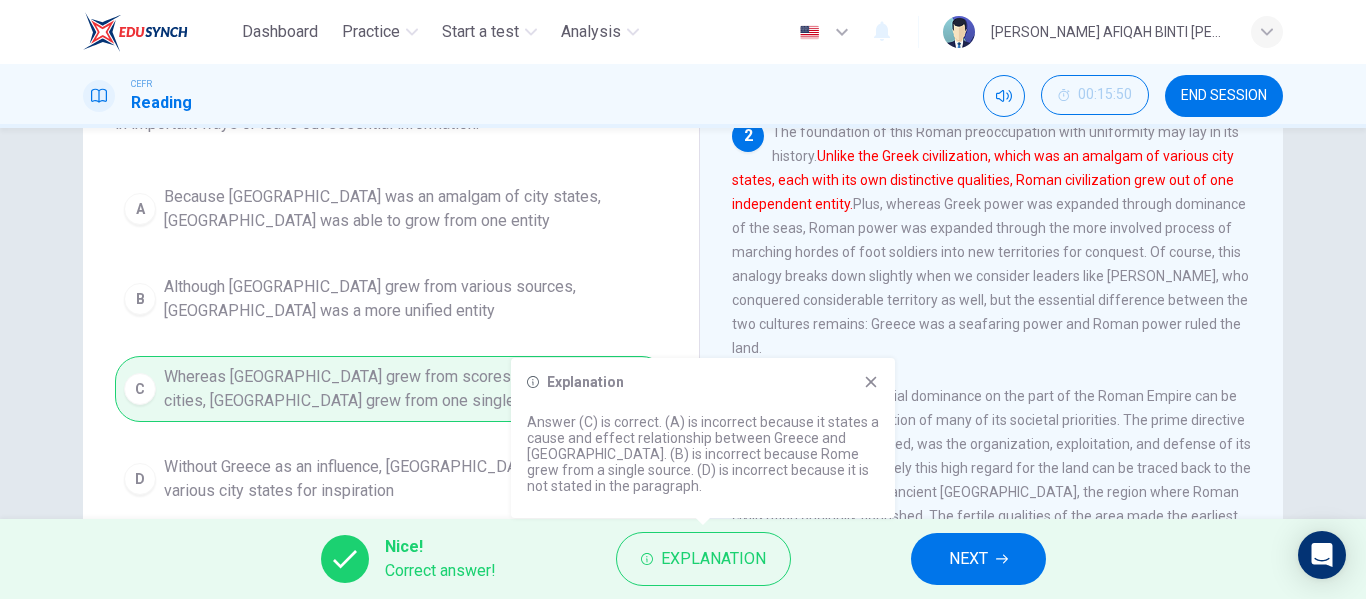click 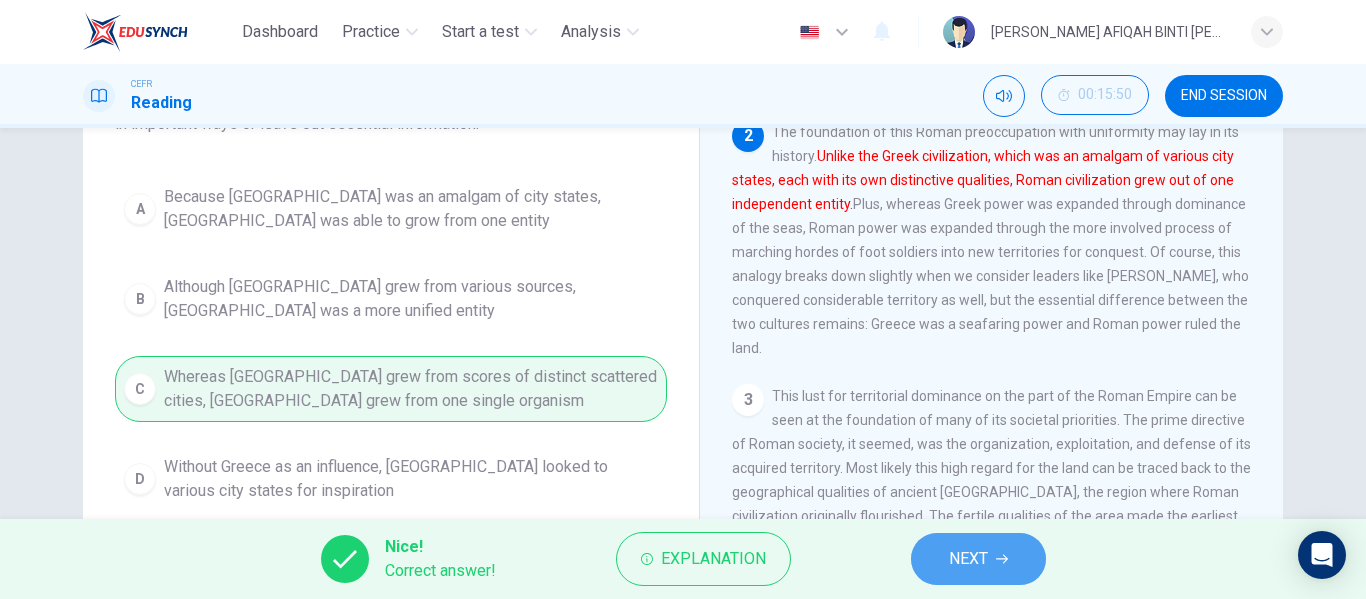 click on "NEXT" at bounding box center (968, 559) 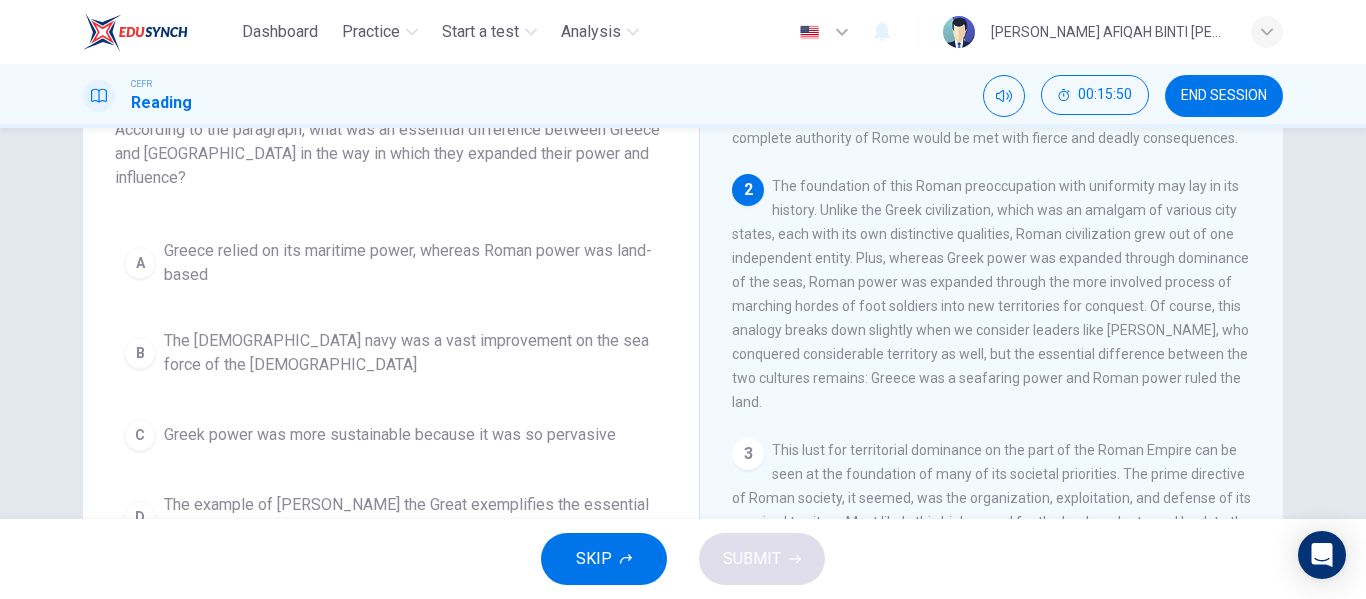 scroll, scrollTop: 100, scrollLeft: 0, axis: vertical 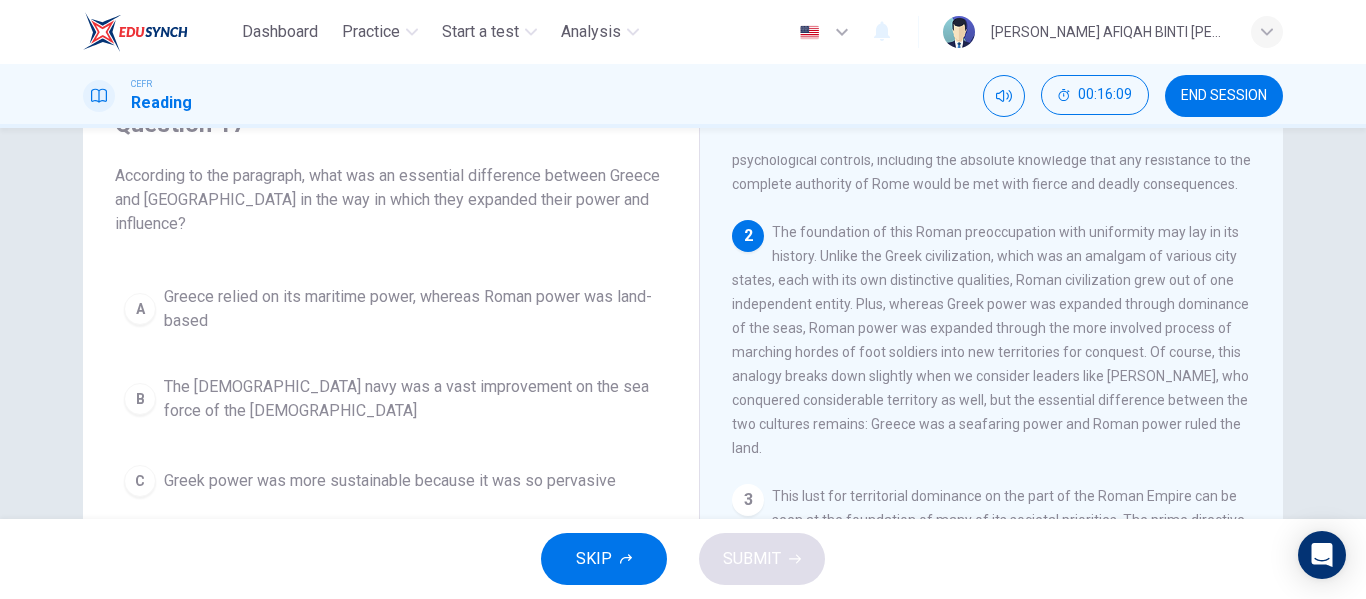 drag, startPoint x: 839, startPoint y: 397, endPoint x: 859, endPoint y: 403, distance: 20.880613 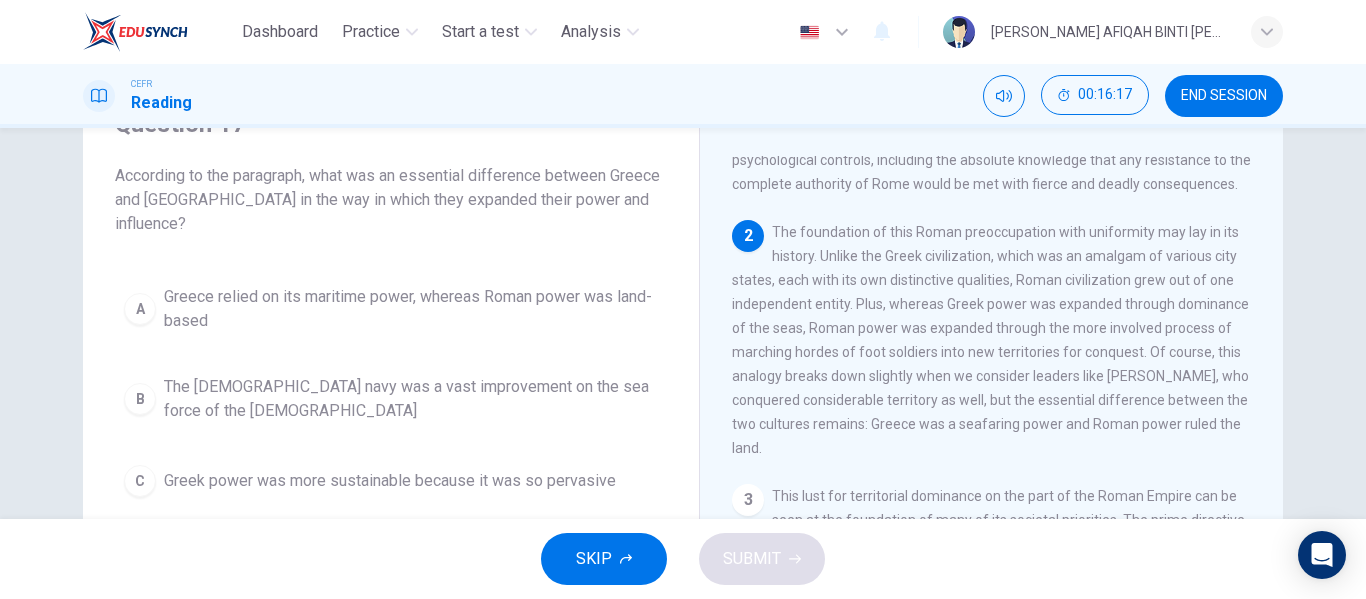 click on "Greece relied on its maritime power, whereas Roman power was land-based" at bounding box center (411, 309) 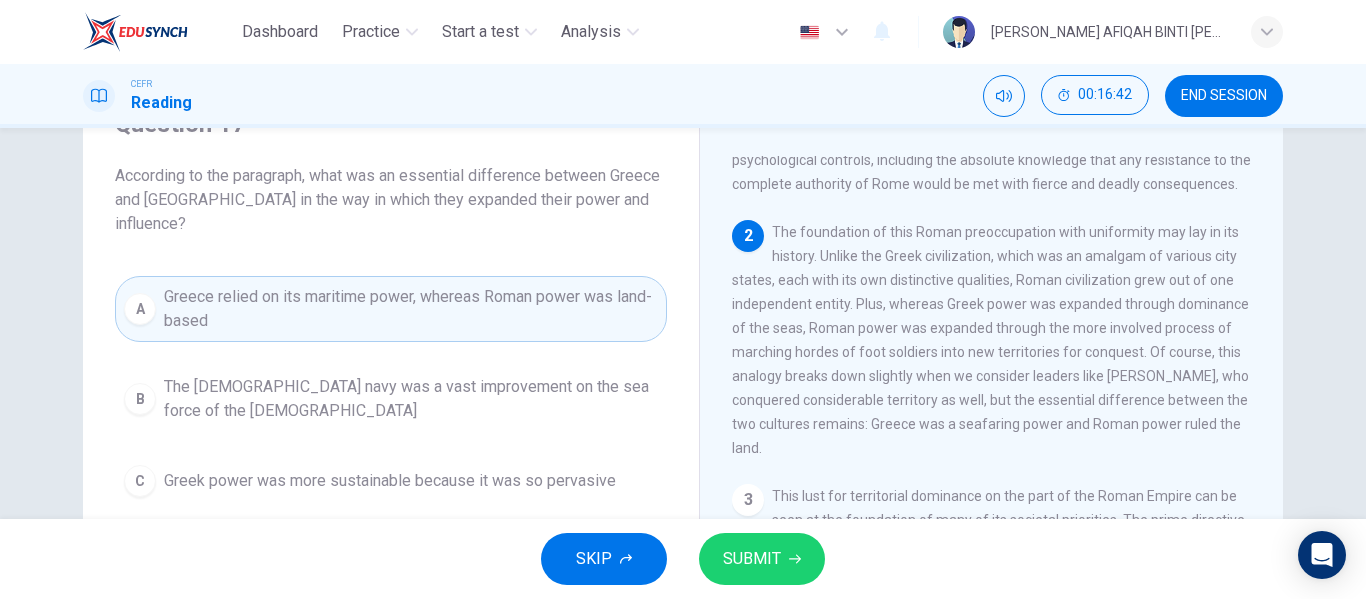 scroll, scrollTop: 200, scrollLeft: 0, axis: vertical 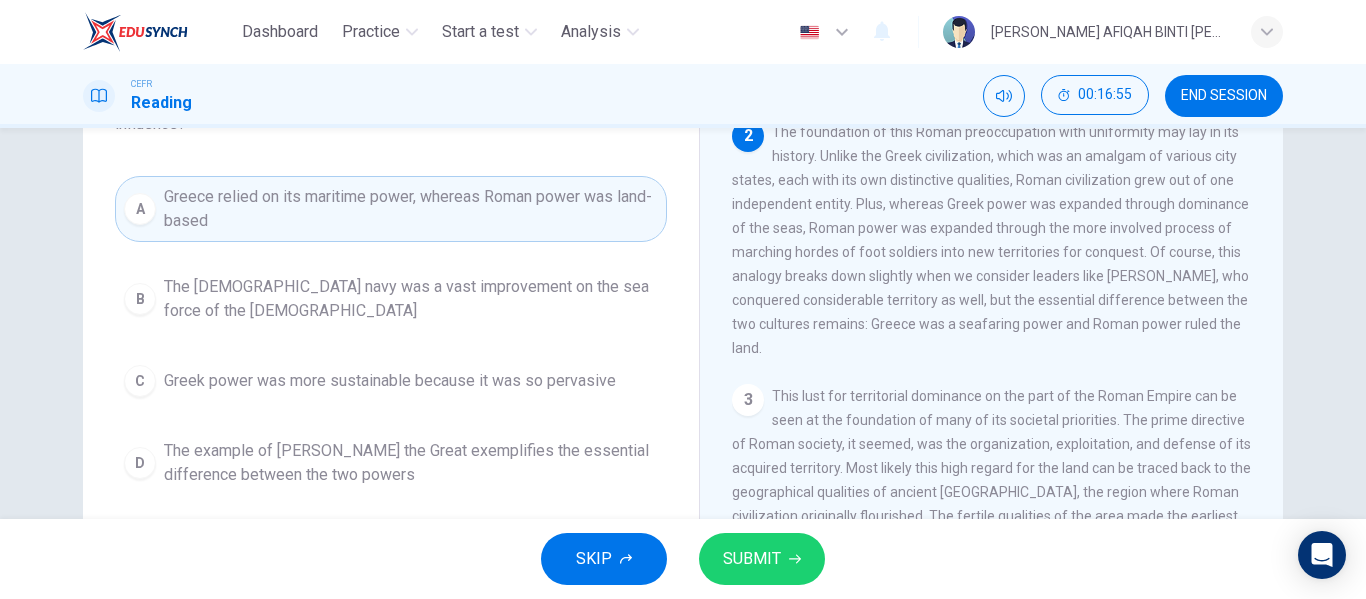 click on "SKIP SUBMIT" at bounding box center (683, 559) 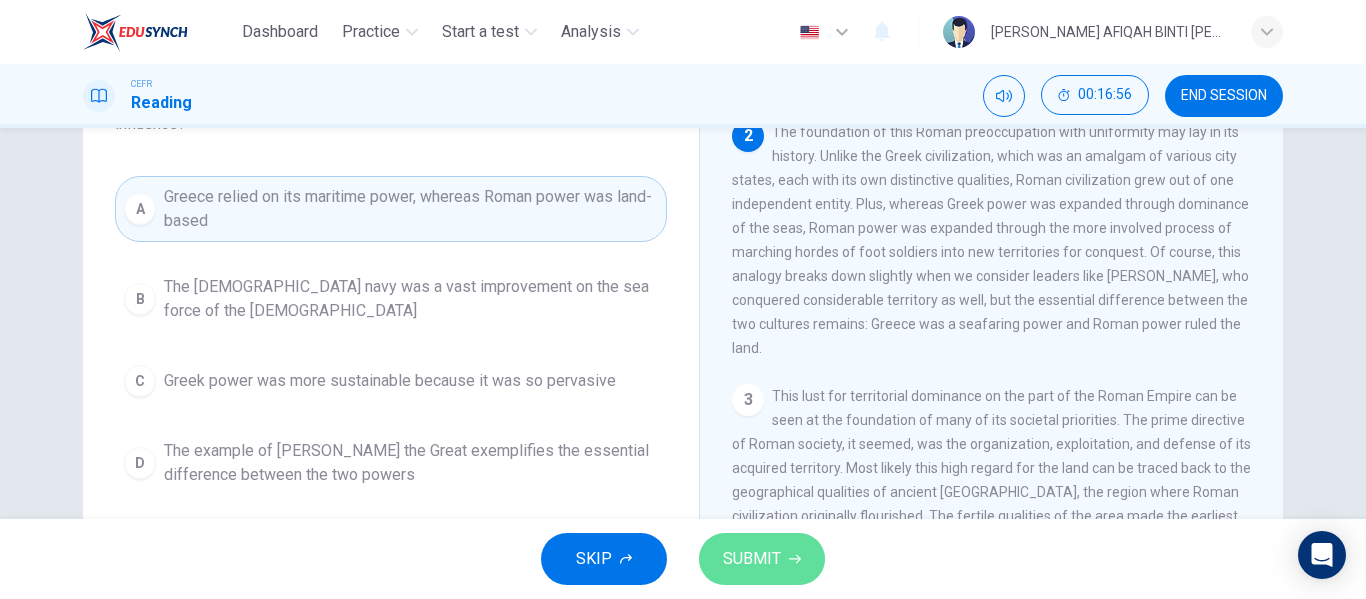 click on "SUBMIT" at bounding box center [752, 559] 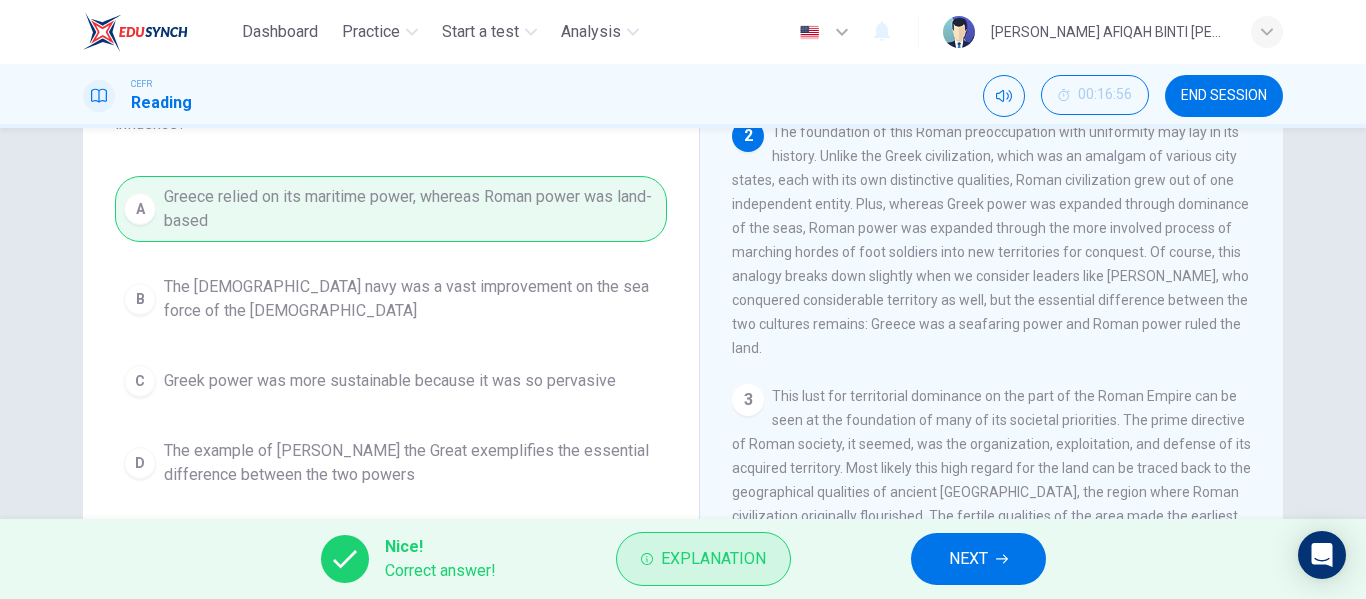 click on "Explanation" at bounding box center [713, 559] 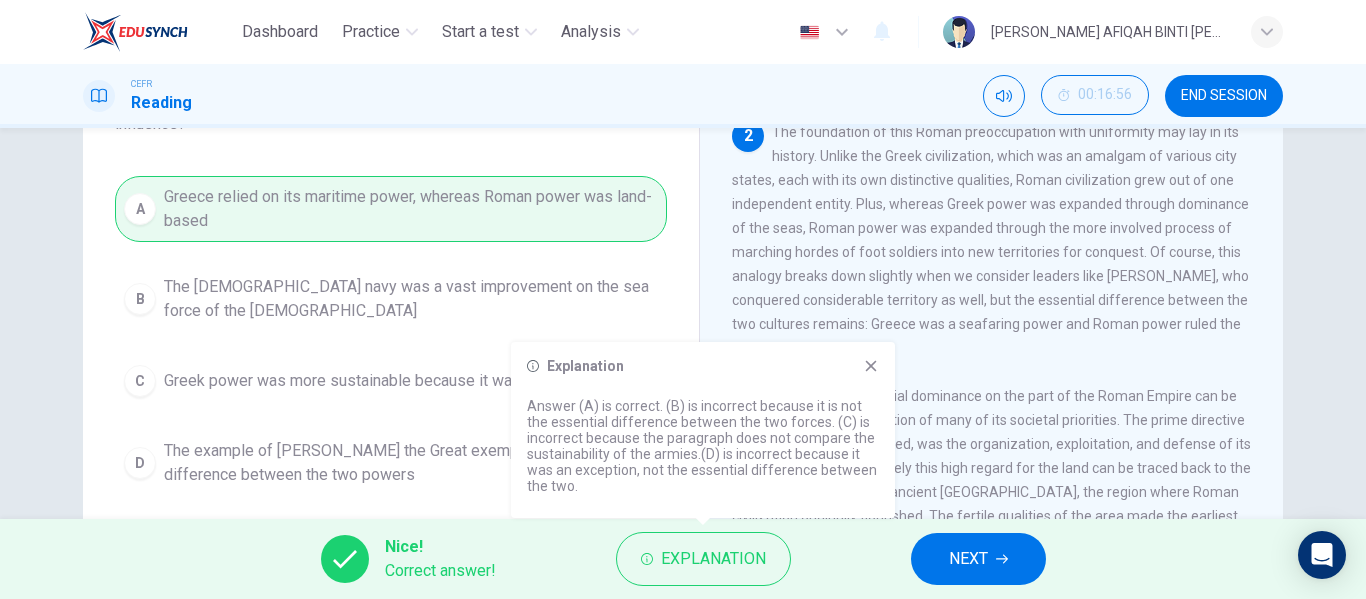 click on "Explanation Answer (A) is correct. (B) is incorrect because it is not the essential difference between the two forces. (C) is incorrect because the paragraph does not compare the sustainability of the armies.(D) is incorrect because it was an exception, not the essential difference between the two." at bounding box center [703, 430] 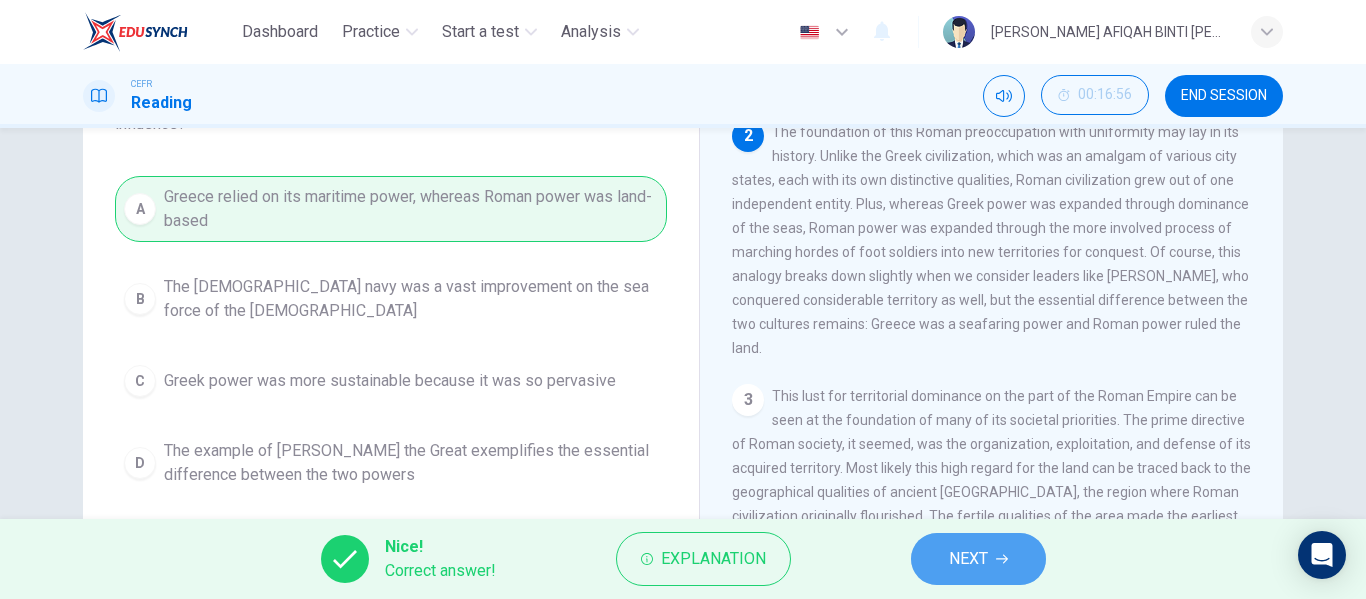 click on "NEXT" at bounding box center [968, 559] 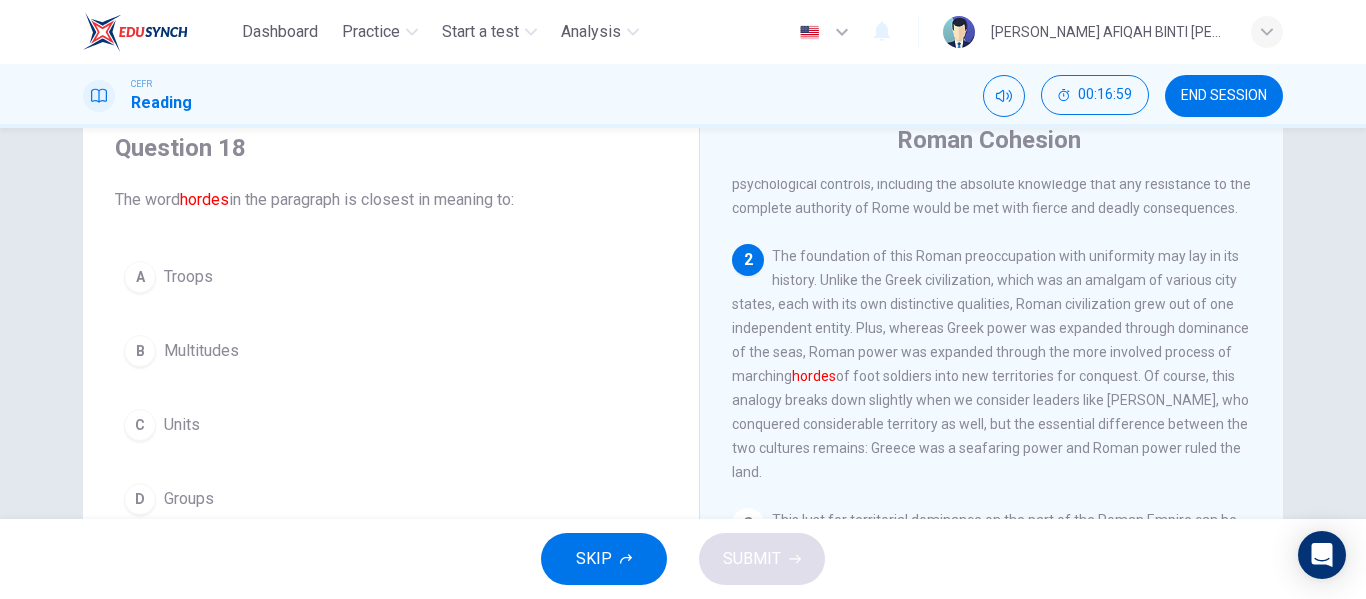 scroll, scrollTop: 176, scrollLeft: 0, axis: vertical 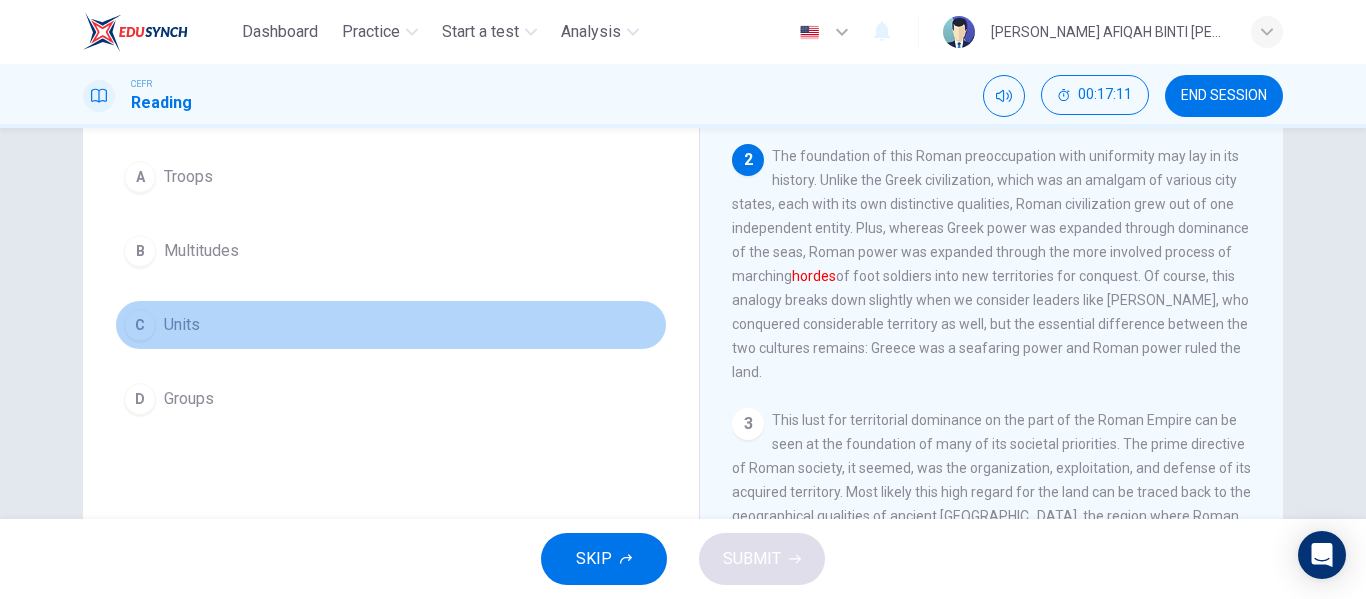 click on "C Units" at bounding box center (391, 325) 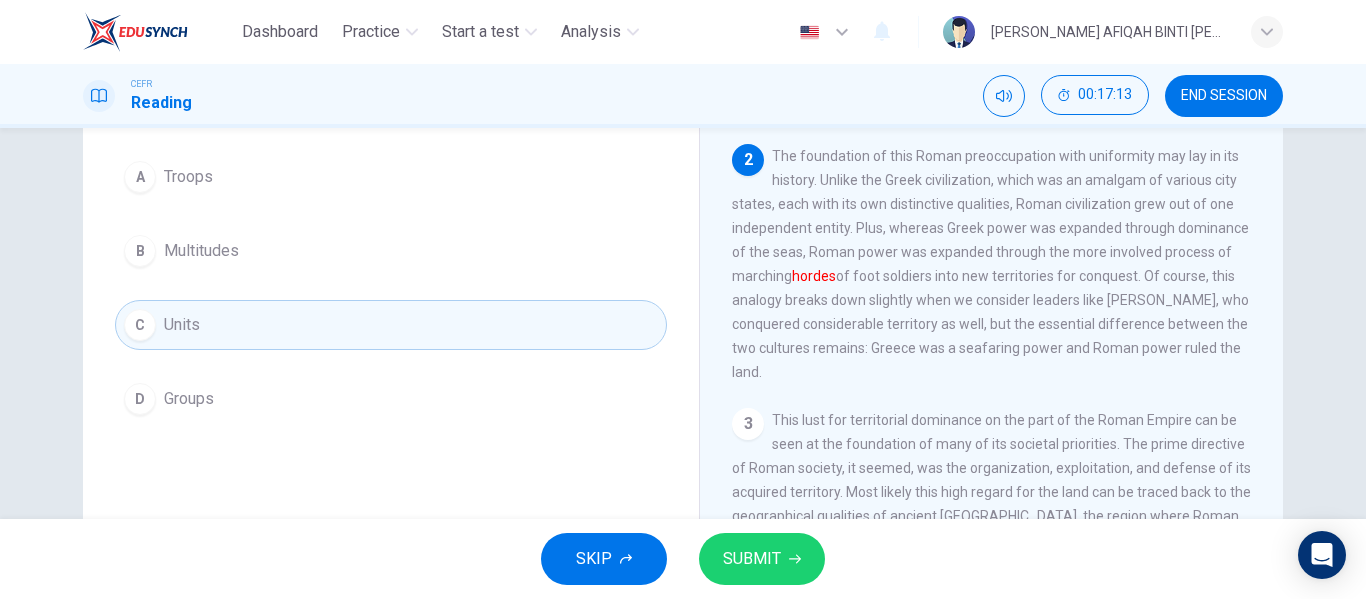 click on "SUBMIT" at bounding box center (752, 559) 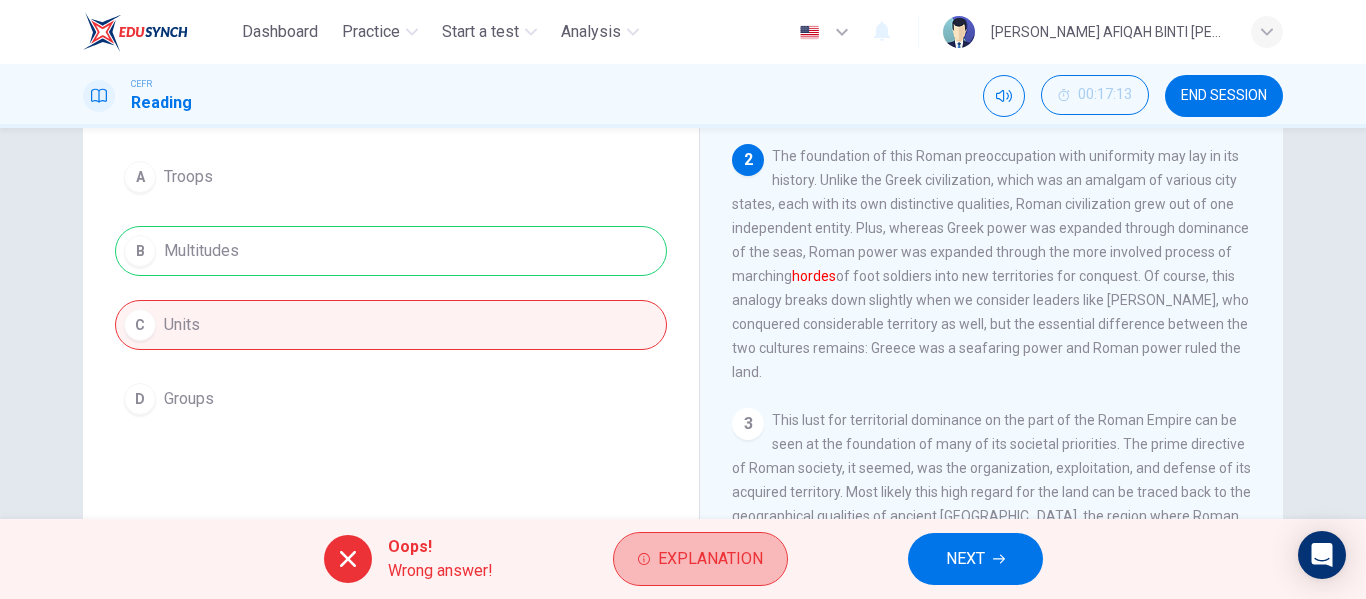 click on "Explanation" at bounding box center [710, 559] 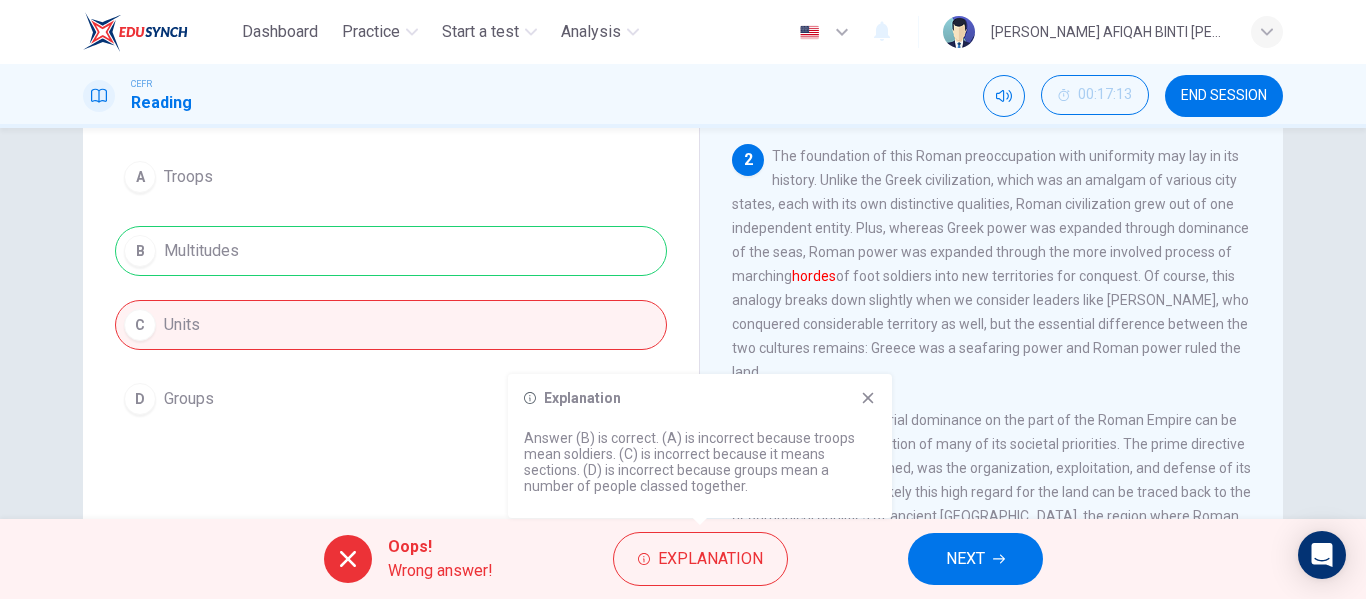 type 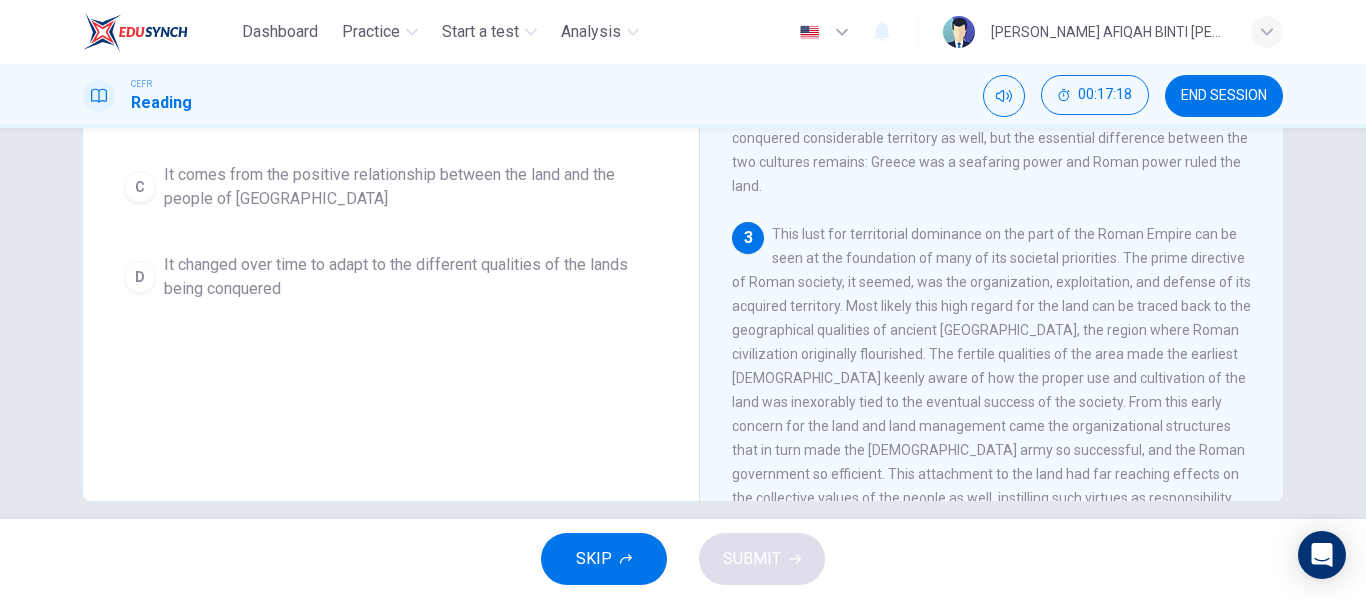 scroll, scrollTop: 384, scrollLeft: 0, axis: vertical 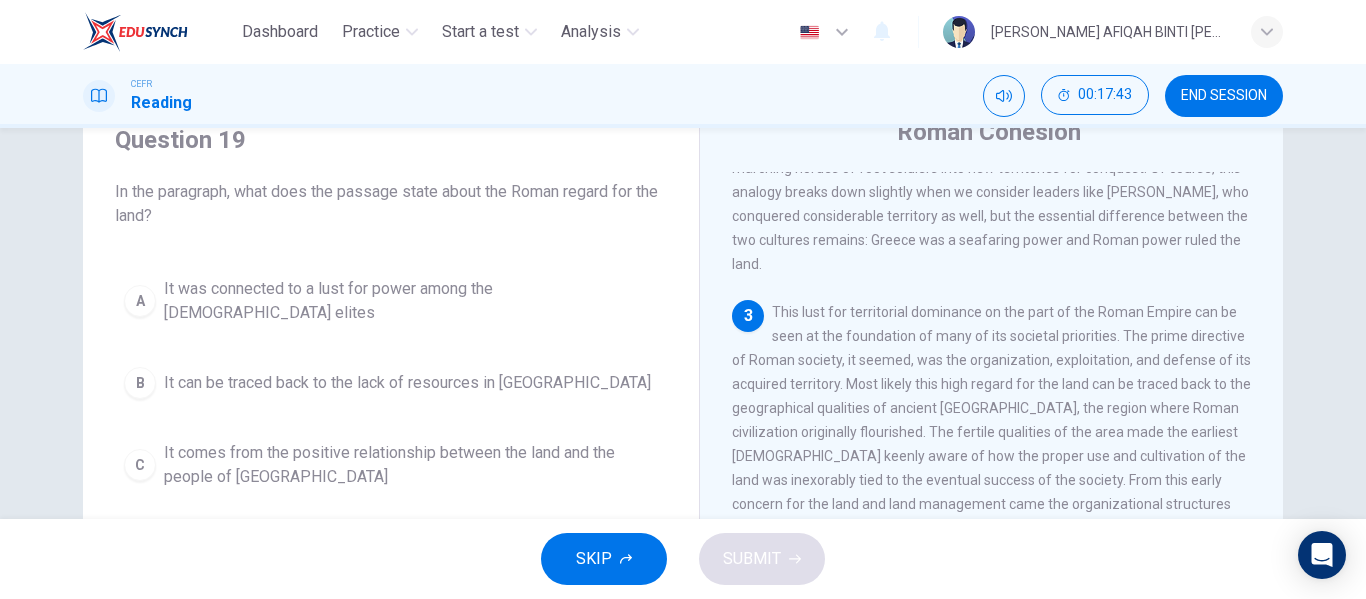 click on "In the paragraph, what does the passage state about the Roman regard for the land?" at bounding box center [391, 204] 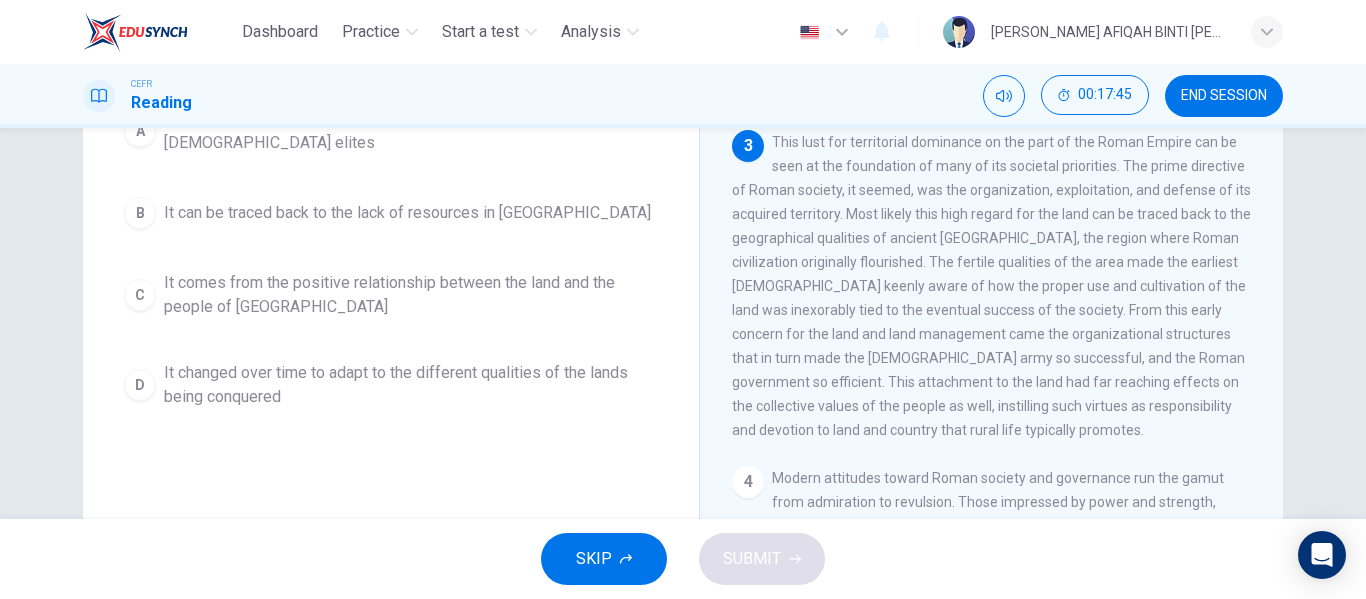 scroll, scrollTop: 284, scrollLeft: 0, axis: vertical 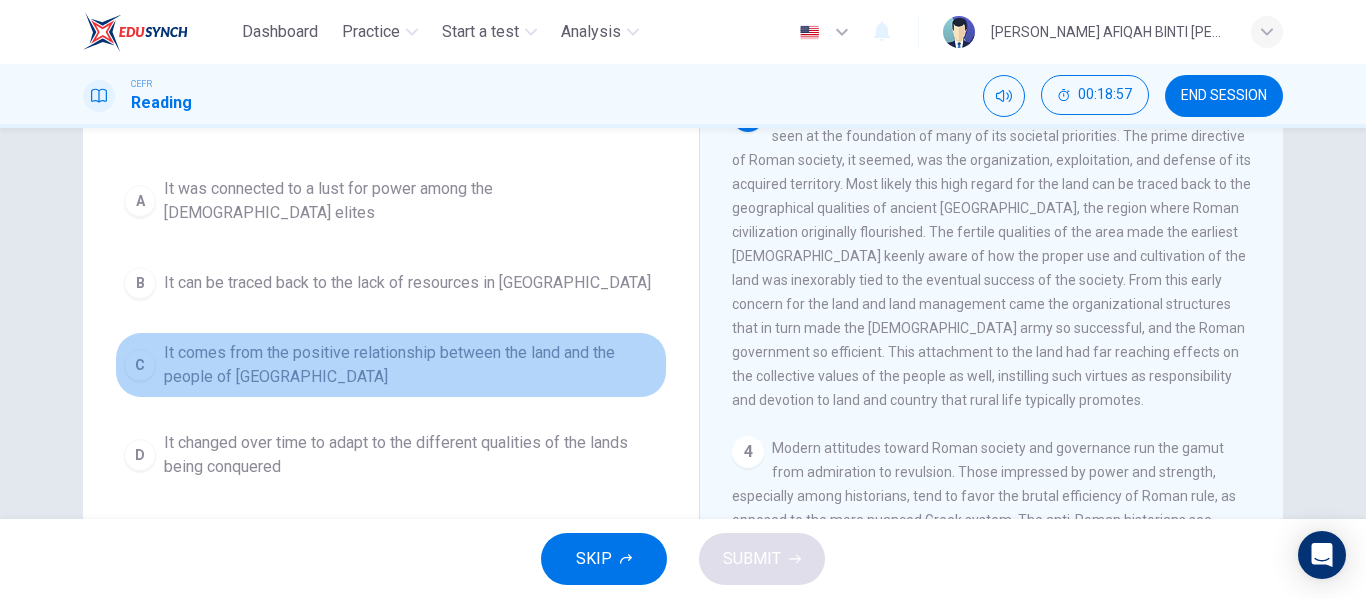 click on "It comes from the positive relationship between the land and the people of [GEOGRAPHIC_DATA]" at bounding box center (411, 365) 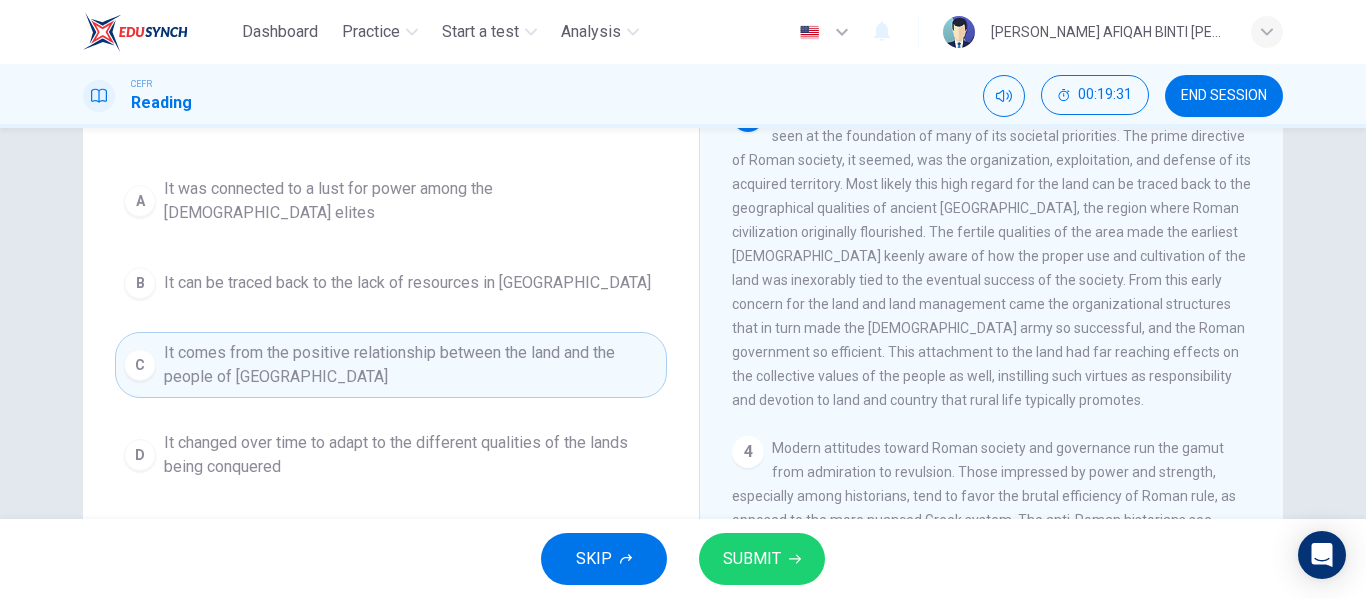 click on "SUBMIT" at bounding box center [762, 559] 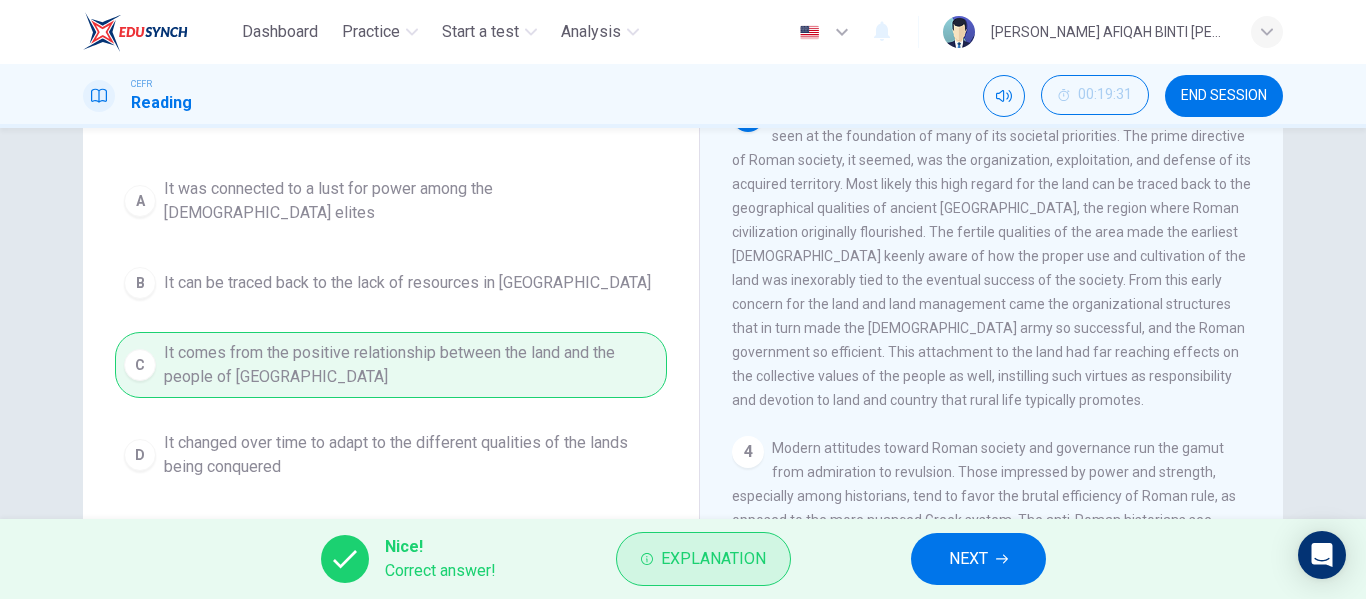 click on "Explanation" at bounding box center (713, 559) 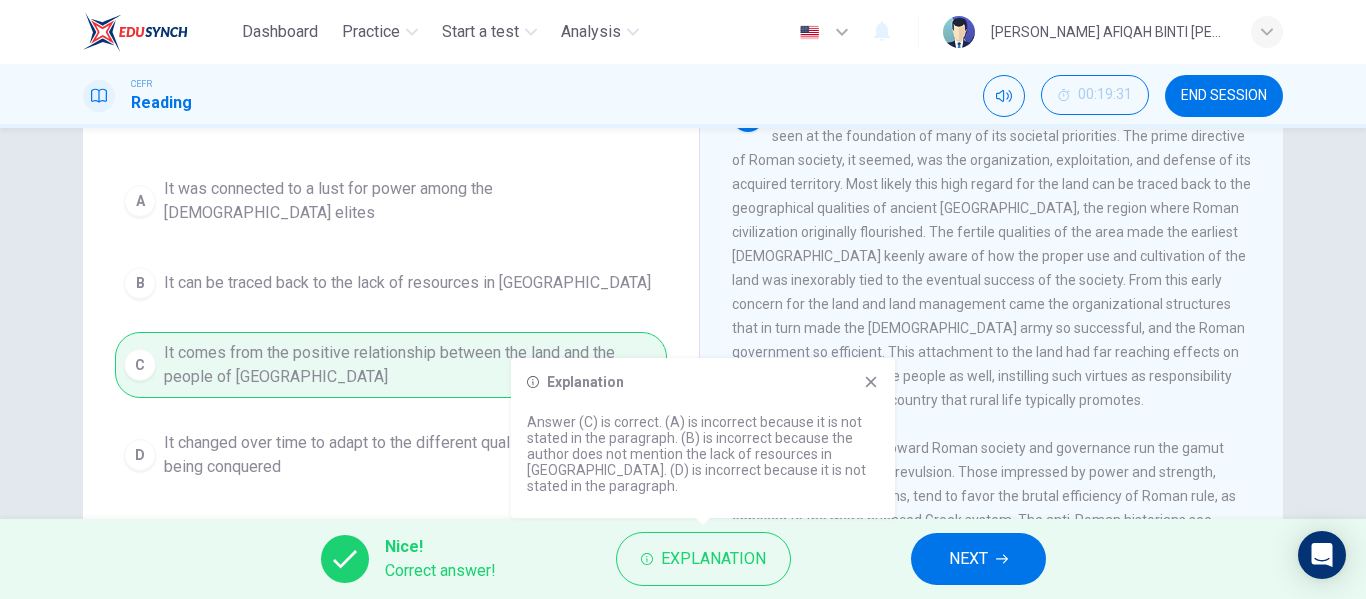 click on "NEXT" at bounding box center (968, 559) 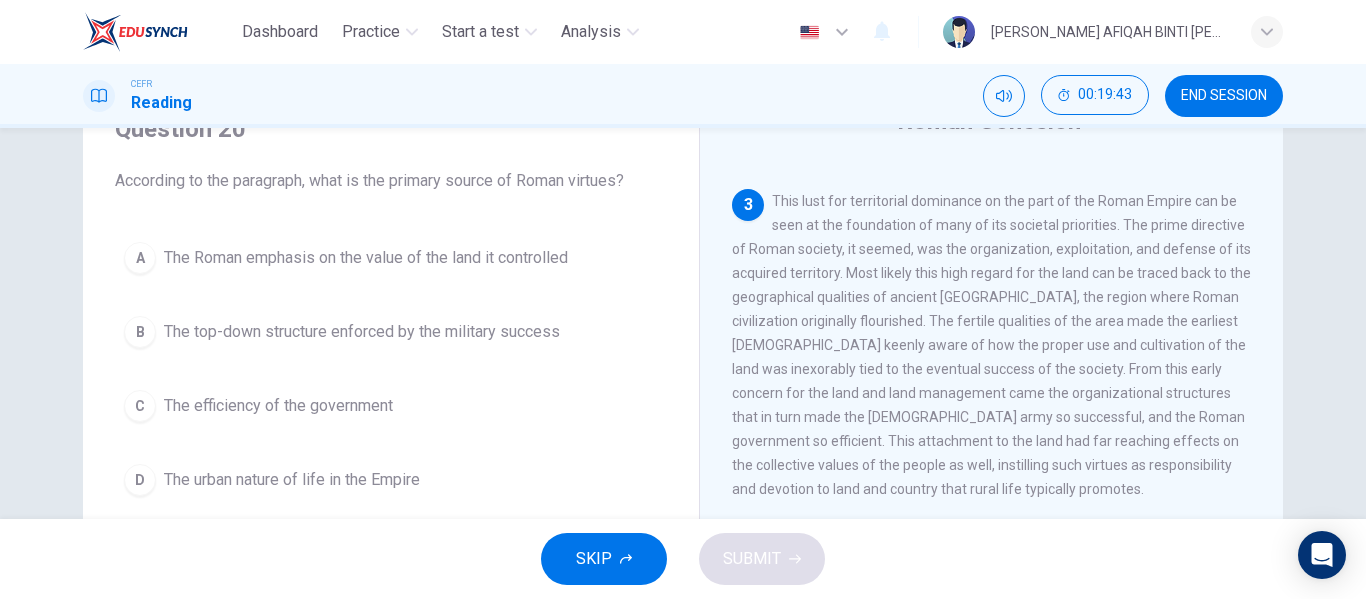 scroll, scrollTop: 60, scrollLeft: 0, axis: vertical 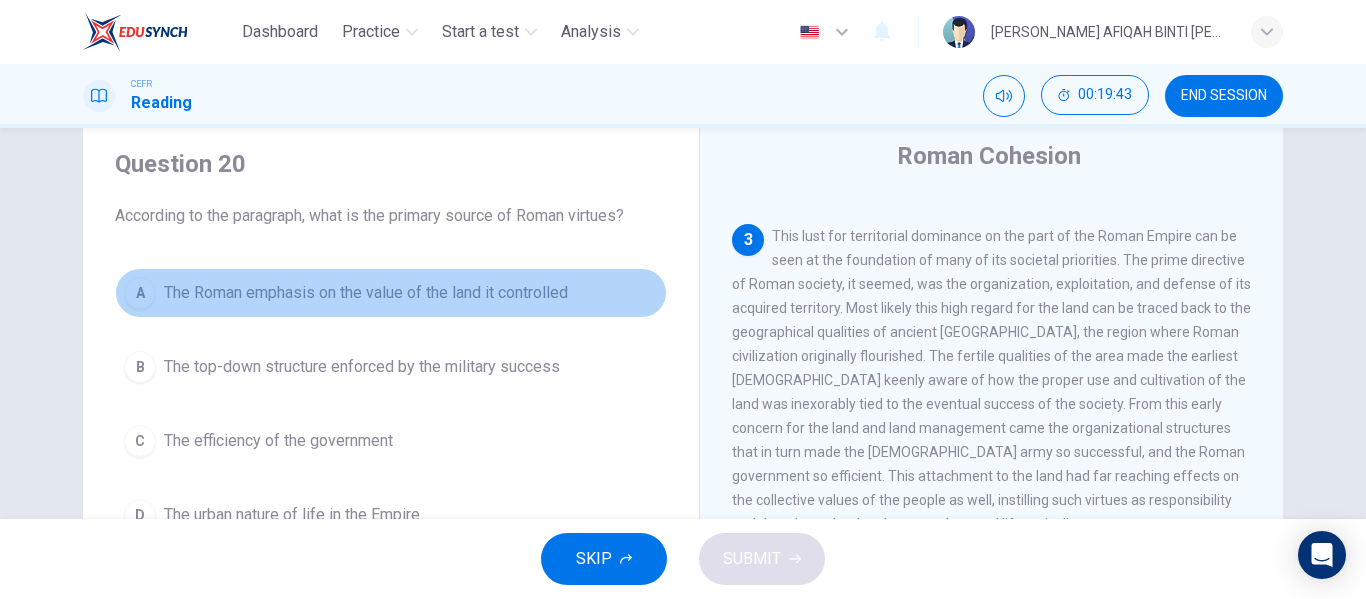 click on "The Roman emphasis on the value of the land it controlled" at bounding box center (366, 293) 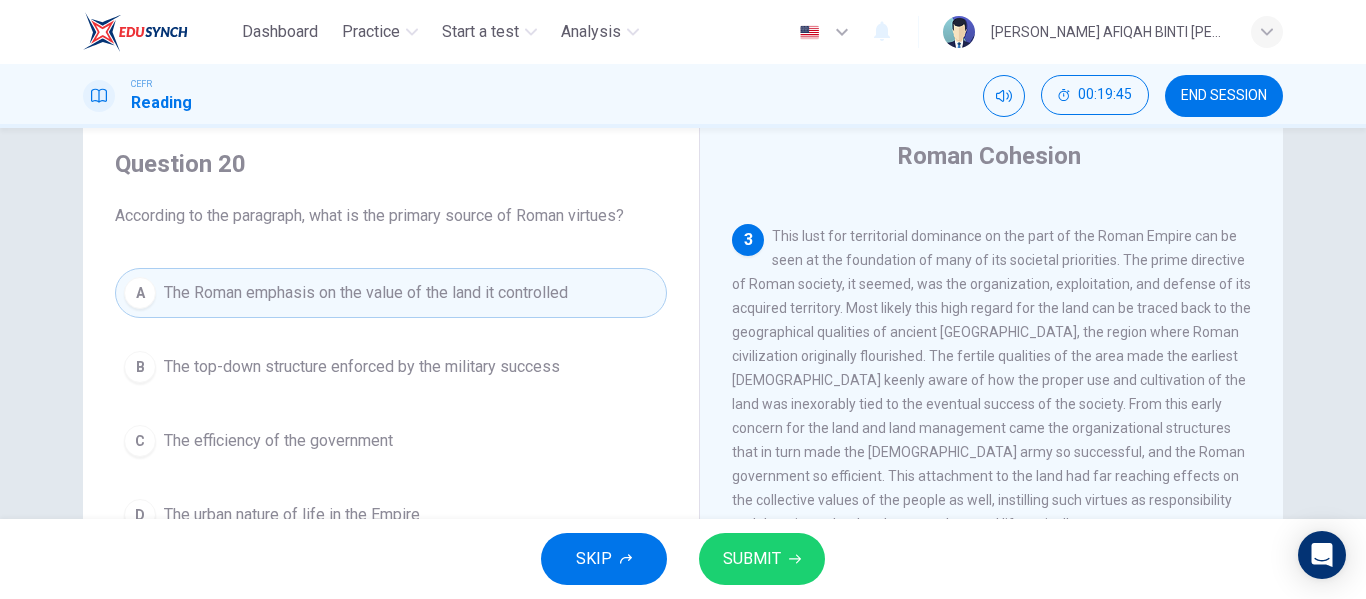 click on "SUBMIT" at bounding box center [752, 559] 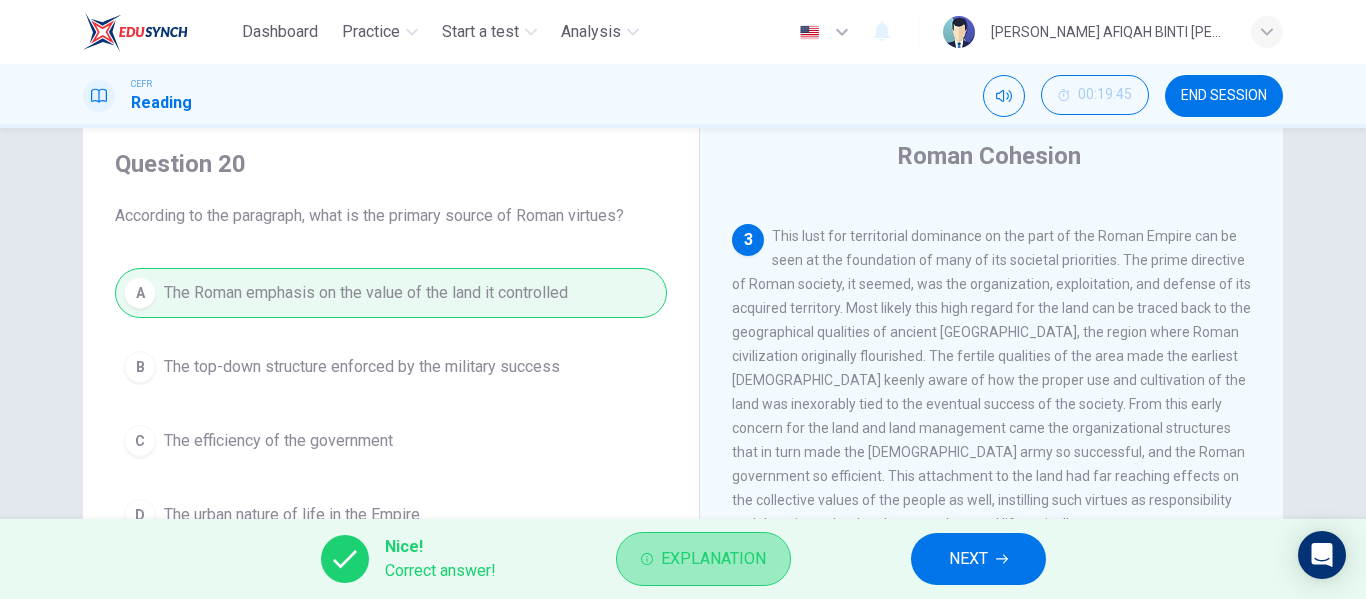 click on "Explanation" at bounding box center (703, 559) 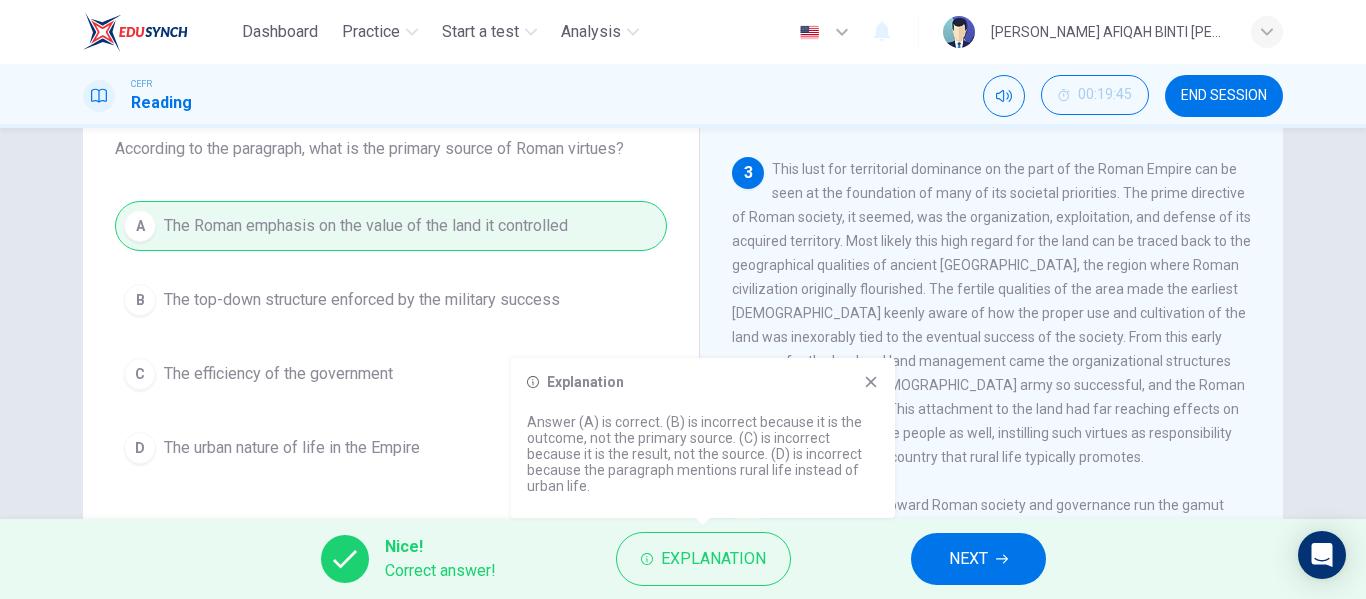 scroll, scrollTop: 160, scrollLeft: 0, axis: vertical 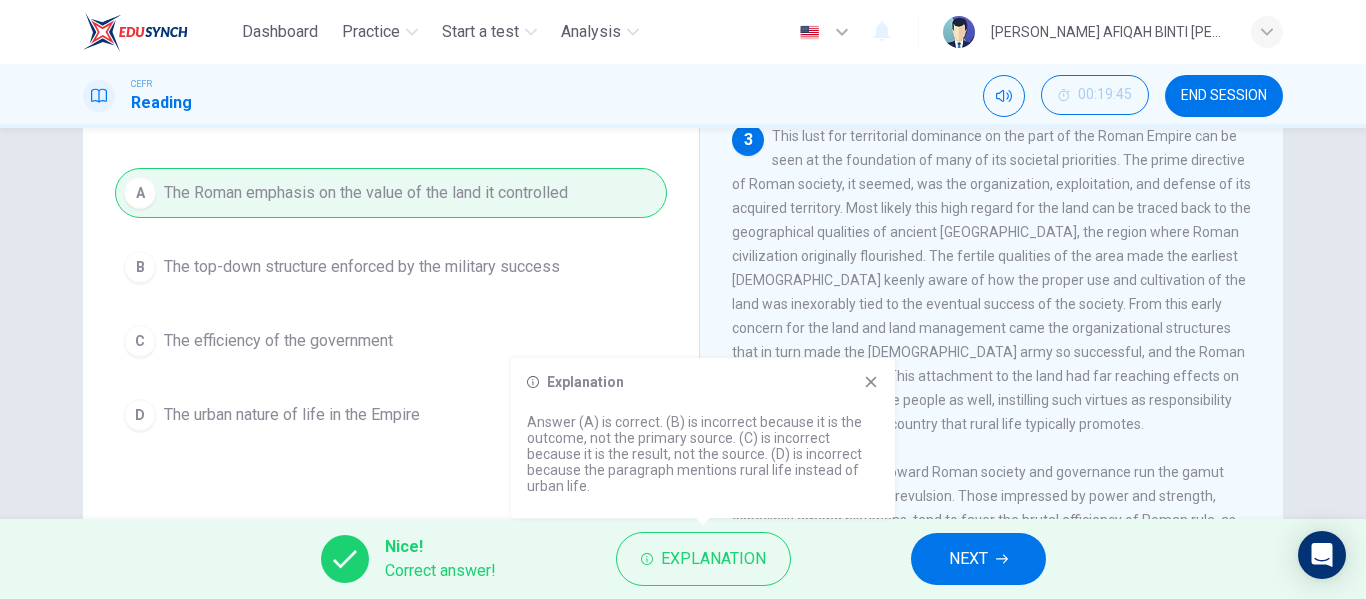 click on "NEXT" at bounding box center [978, 559] 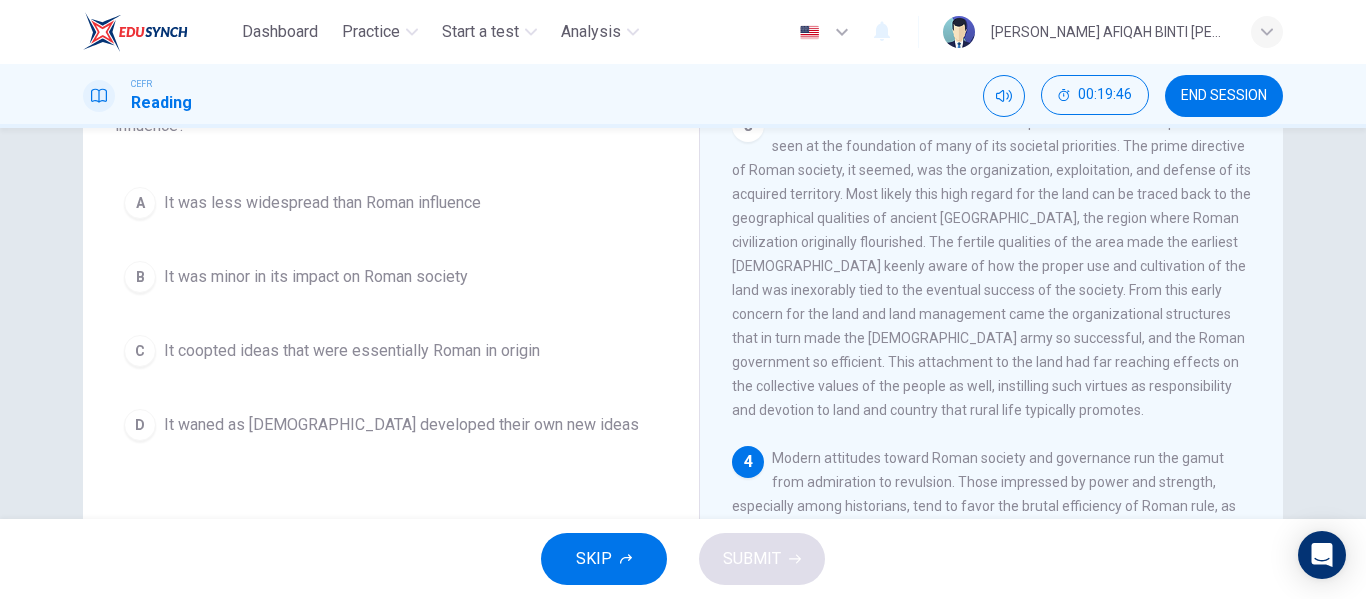 scroll, scrollTop: 384, scrollLeft: 0, axis: vertical 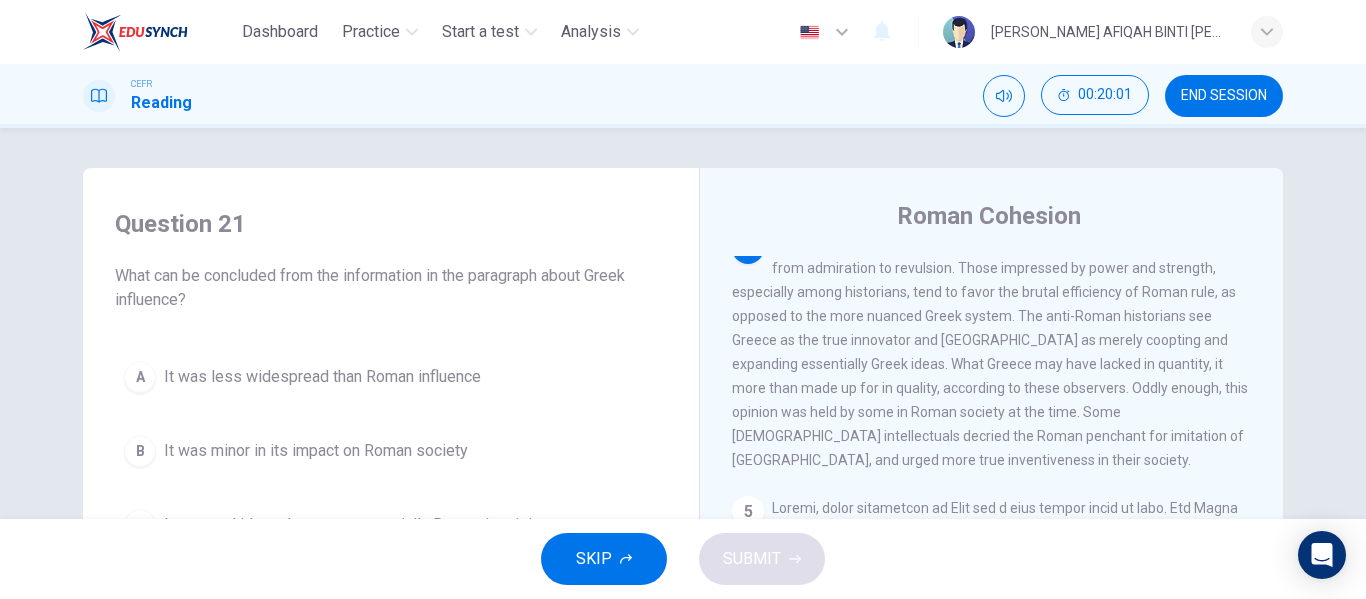 drag, startPoint x: 375, startPoint y: 276, endPoint x: 459, endPoint y: 280, distance: 84.095184 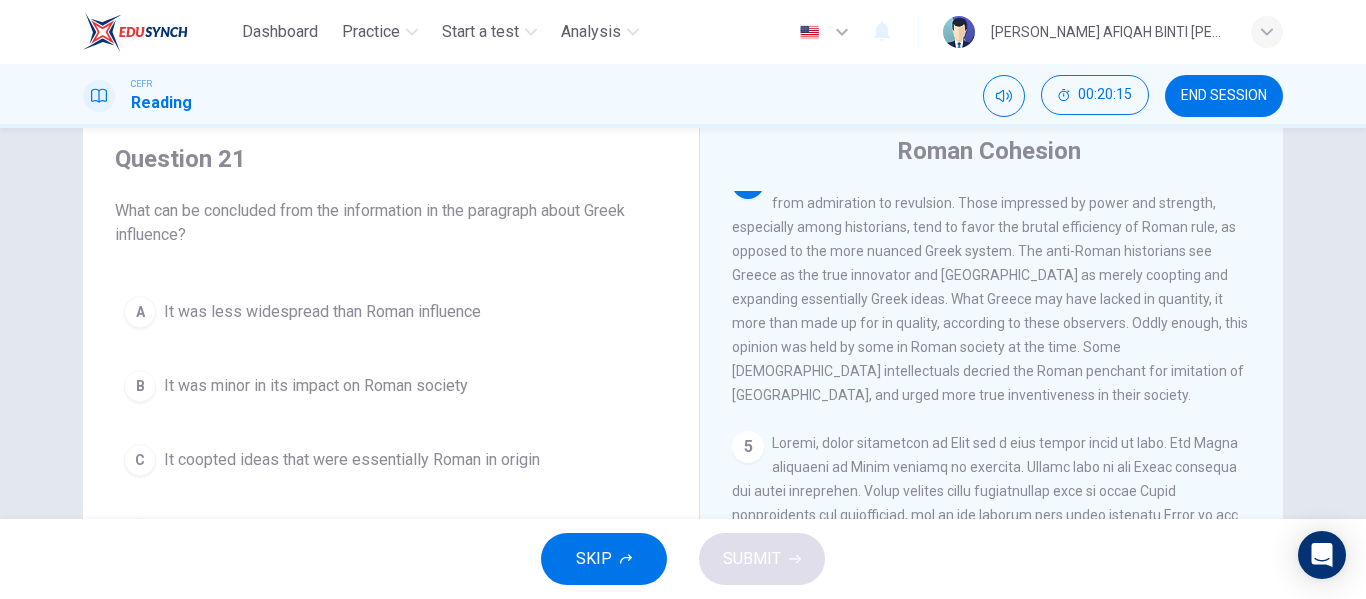 scroll, scrollTop: 100, scrollLeft: 0, axis: vertical 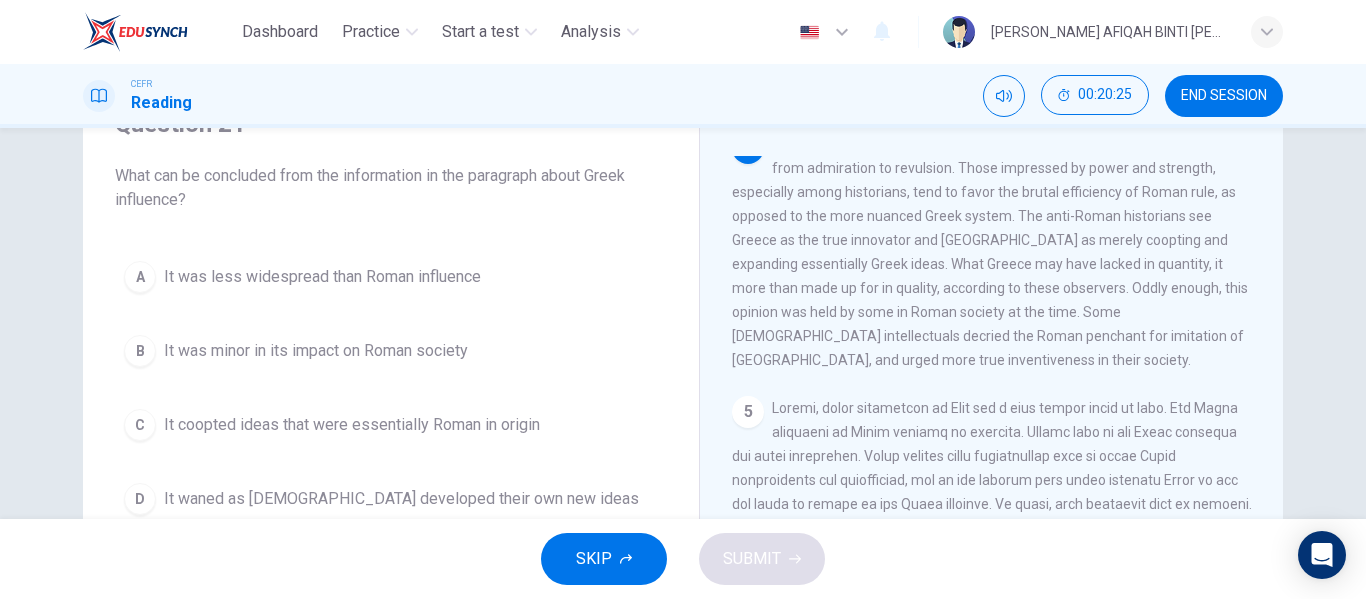 drag, startPoint x: 871, startPoint y: 195, endPoint x: 884, endPoint y: 224, distance: 31.780497 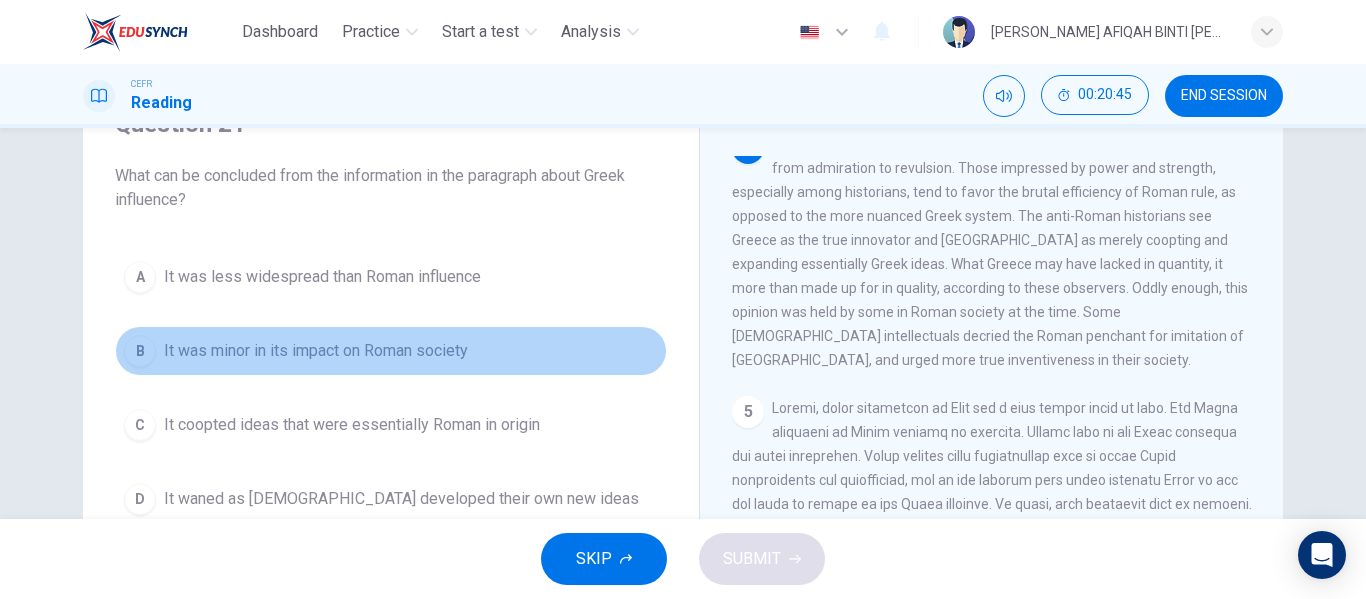 click on "B It was minor in its impact on Roman society" at bounding box center (391, 351) 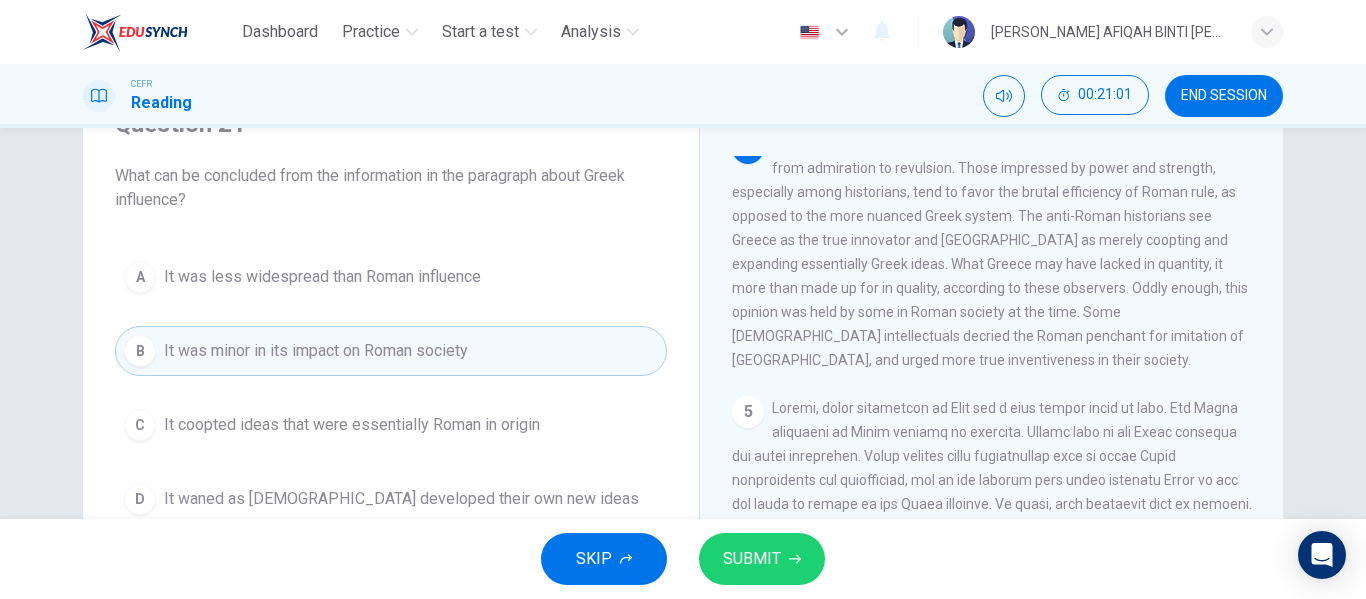 click on "SUBMIT" at bounding box center (752, 559) 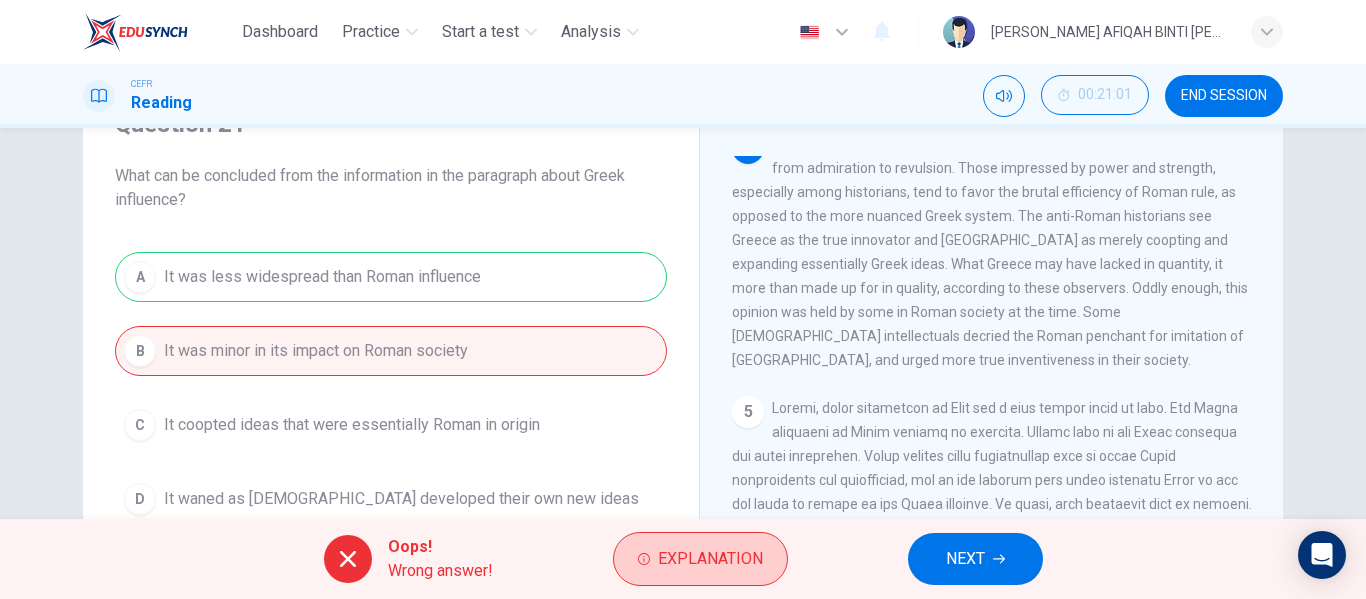 click on "Explanation" at bounding box center [710, 559] 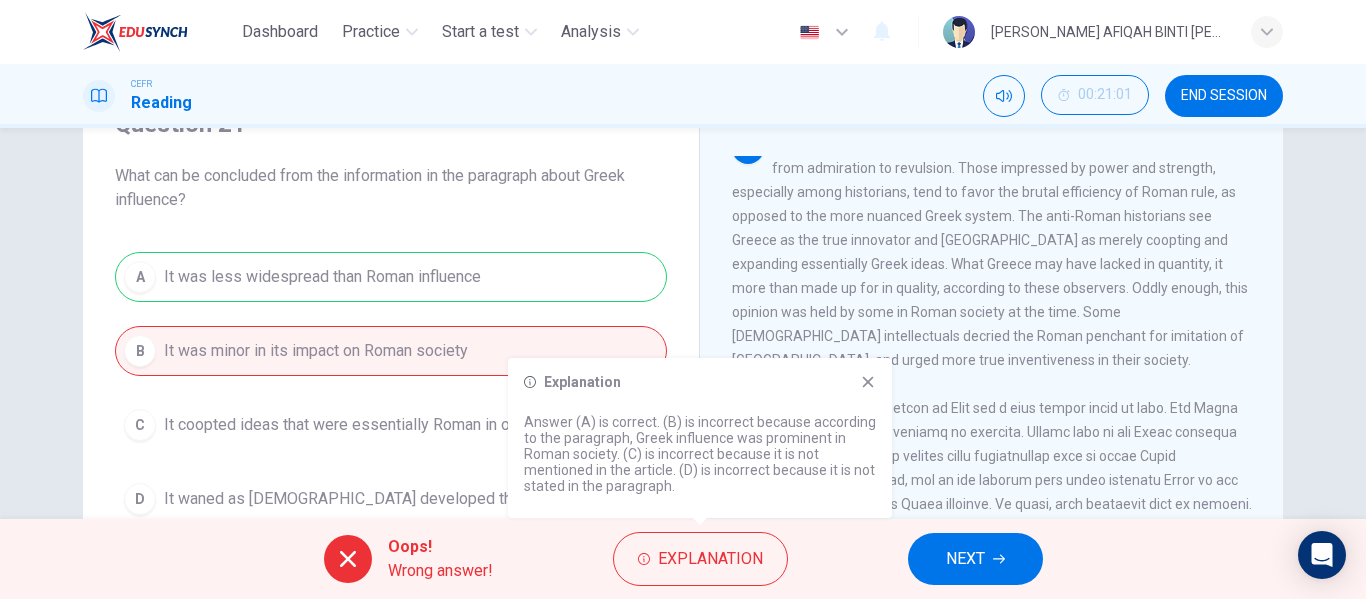 click 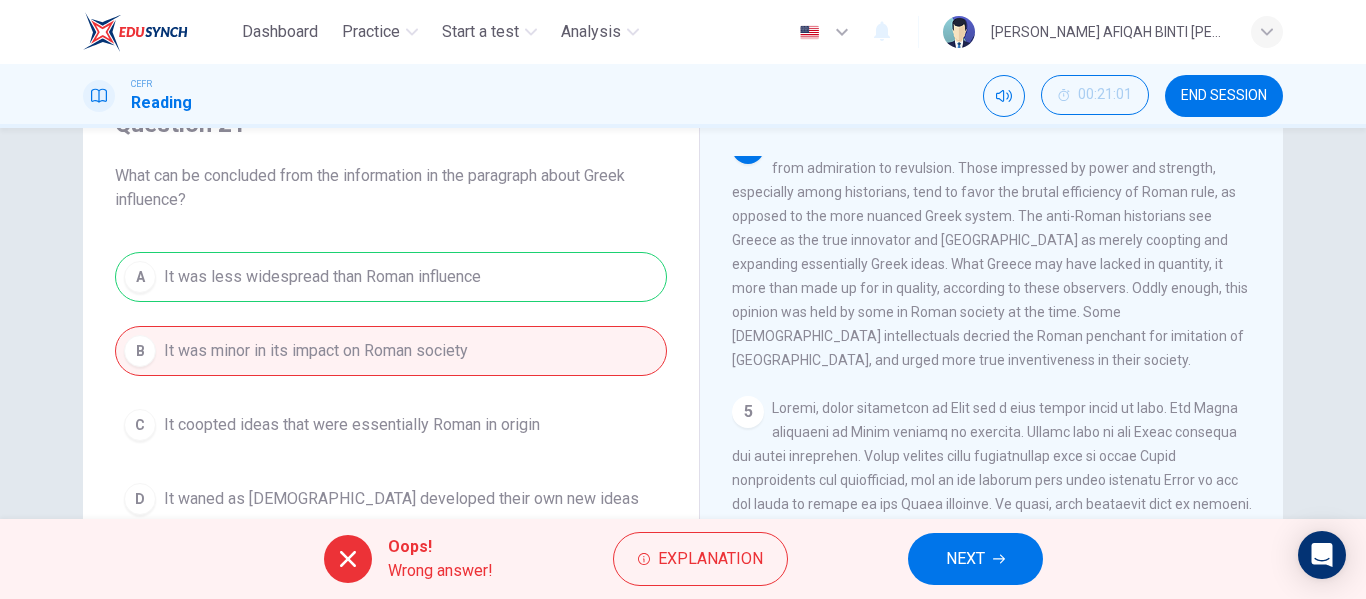 drag, startPoint x: 891, startPoint y: 351, endPoint x: 963, endPoint y: 340, distance: 72.835434 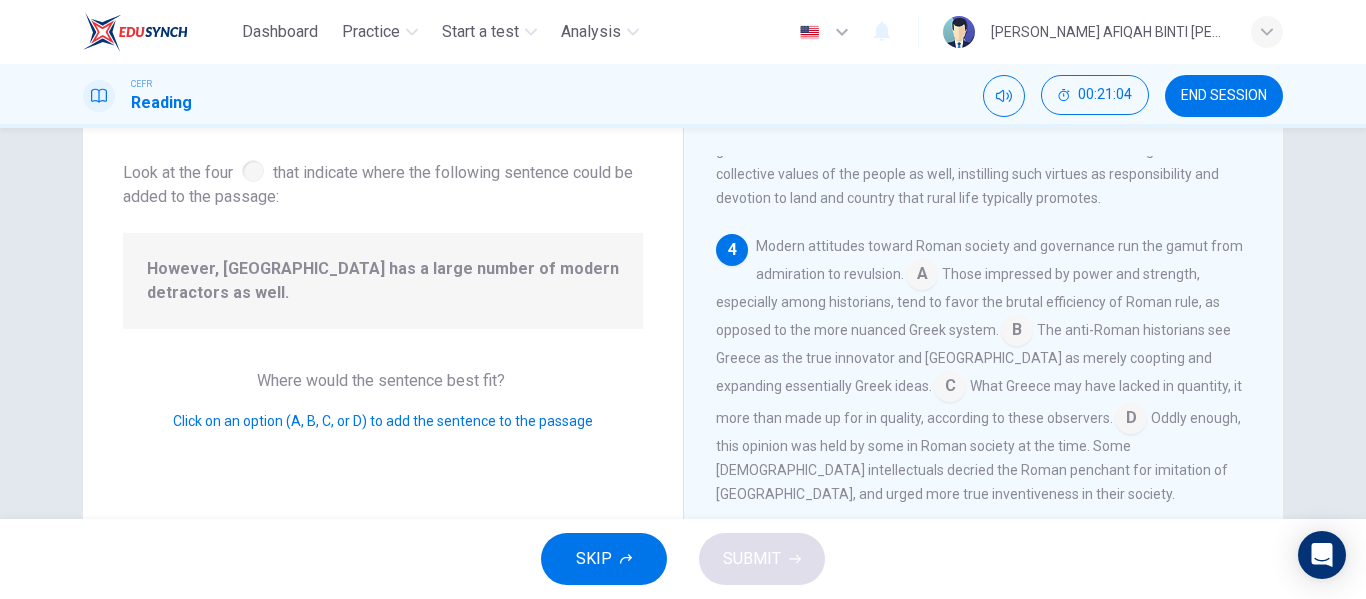 scroll, scrollTop: 817, scrollLeft: 0, axis: vertical 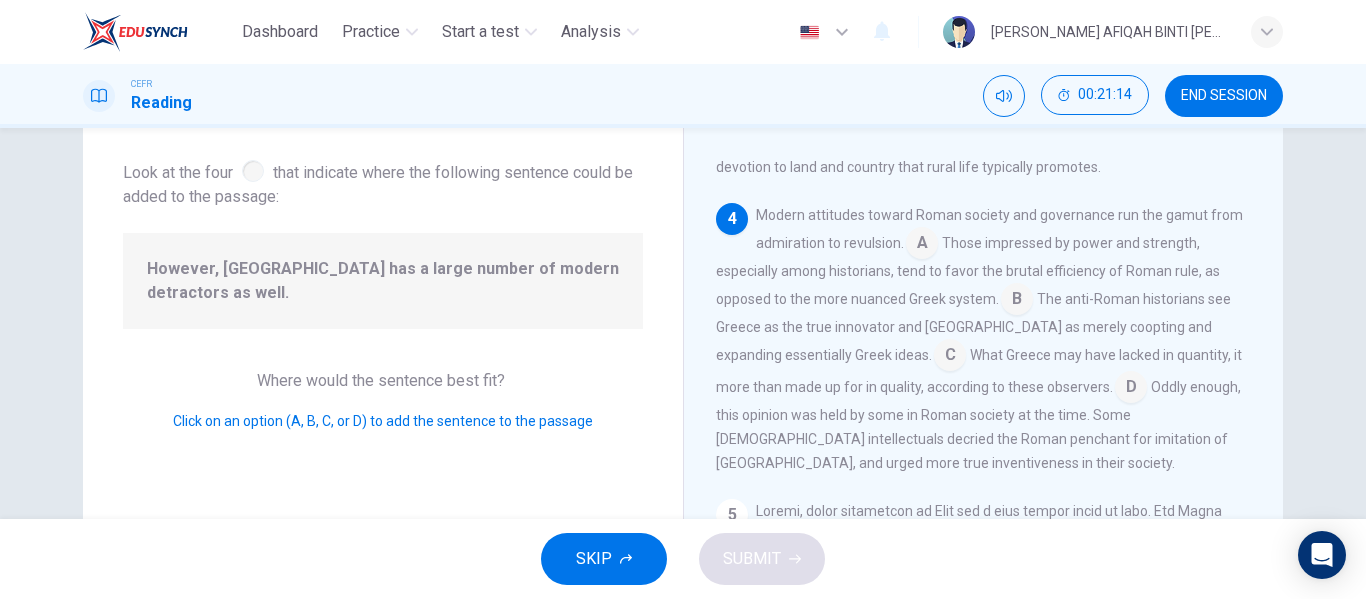 click on "Those impressed by power and strength, especially among historians, tend to favor the brutal efficiency of Roman rule, as opposed to the more nuanced Greek system." at bounding box center (968, 271) 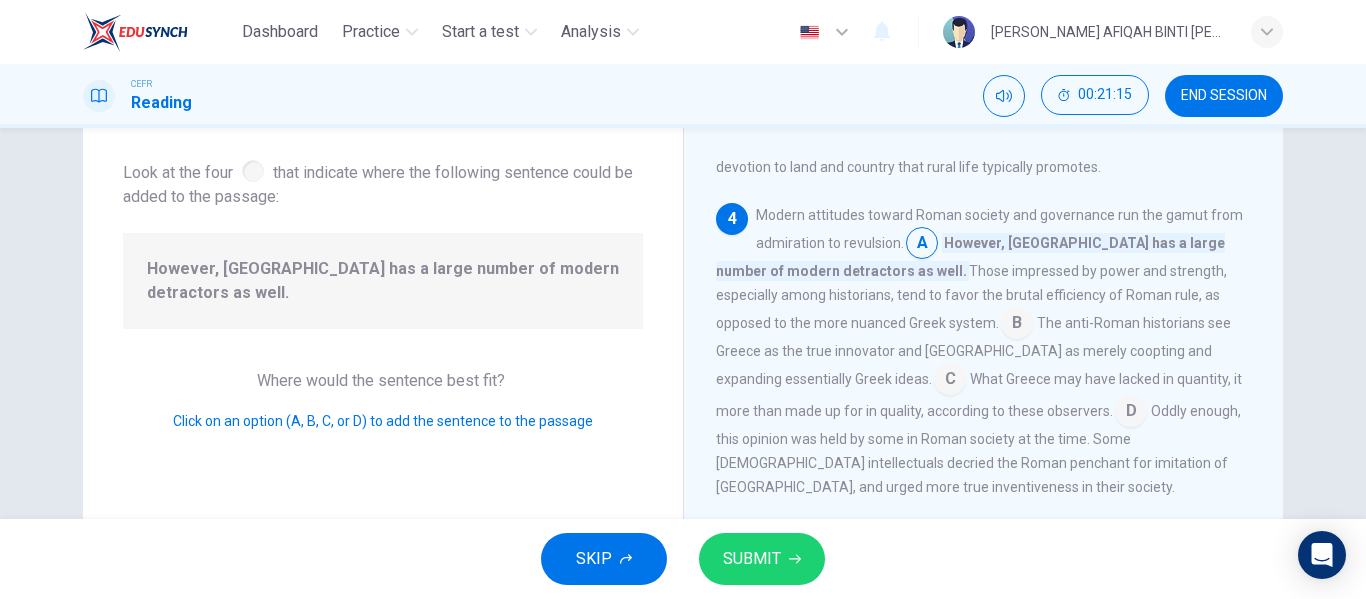 click at bounding box center [922, 245] 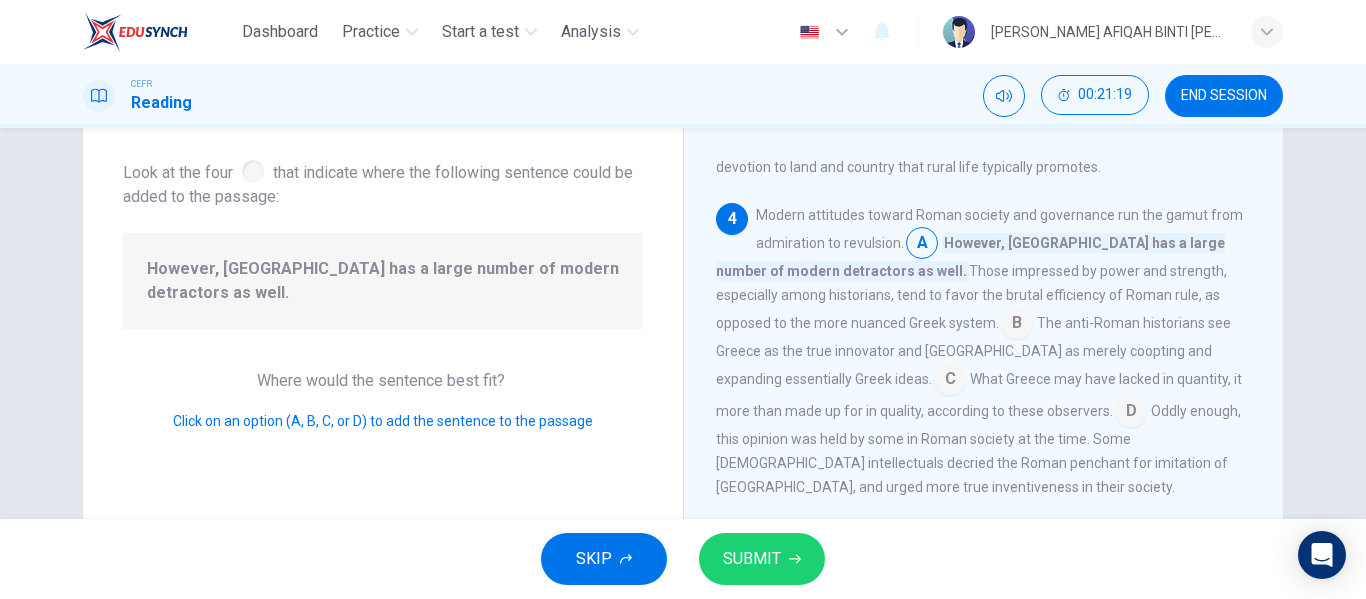 click on "However, [GEOGRAPHIC_DATA] has a large number of modern detractors as well." at bounding box center (383, 281) 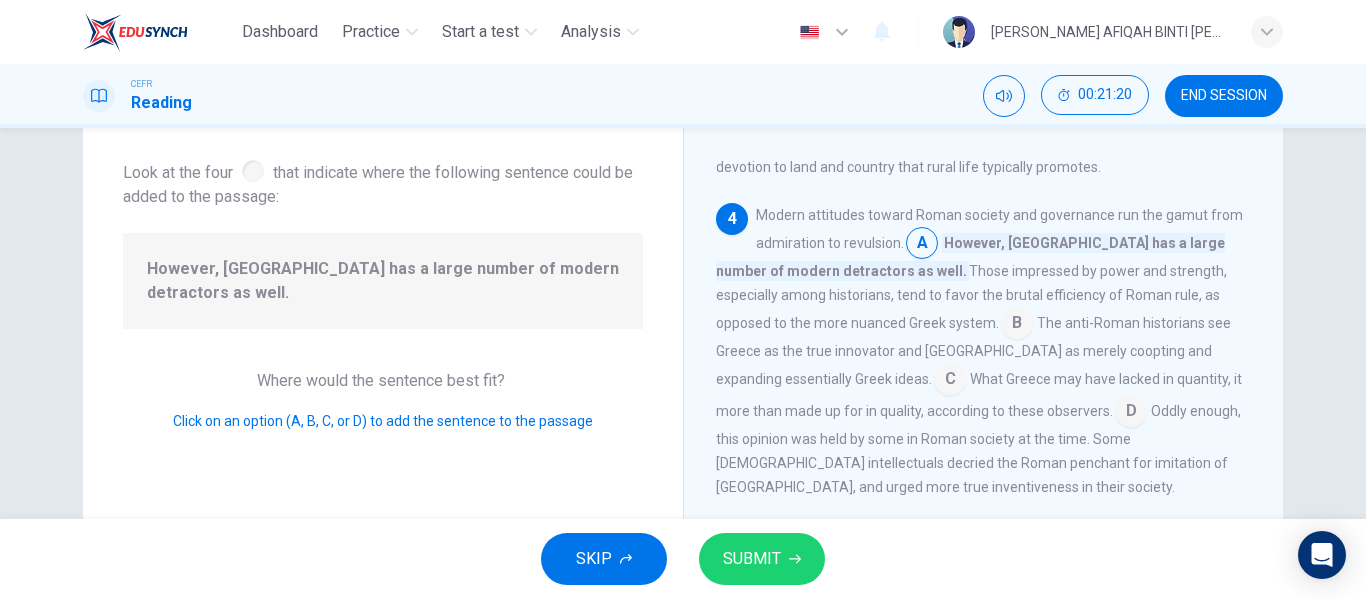 click at bounding box center (922, 245) 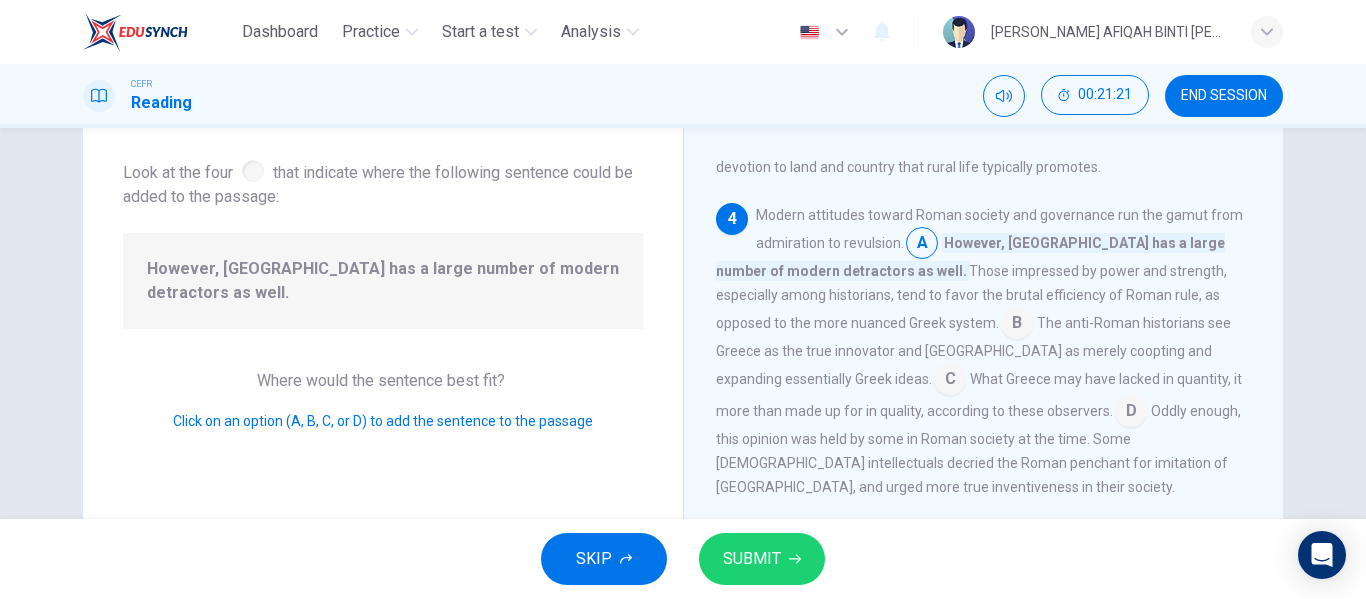 click at bounding box center (1017, 325) 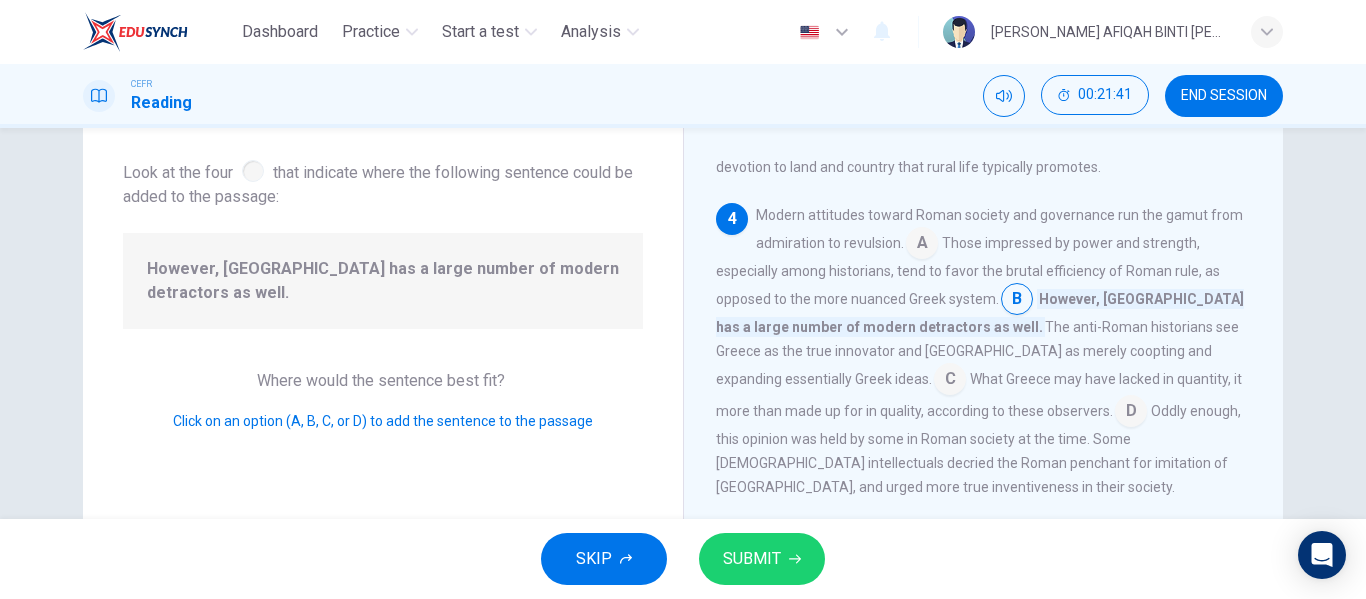 click at bounding box center (922, 245) 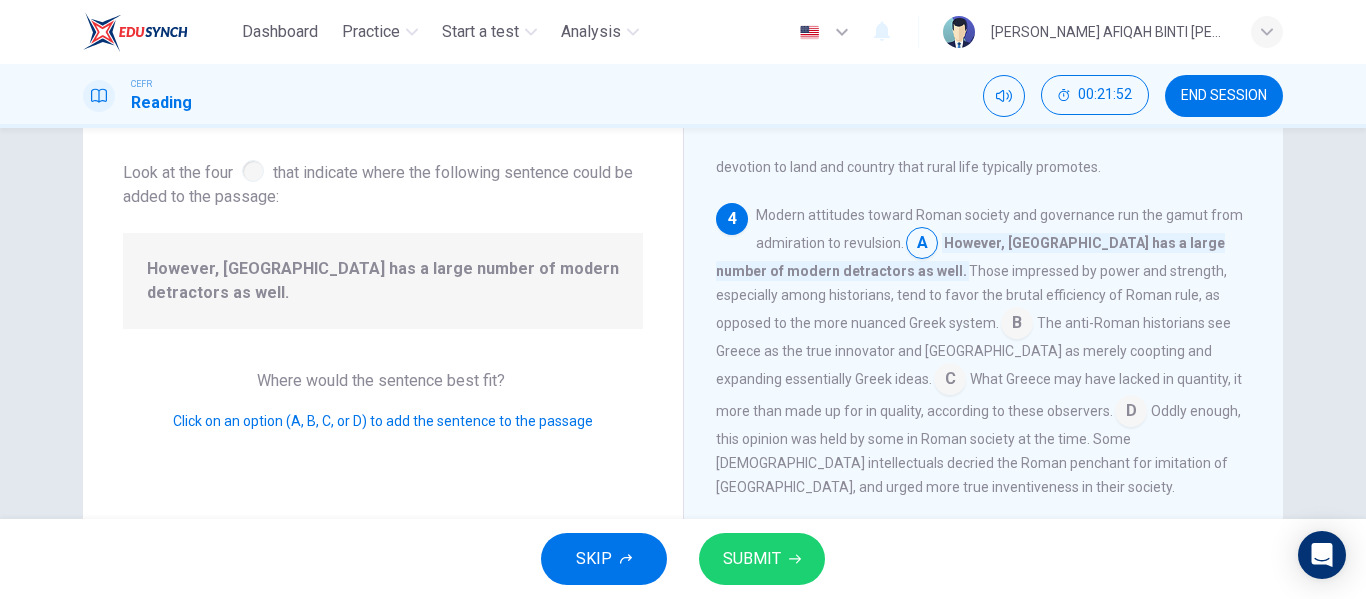 click at bounding box center [950, 381] 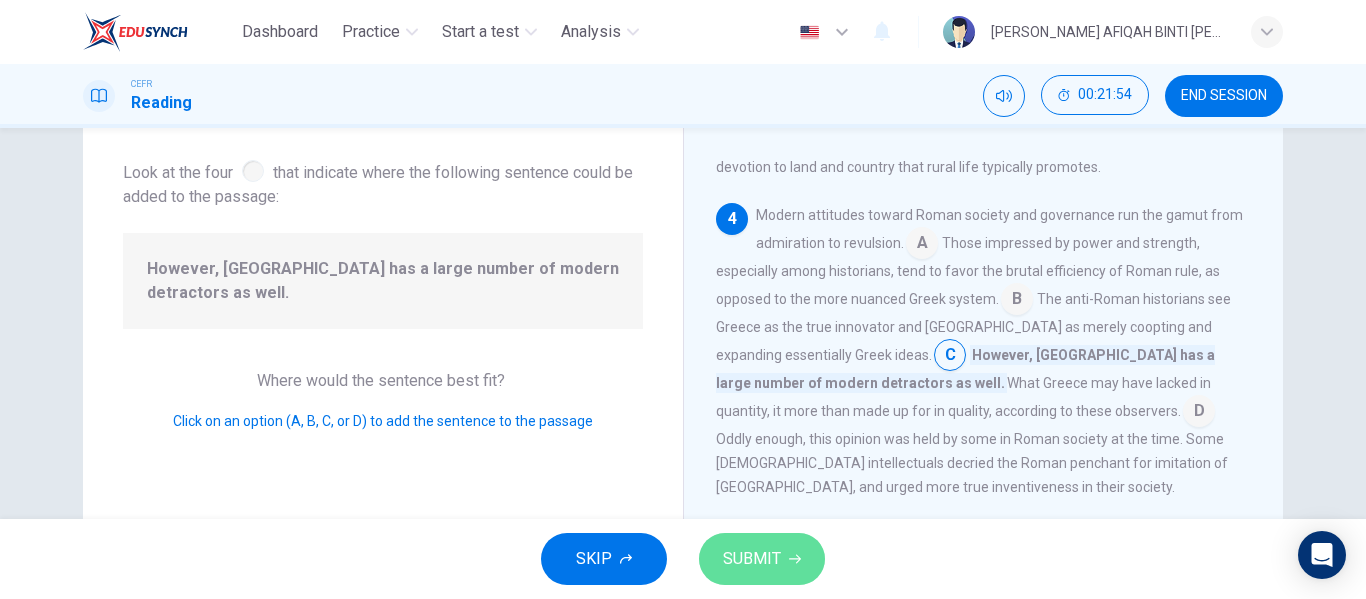 click on "SUBMIT" at bounding box center [762, 559] 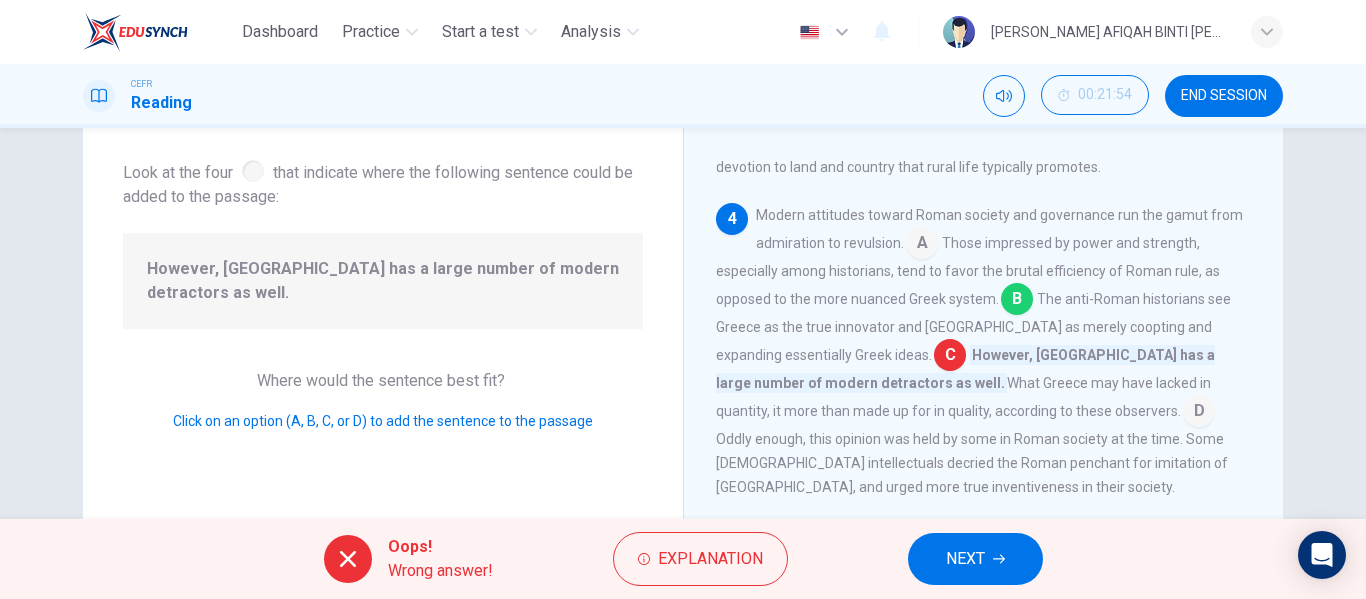 click on "Oops! Wrong answer! Explanation NEXT" at bounding box center (683, 559) 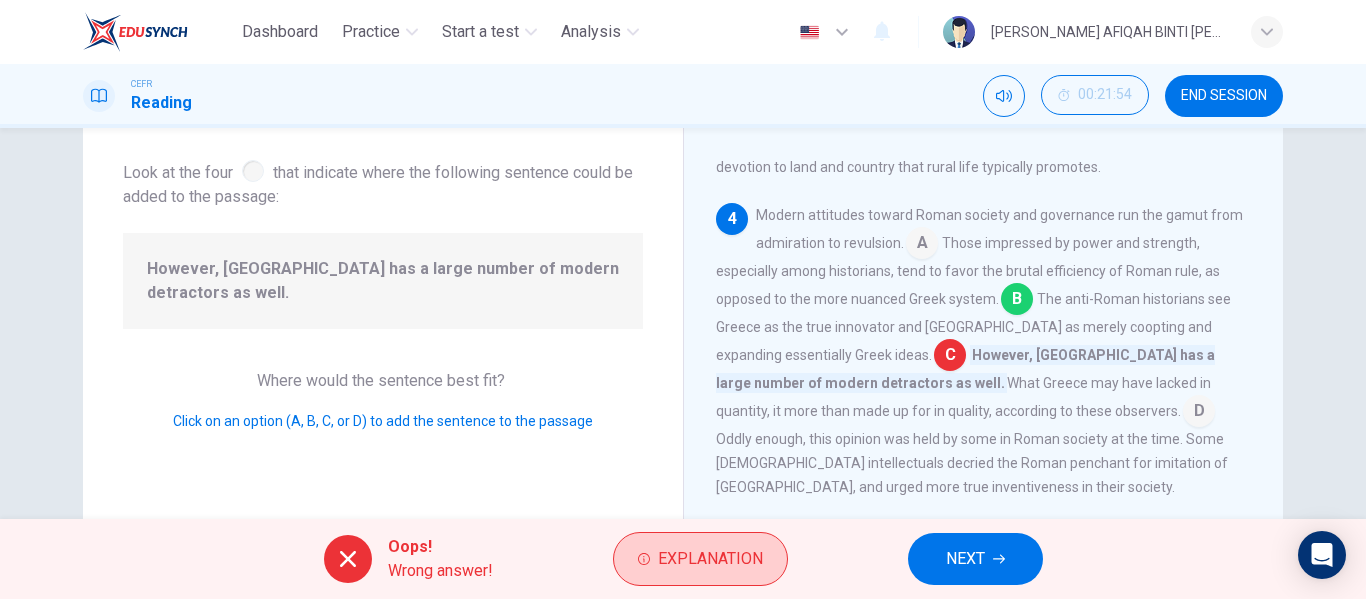 click on "Explanation" at bounding box center (710, 559) 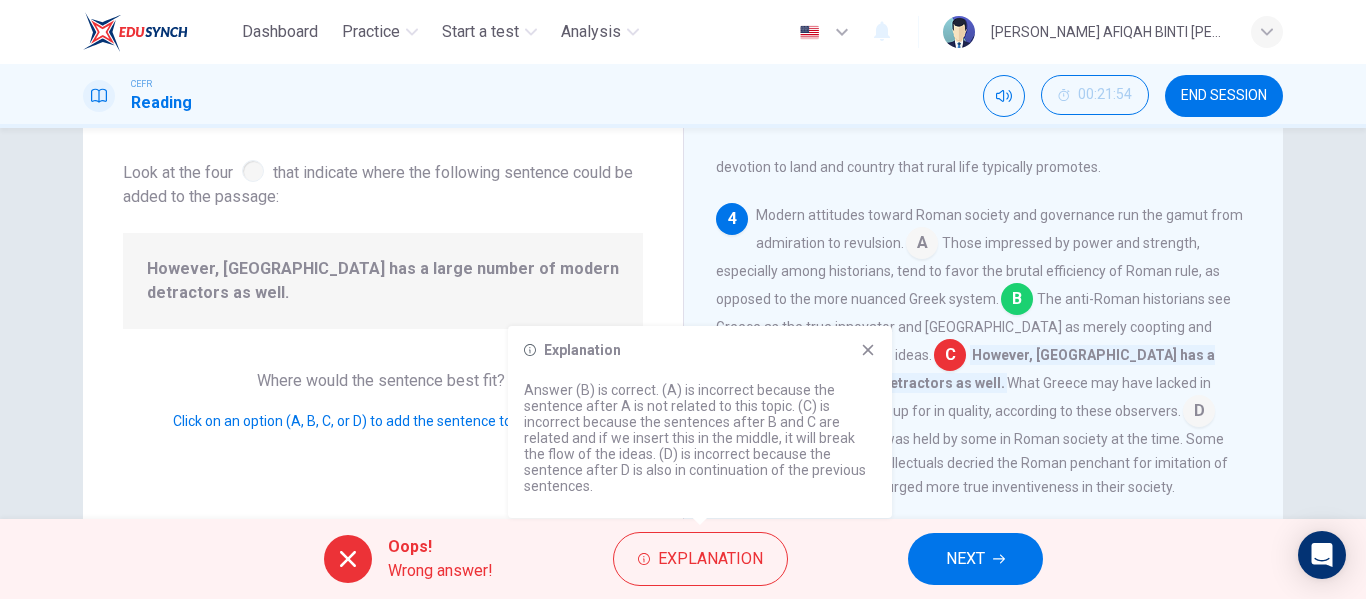 click on "Explanation Answer (B) is correct. (A) is incorrect because the sentence after A is not related to this topic. (C) is incorrect because the sentences after B and C are related and if we insert this in the middle, it will break the flow of the ideas. (D) is incorrect because the sentence after D is also in continuation of the previous sentences." at bounding box center (700, 422) 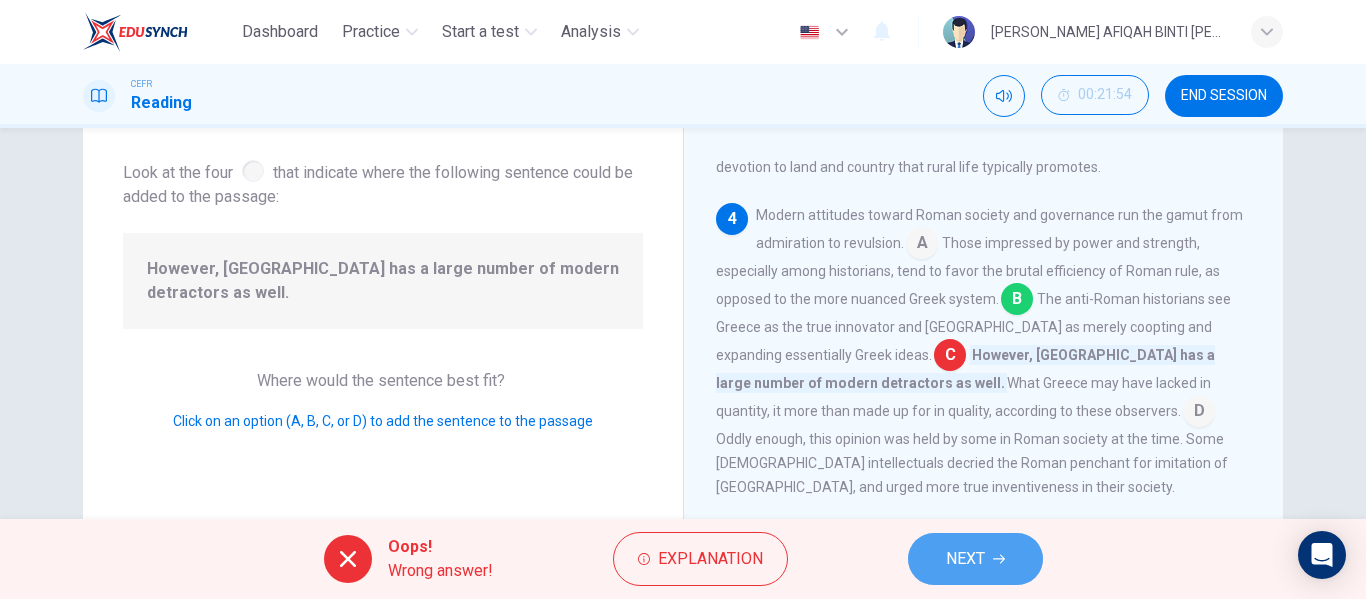 click on "NEXT" at bounding box center (975, 559) 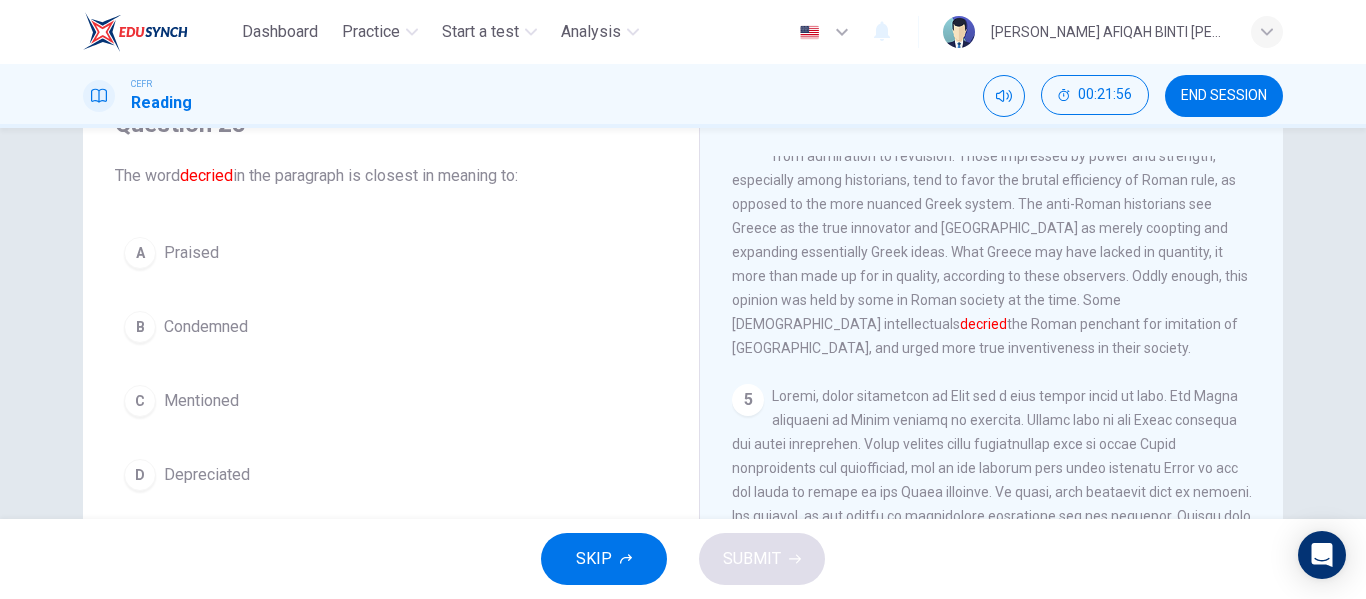 scroll, scrollTop: 988, scrollLeft: 0, axis: vertical 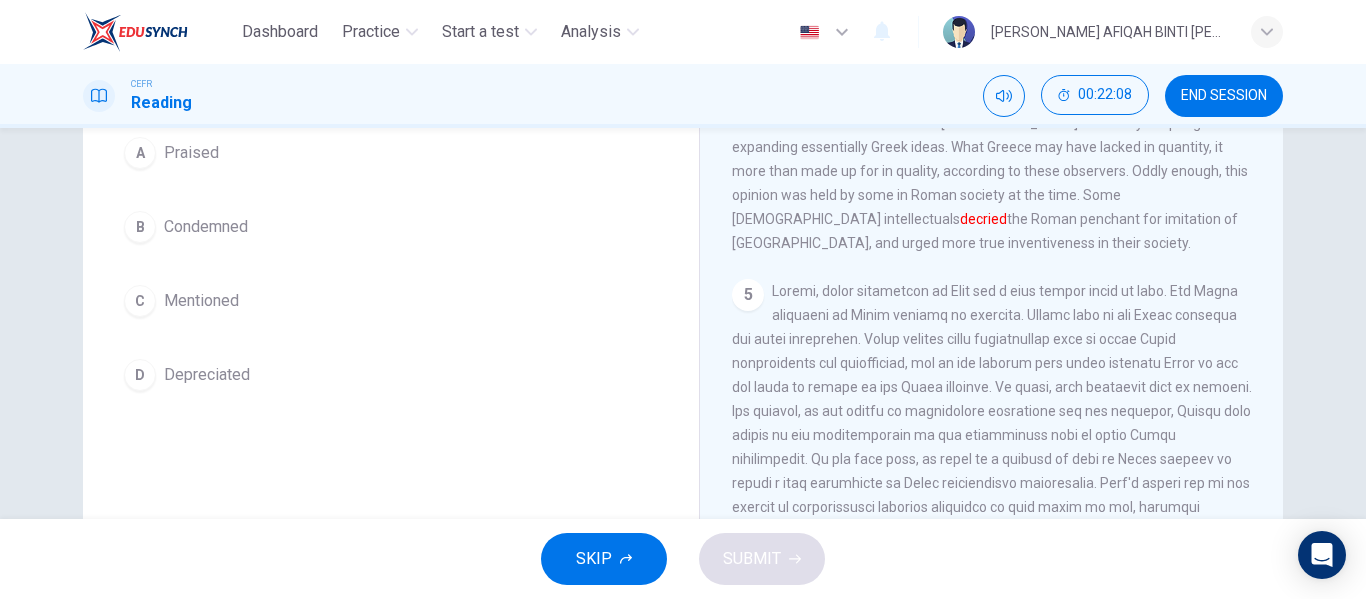click on "Condemned" at bounding box center (206, 227) 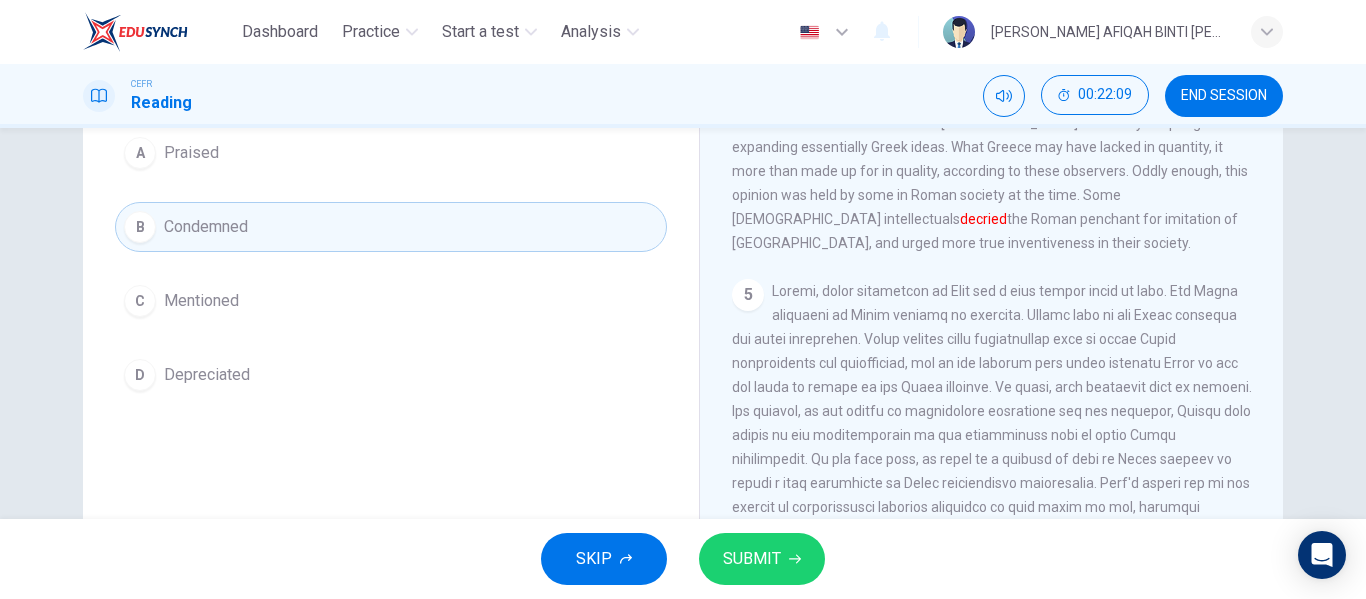 click on "SUBMIT" at bounding box center [752, 559] 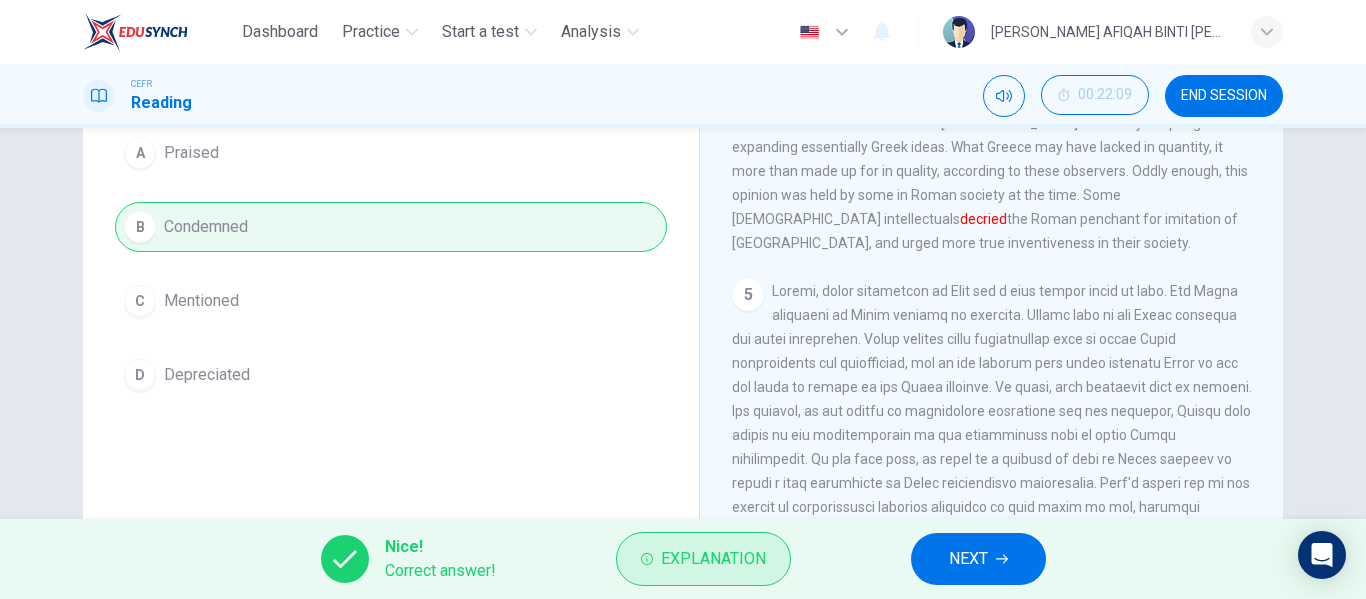click on "Explanation" at bounding box center (713, 559) 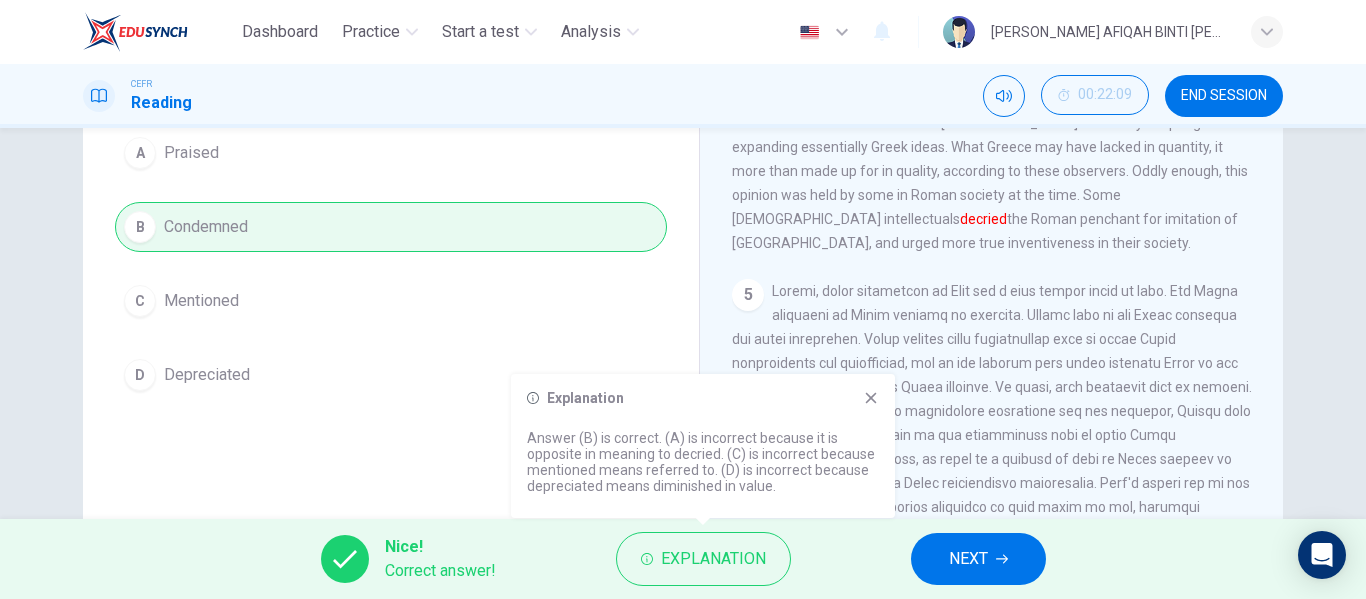 click 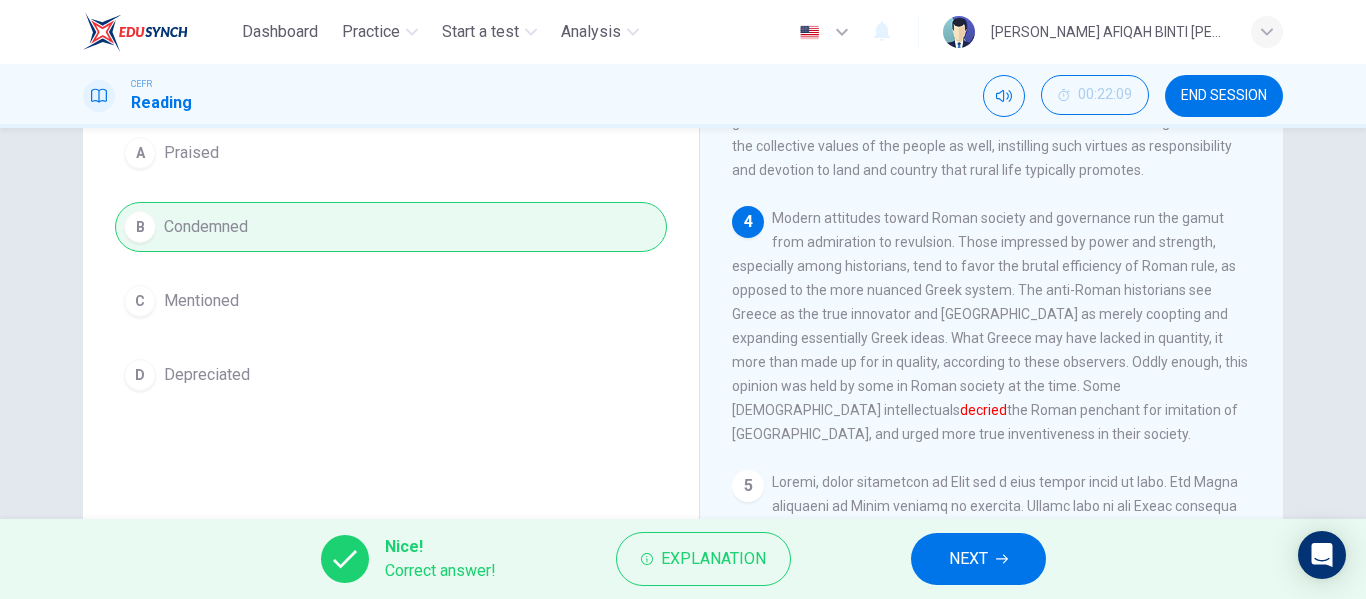scroll, scrollTop: 688, scrollLeft: 0, axis: vertical 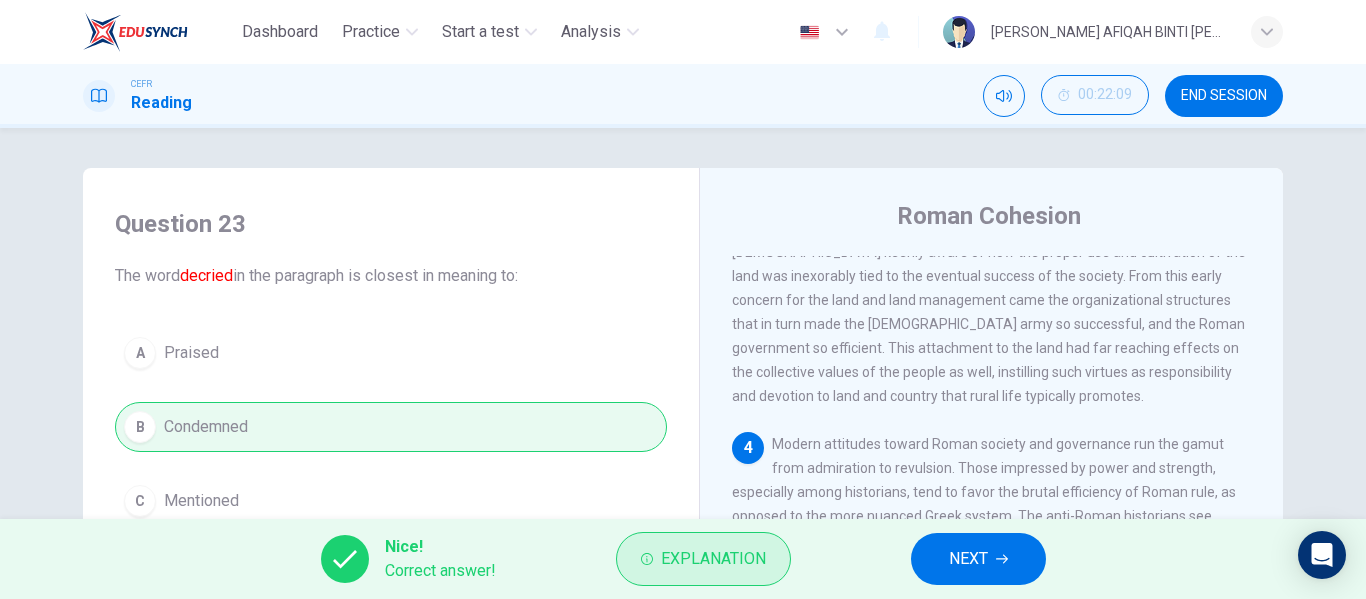 click on "Explanation" at bounding box center [703, 559] 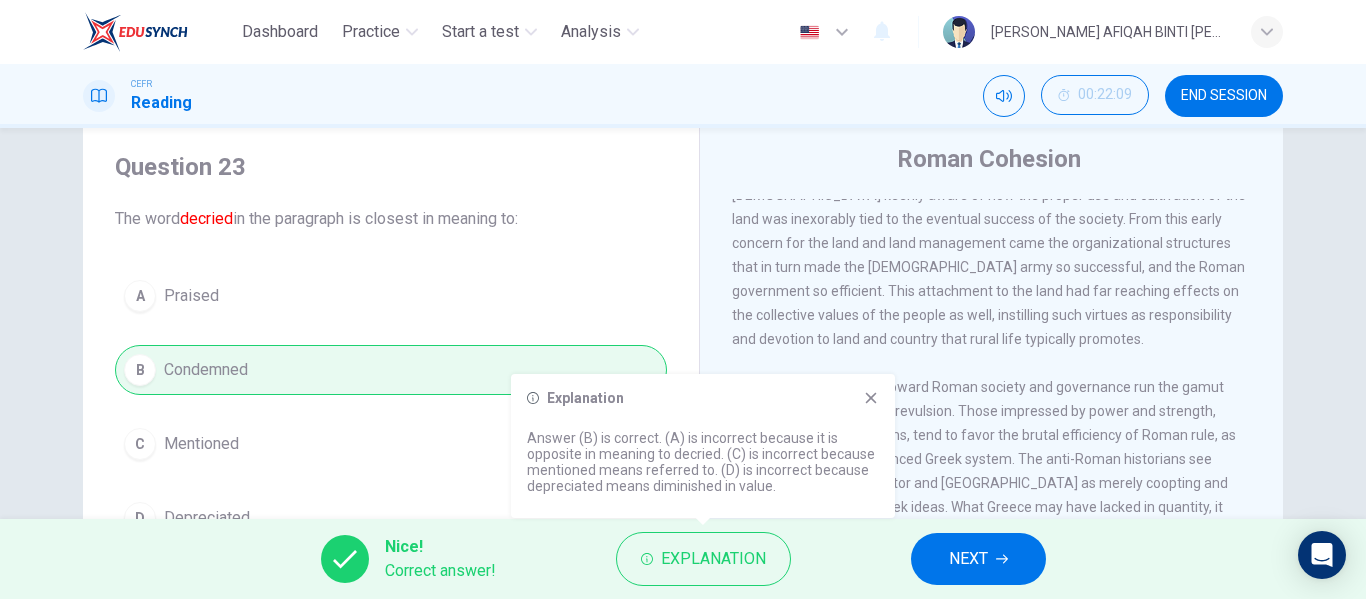 scroll, scrollTop: 200, scrollLeft: 0, axis: vertical 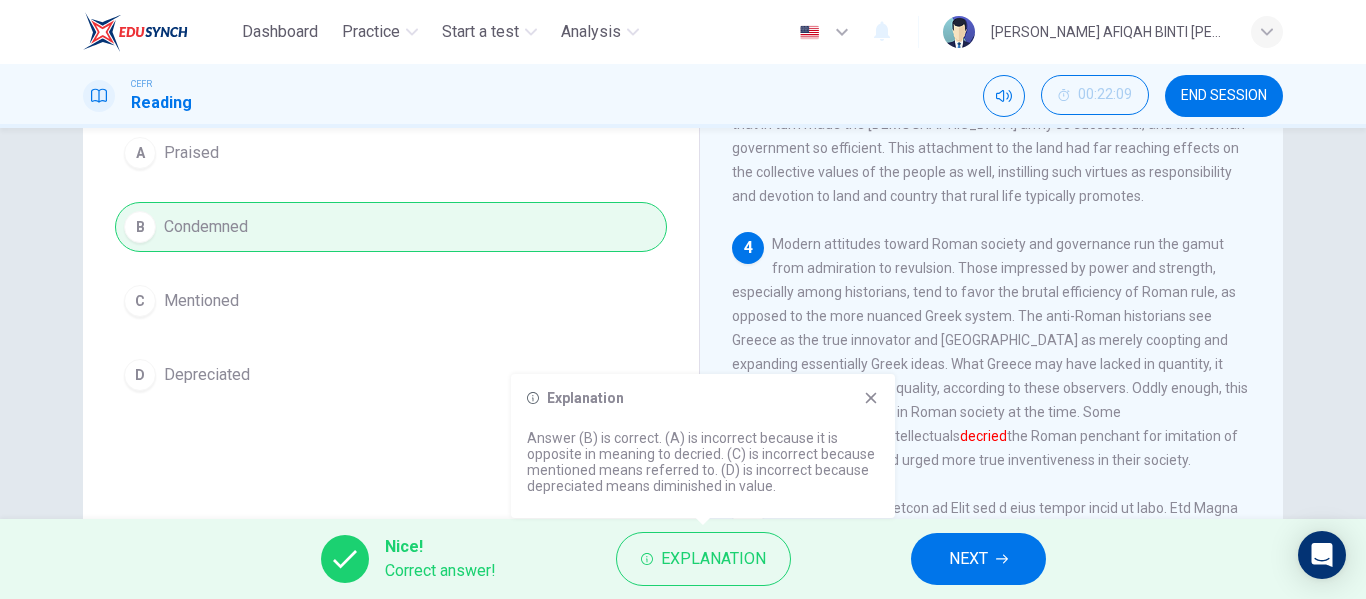 type 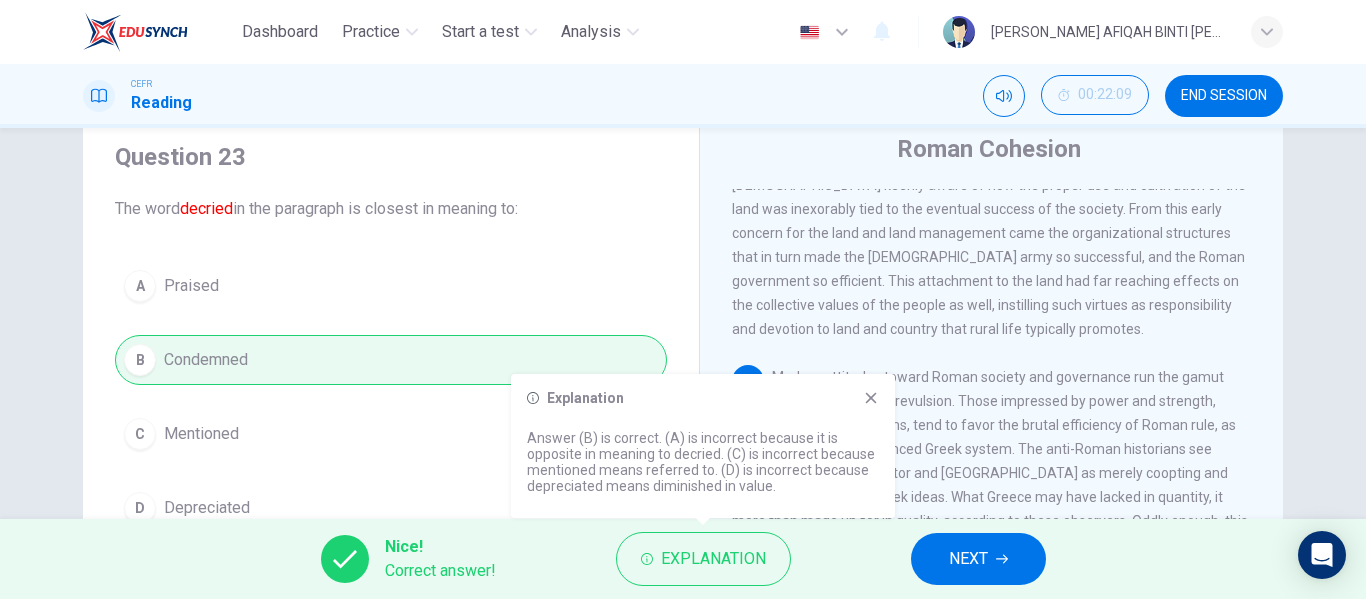 scroll, scrollTop: 0, scrollLeft: 0, axis: both 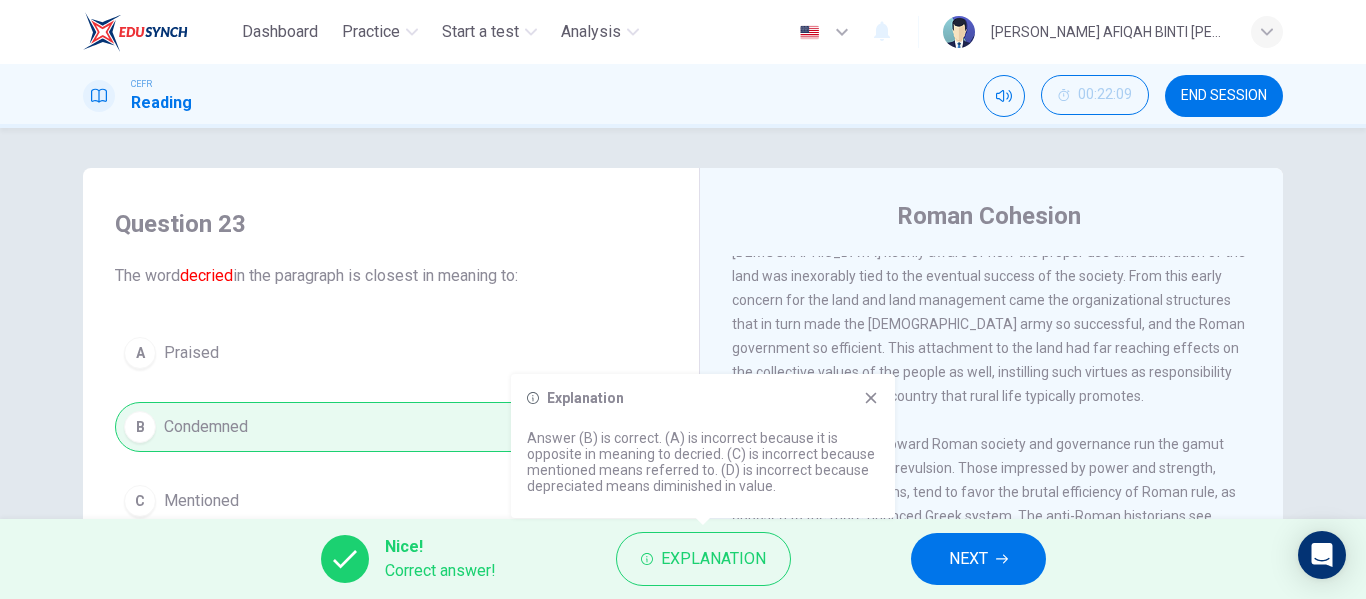 click on "Explanation Answer (B) is correct. (A) is incorrect because it is opposite in meaning to decried. (C) is incorrect because mentioned means referred to. (D) is incorrect because depreciated means diminished in value." at bounding box center [703, 446] 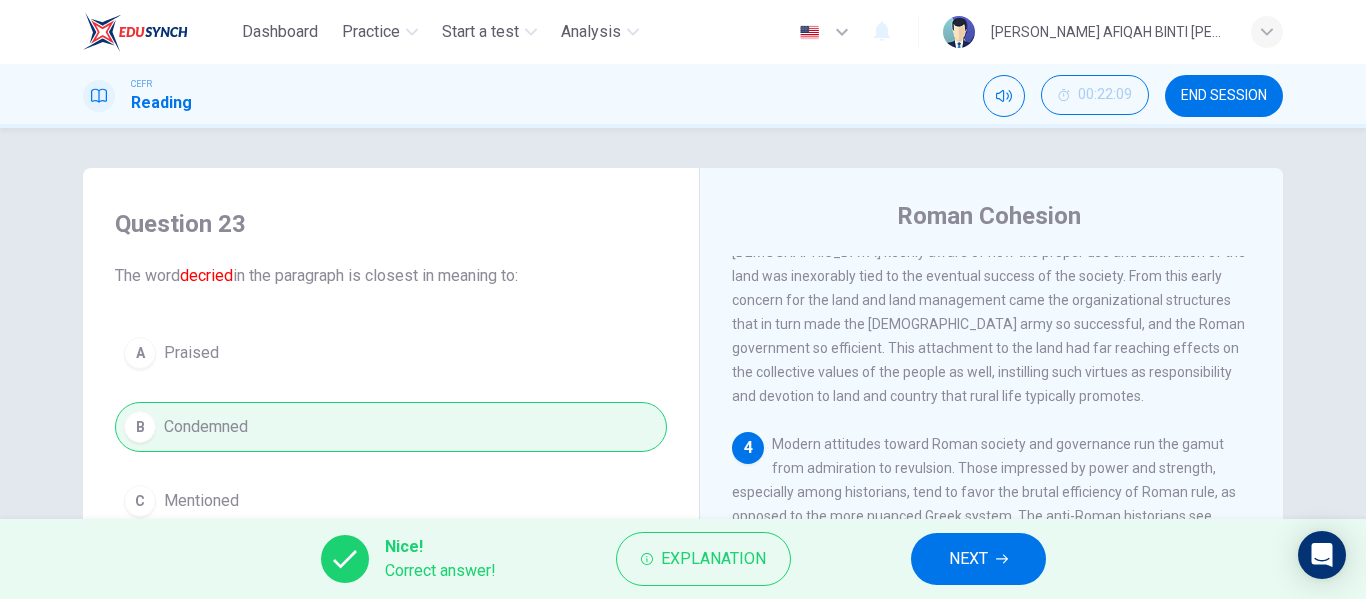 click on "END SESSION" at bounding box center (1224, 96) 